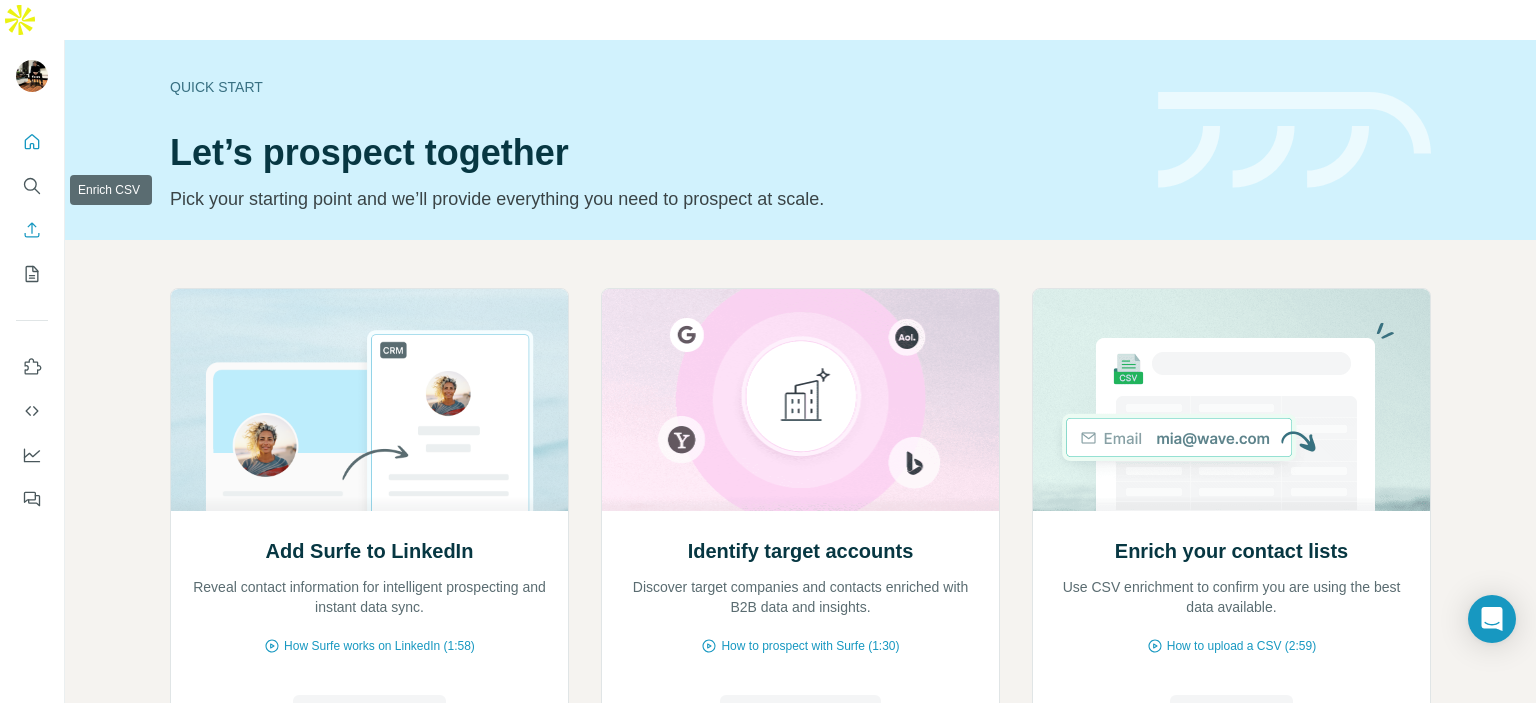 scroll, scrollTop: 0, scrollLeft: 0, axis: both 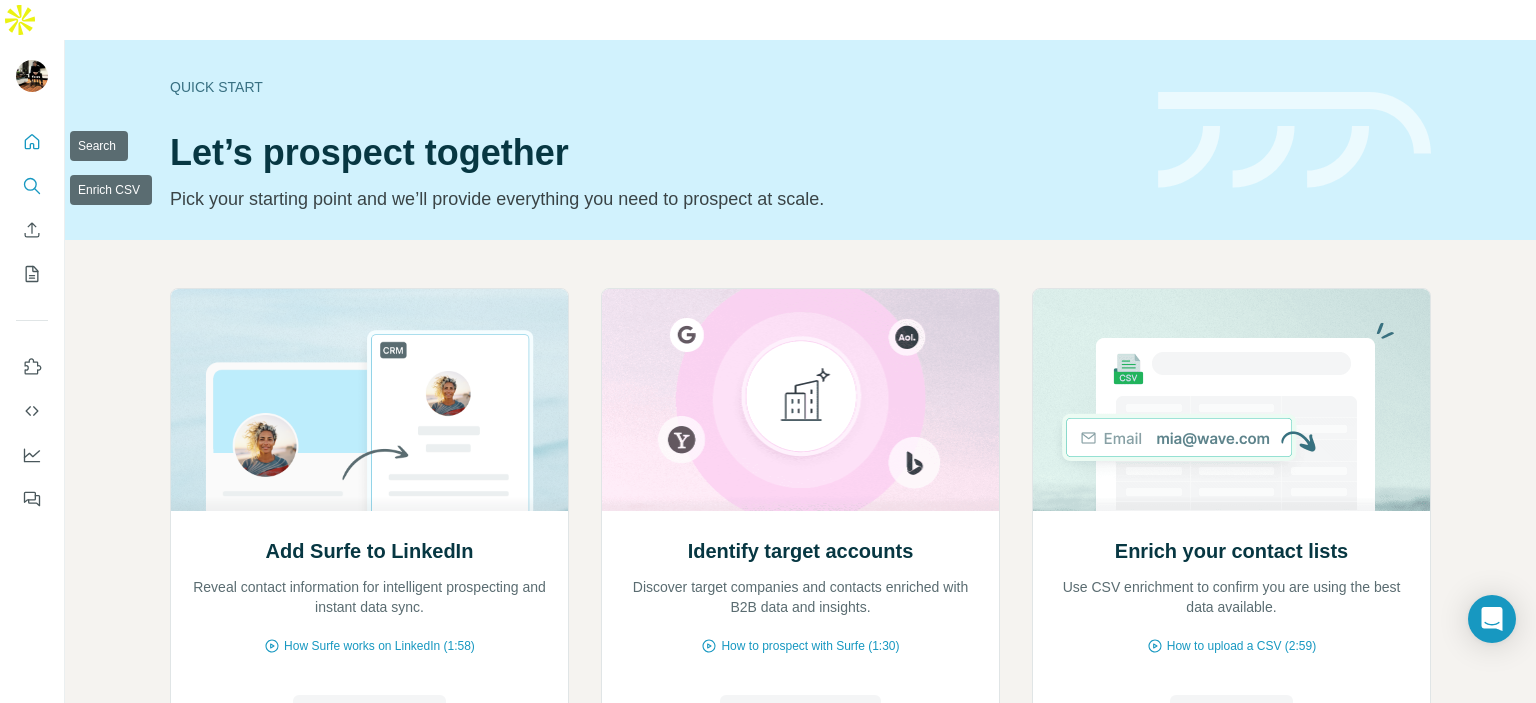 click at bounding box center [32, 186] 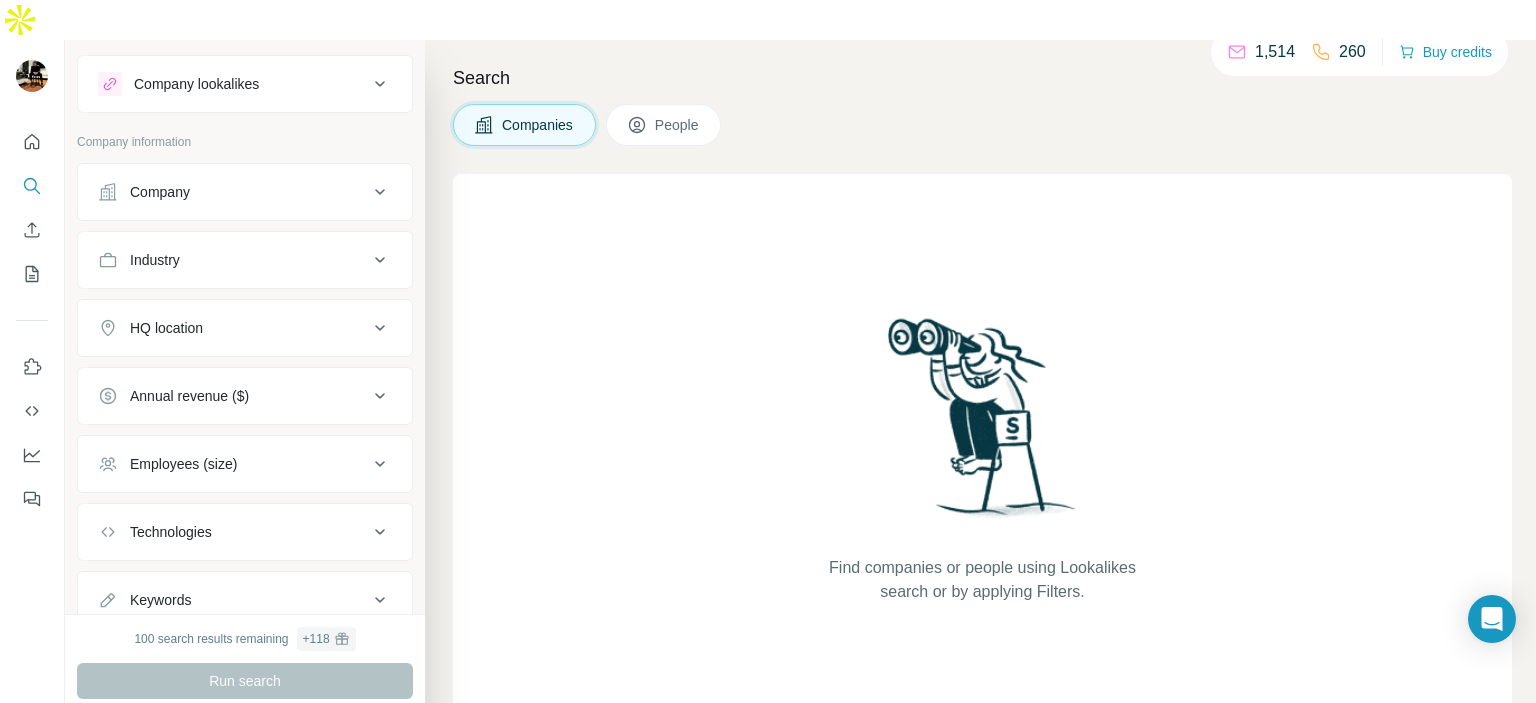 scroll, scrollTop: 0, scrollLeft: 0, axis: both 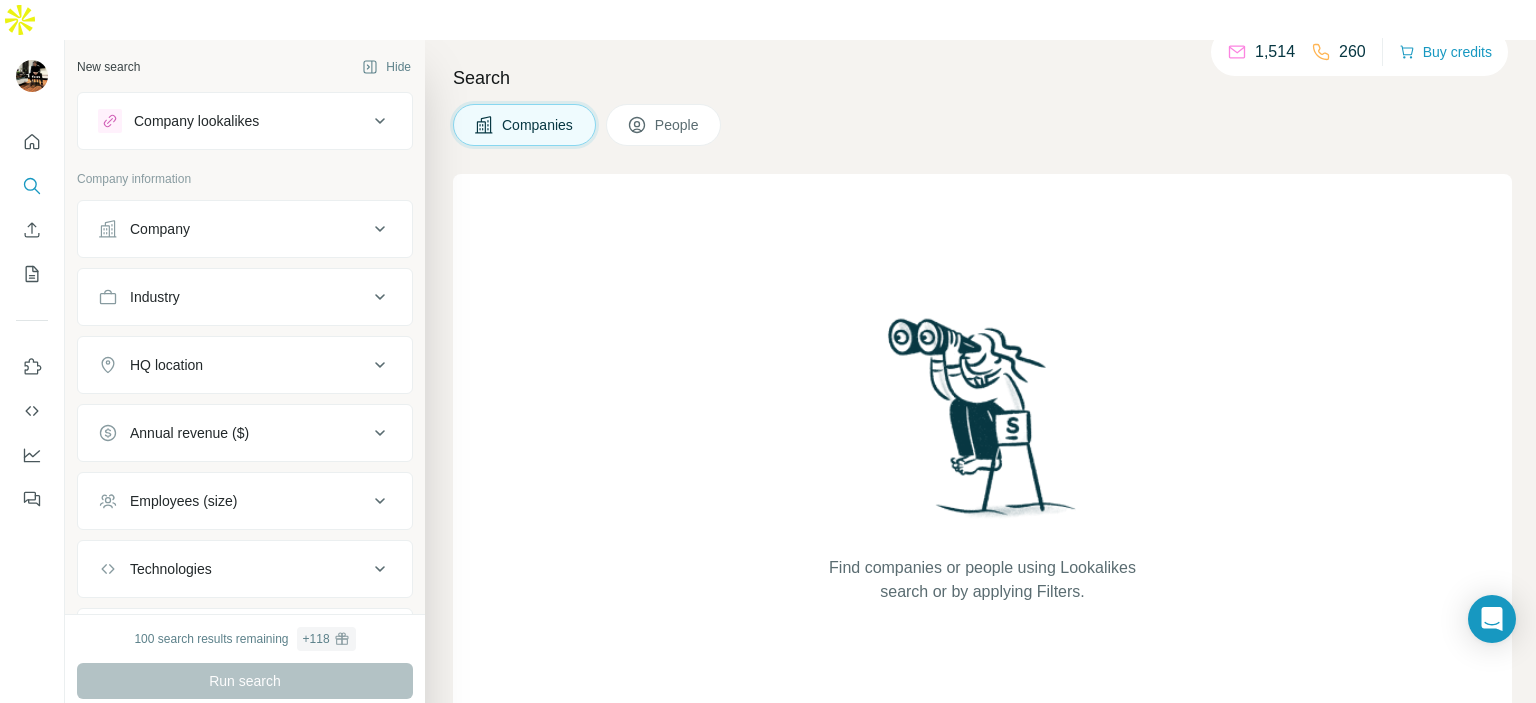 click on "Search Companies People Find companies or people using Lookalikes search or by applying Filters." at bounding box center (980, 391) 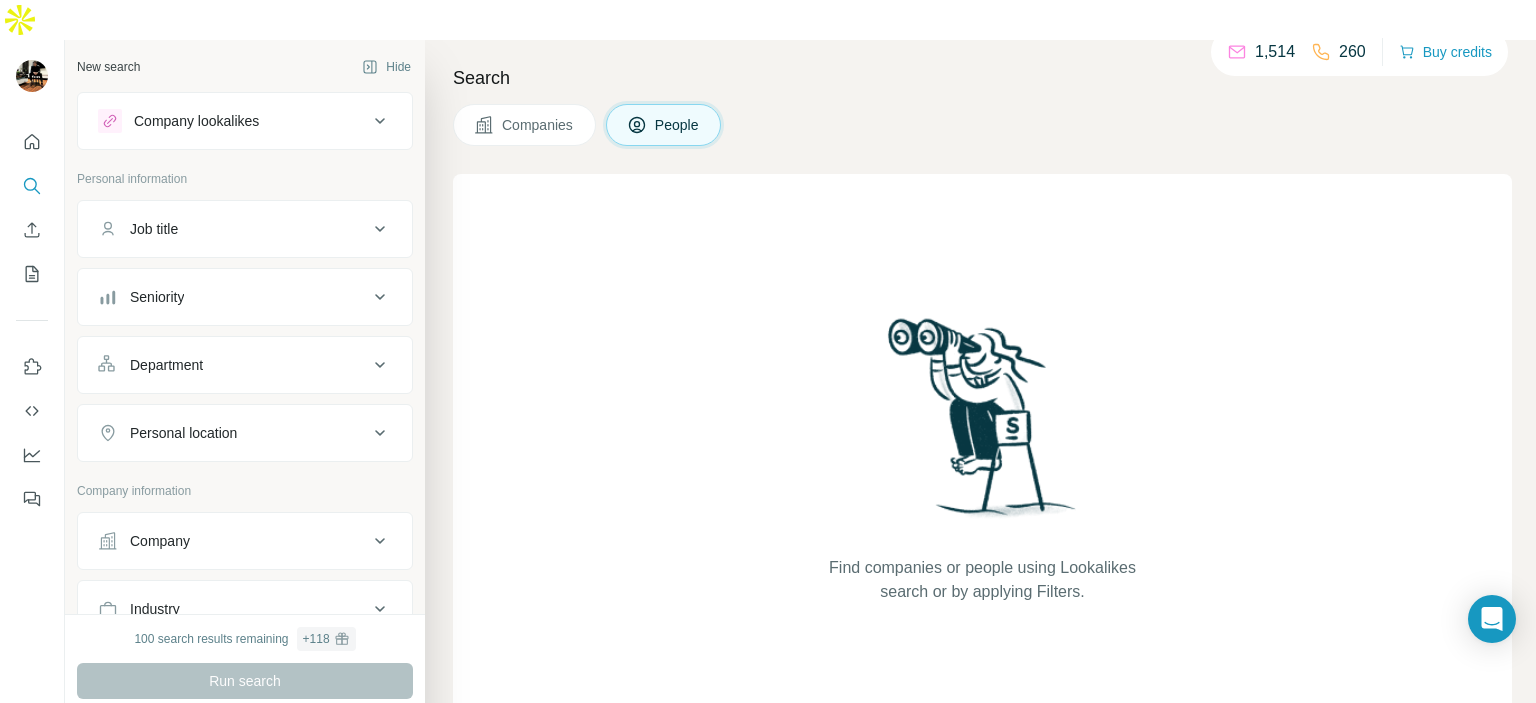 click on "Job title" at bounding box center (233, 229) 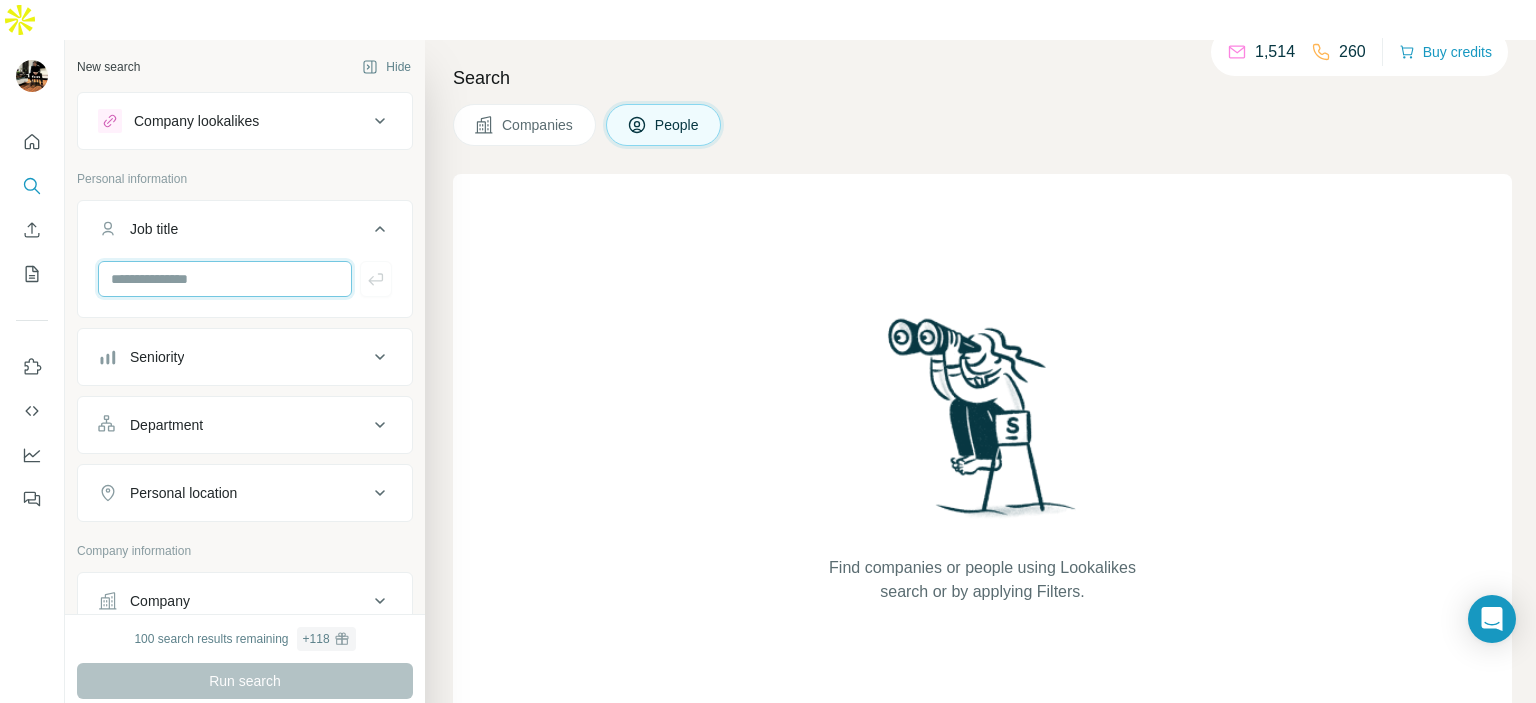 click at bounding box center [225, 279] 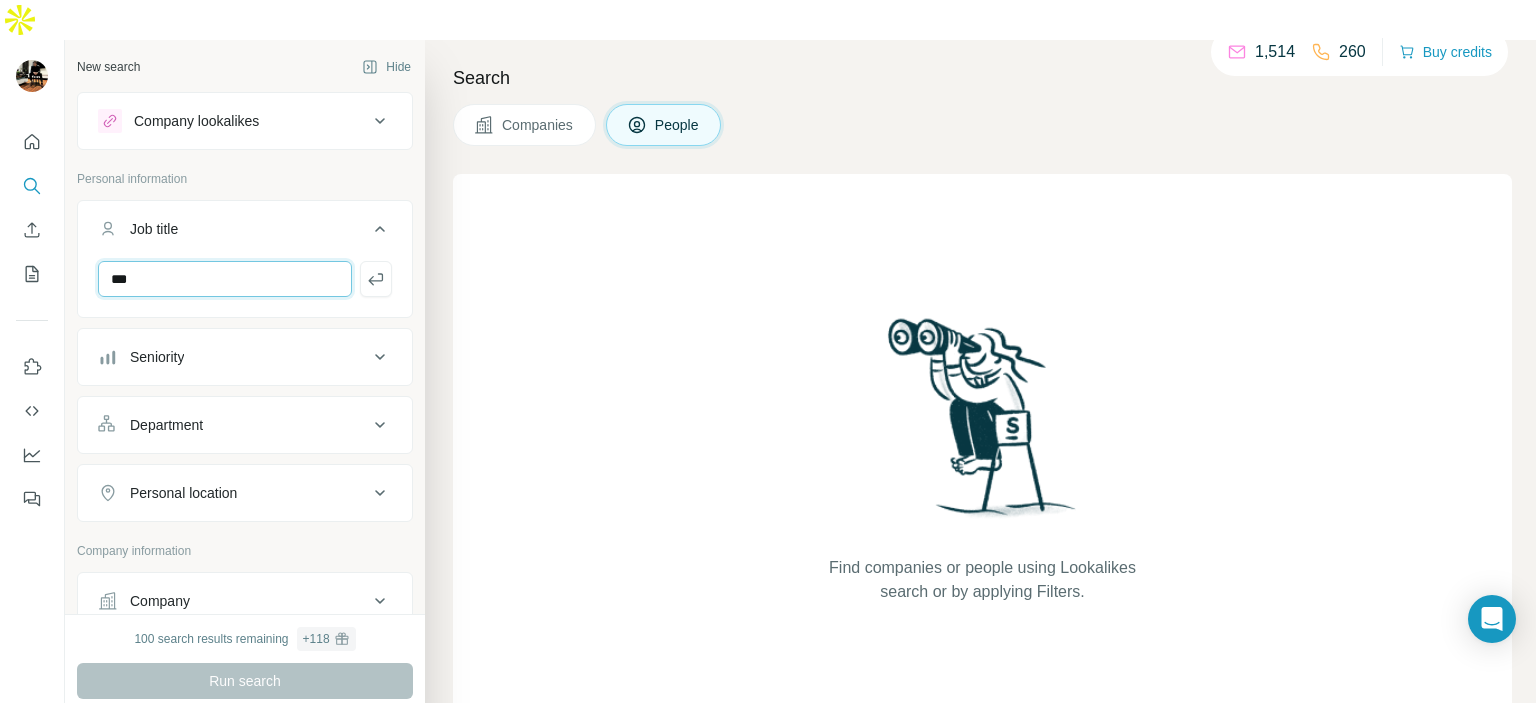 type on "***" 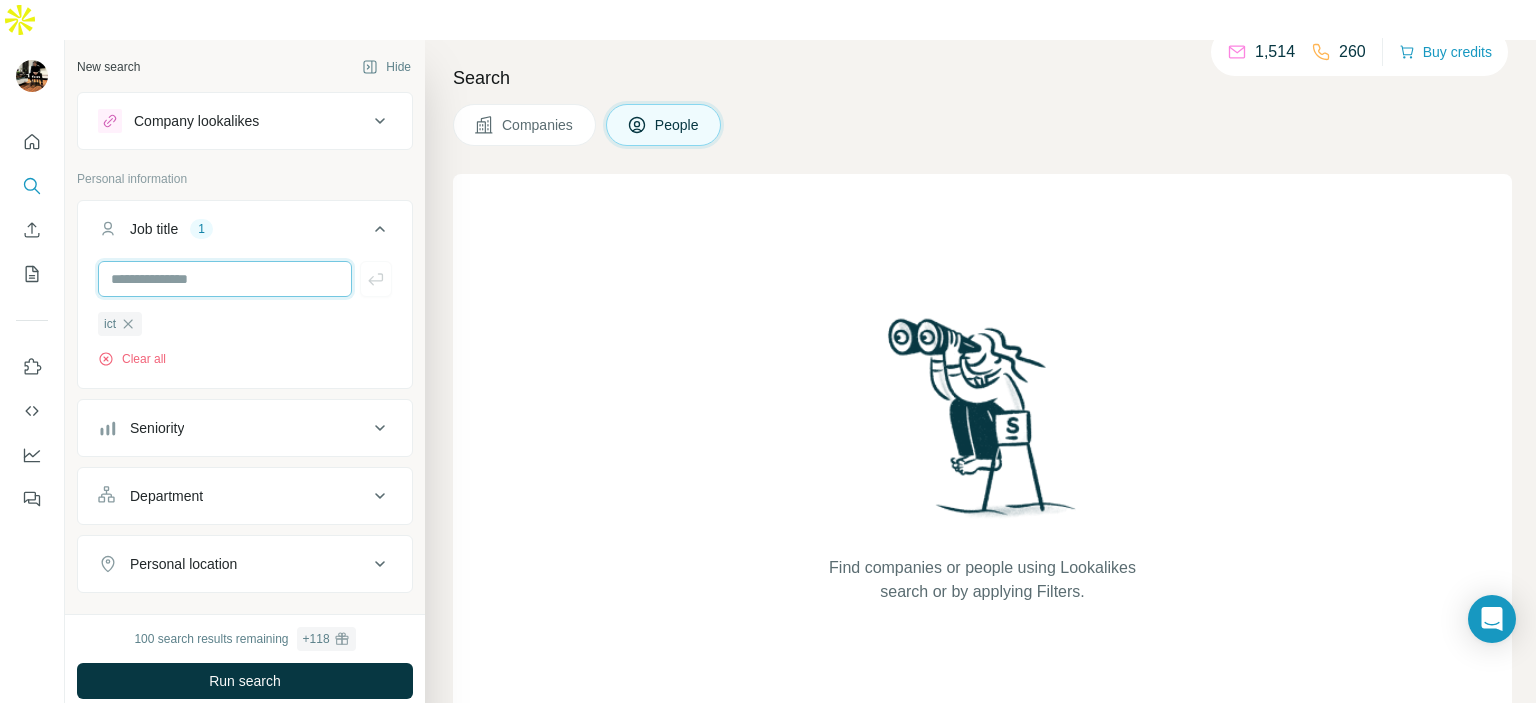 click at bounding box center [225, 279] 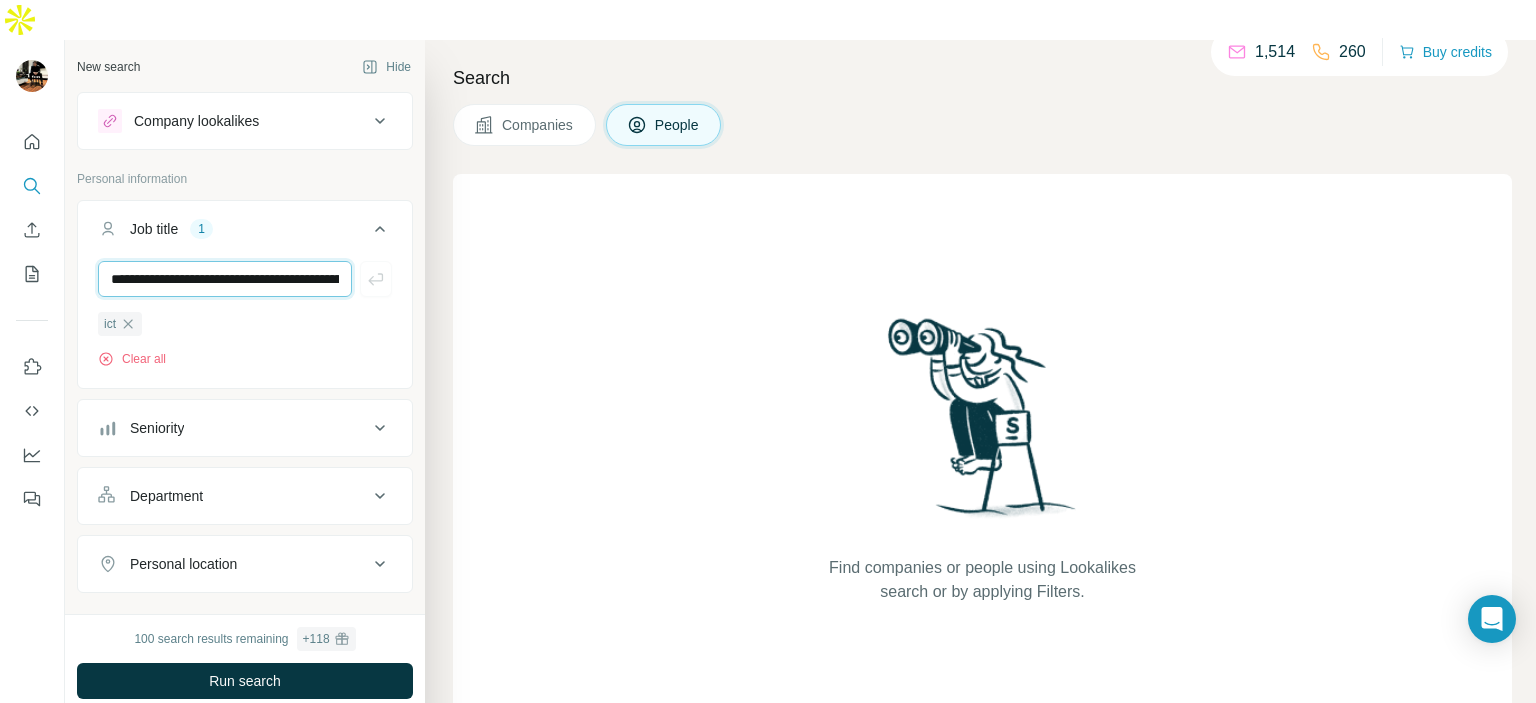 scroll, scrollTop: 0, scrollLeft: 96, axis: horizontal 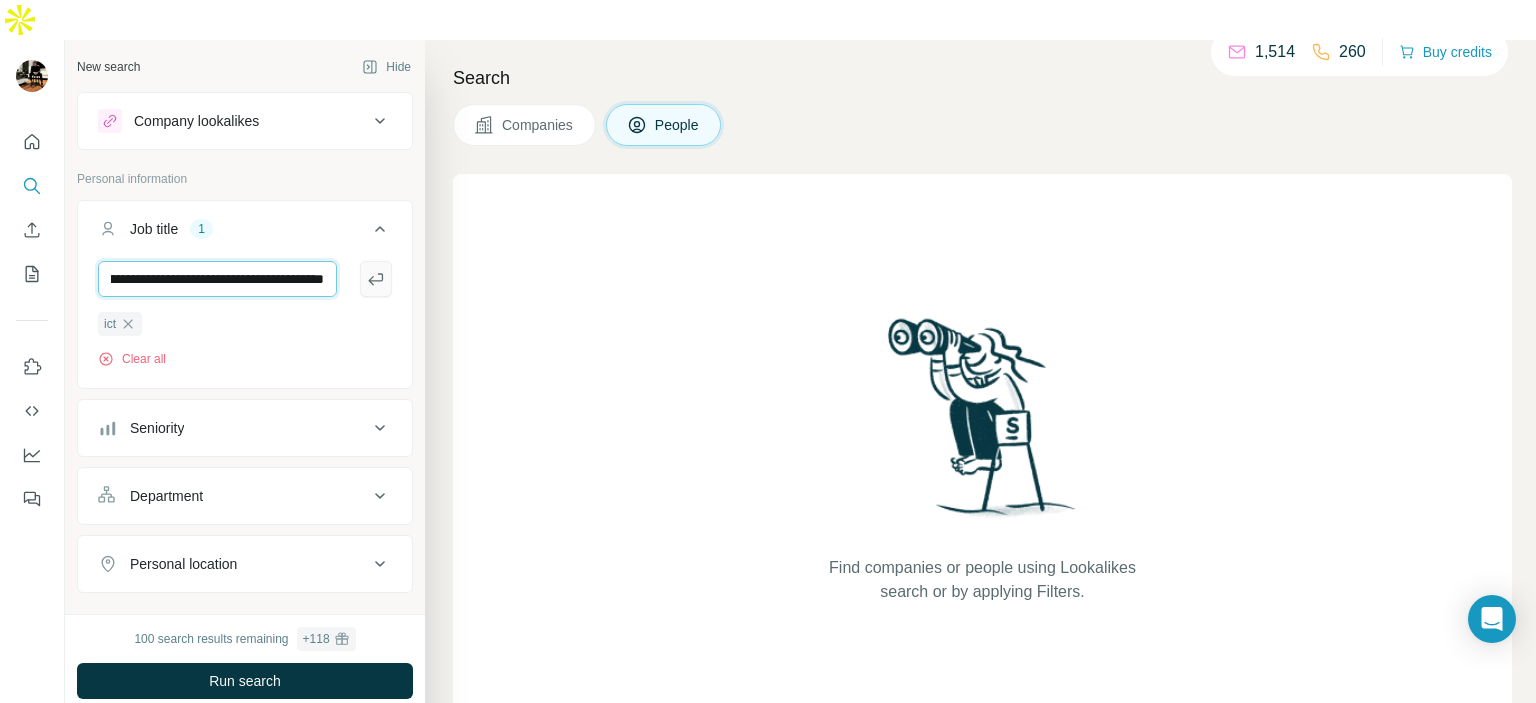 type on "**********" 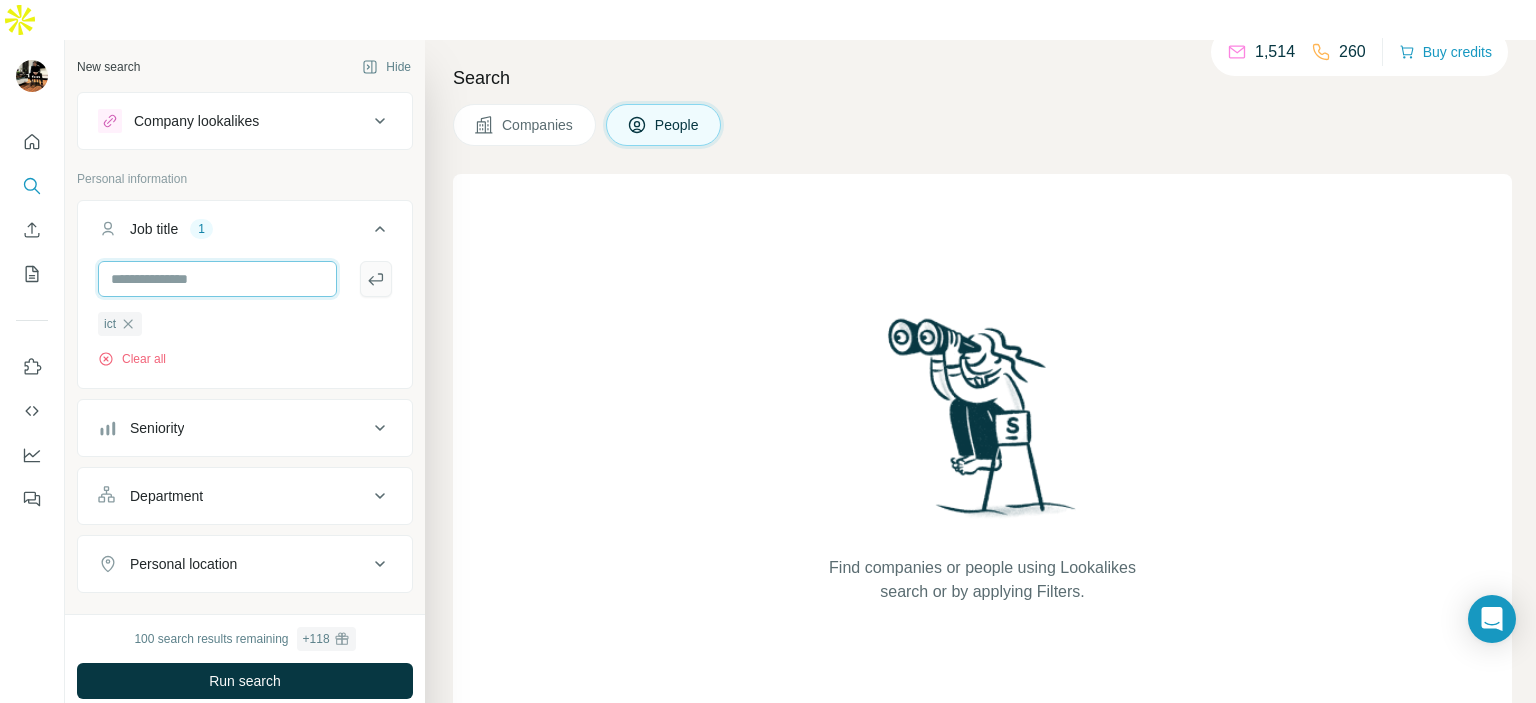 scroll, scrollTop: 0, scrollLeft: 0, axis: both 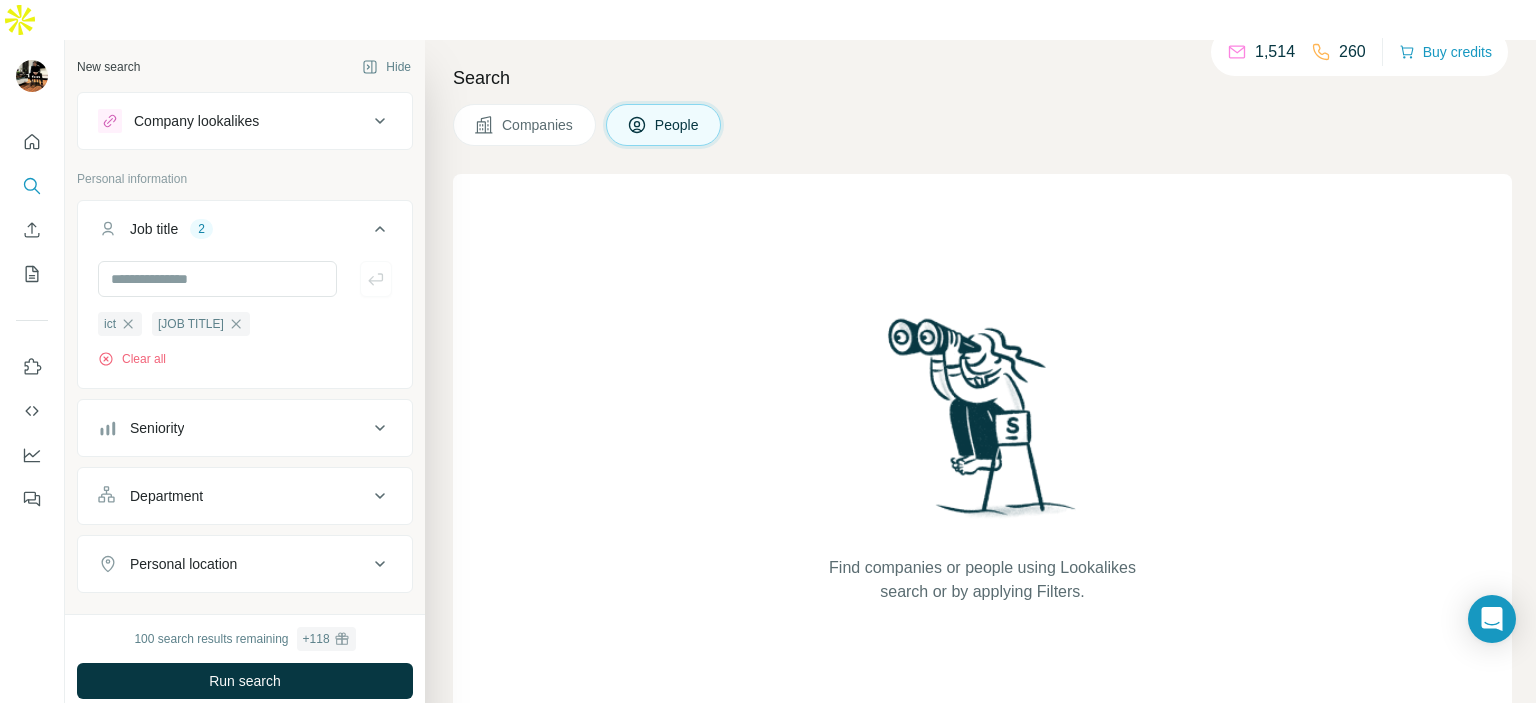 type 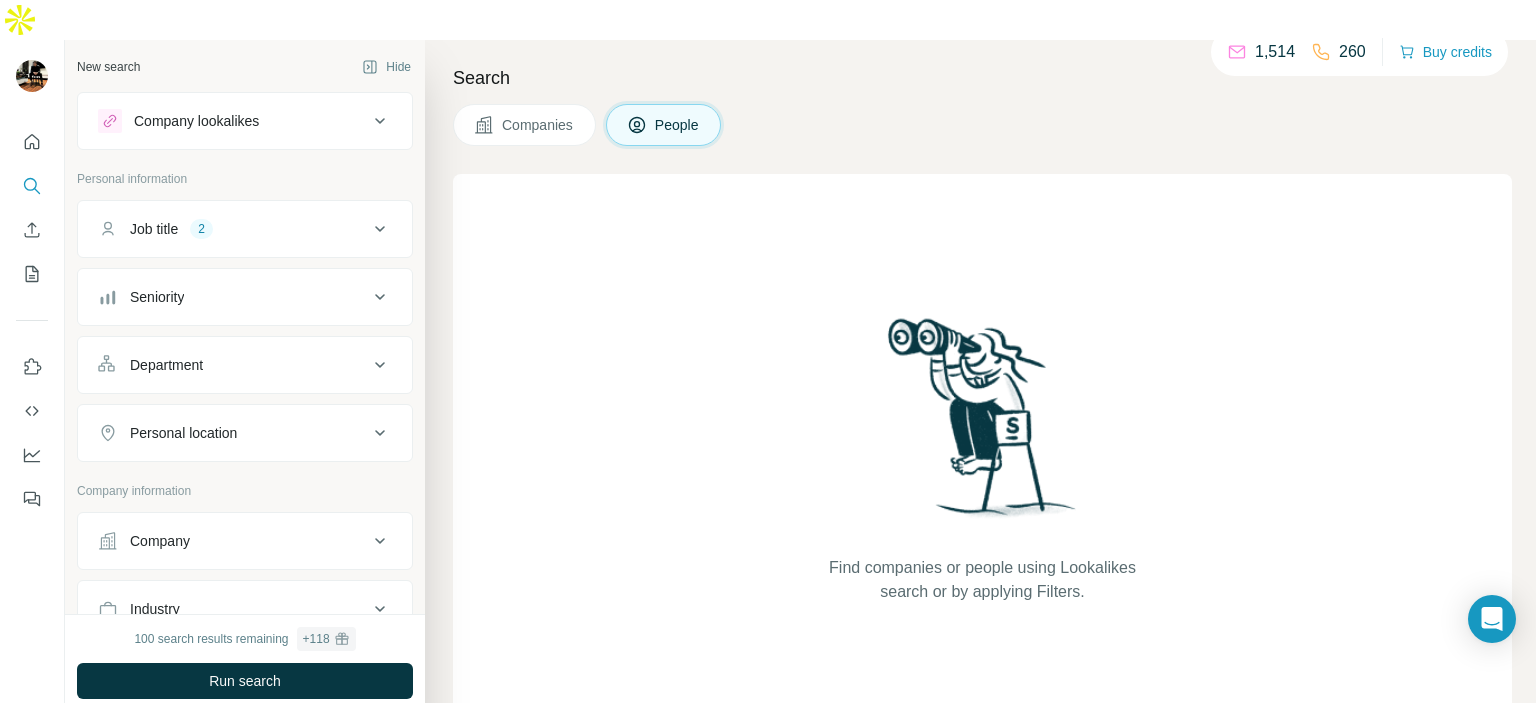click on "[JOB TITLE]" at bounding box center (245, 229) 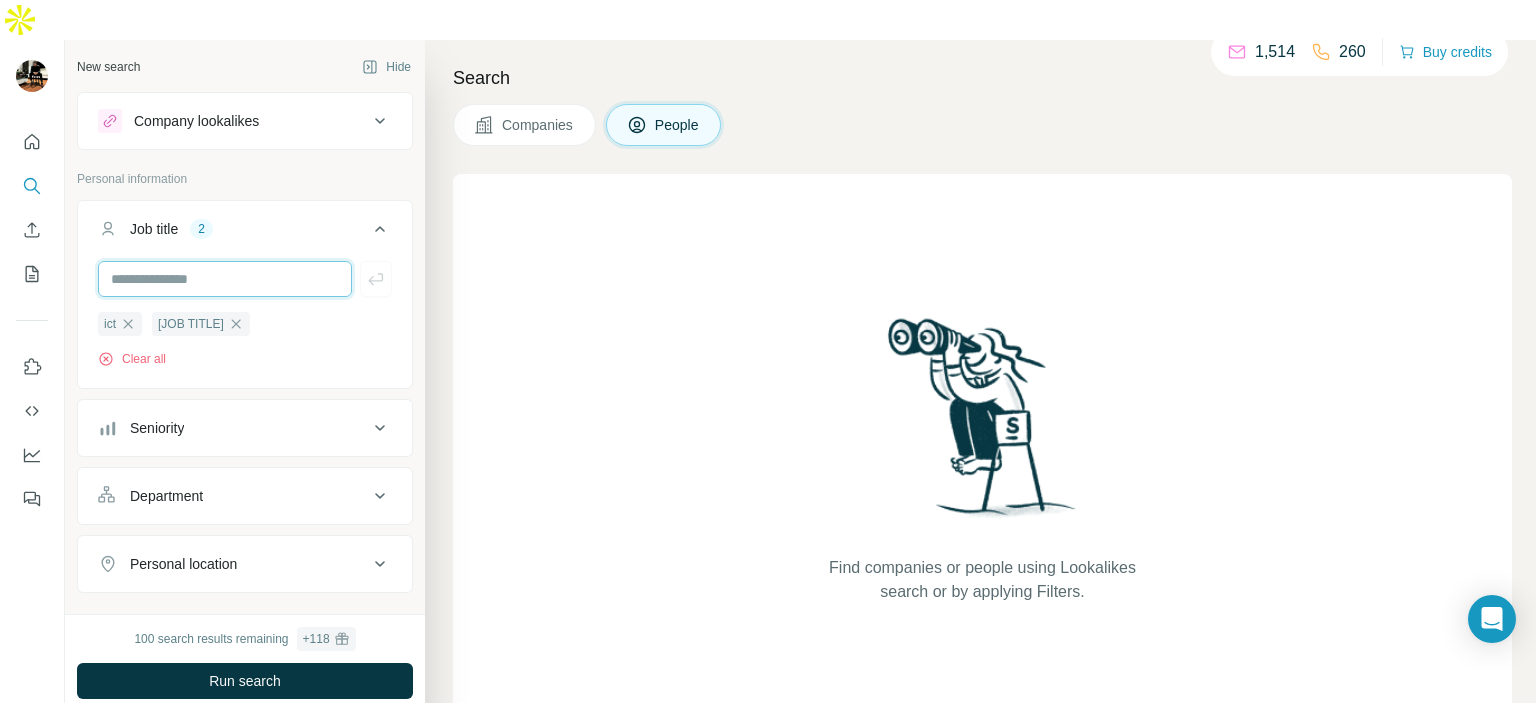 click at bounding box center (225, 279) 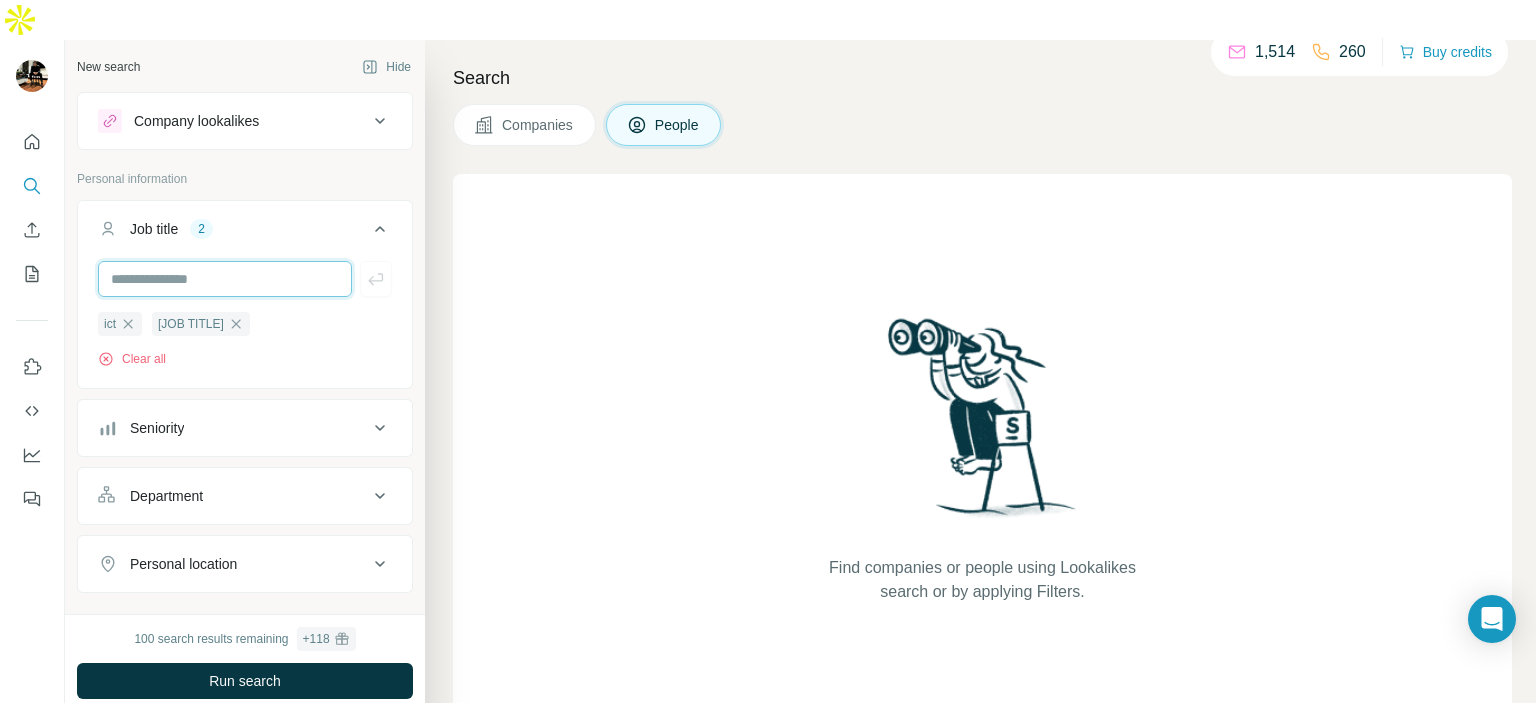 paste on "**********" 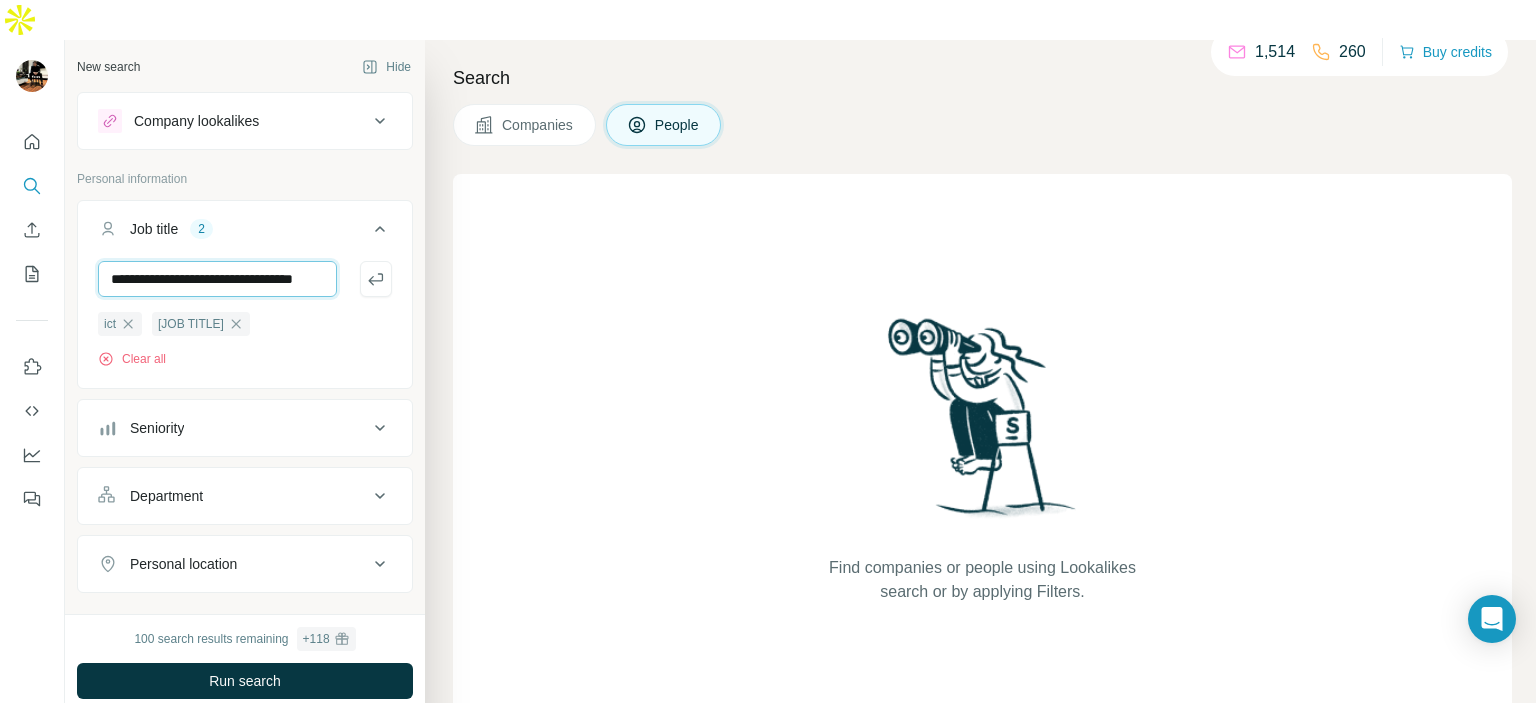 scroll, scrollTop: 0, scrollLeft: 32, axis: horizontal 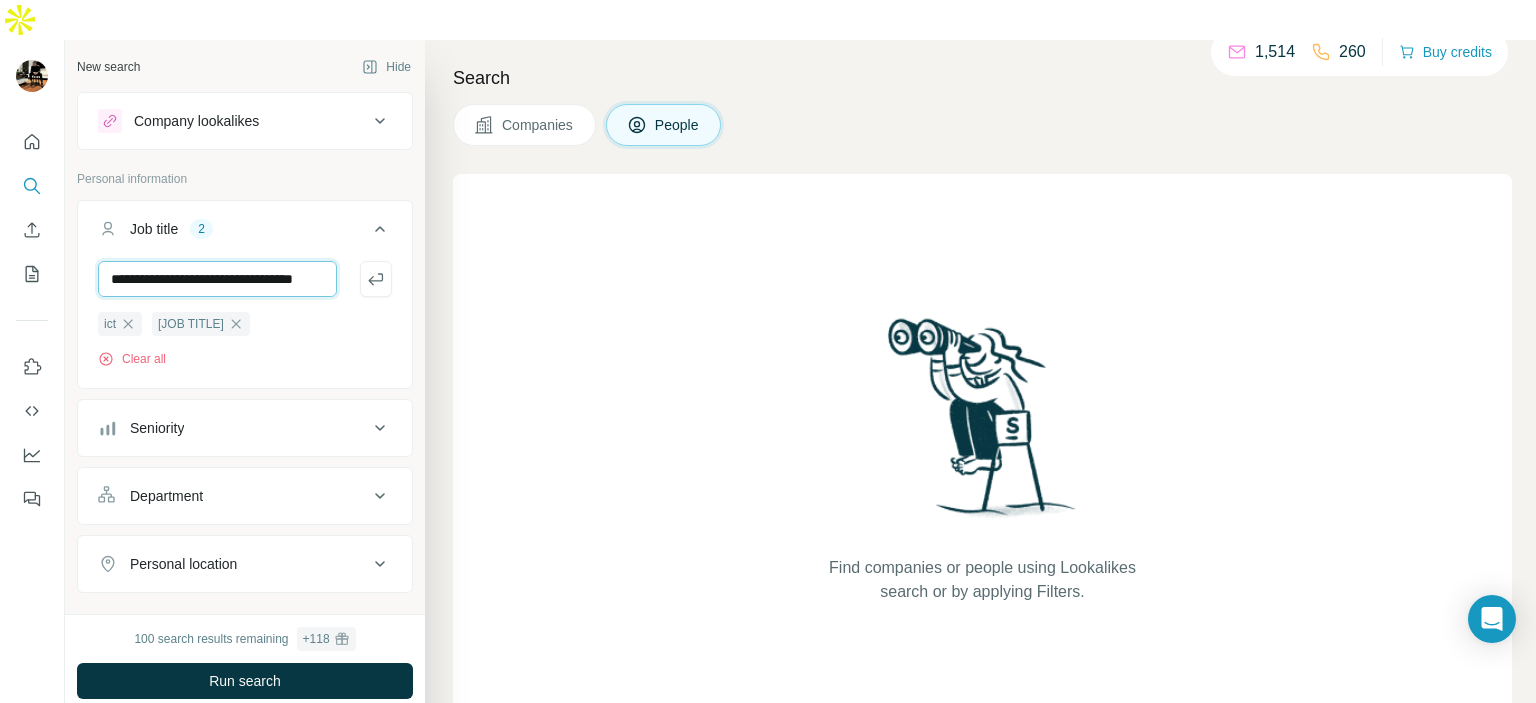 type on "**********" 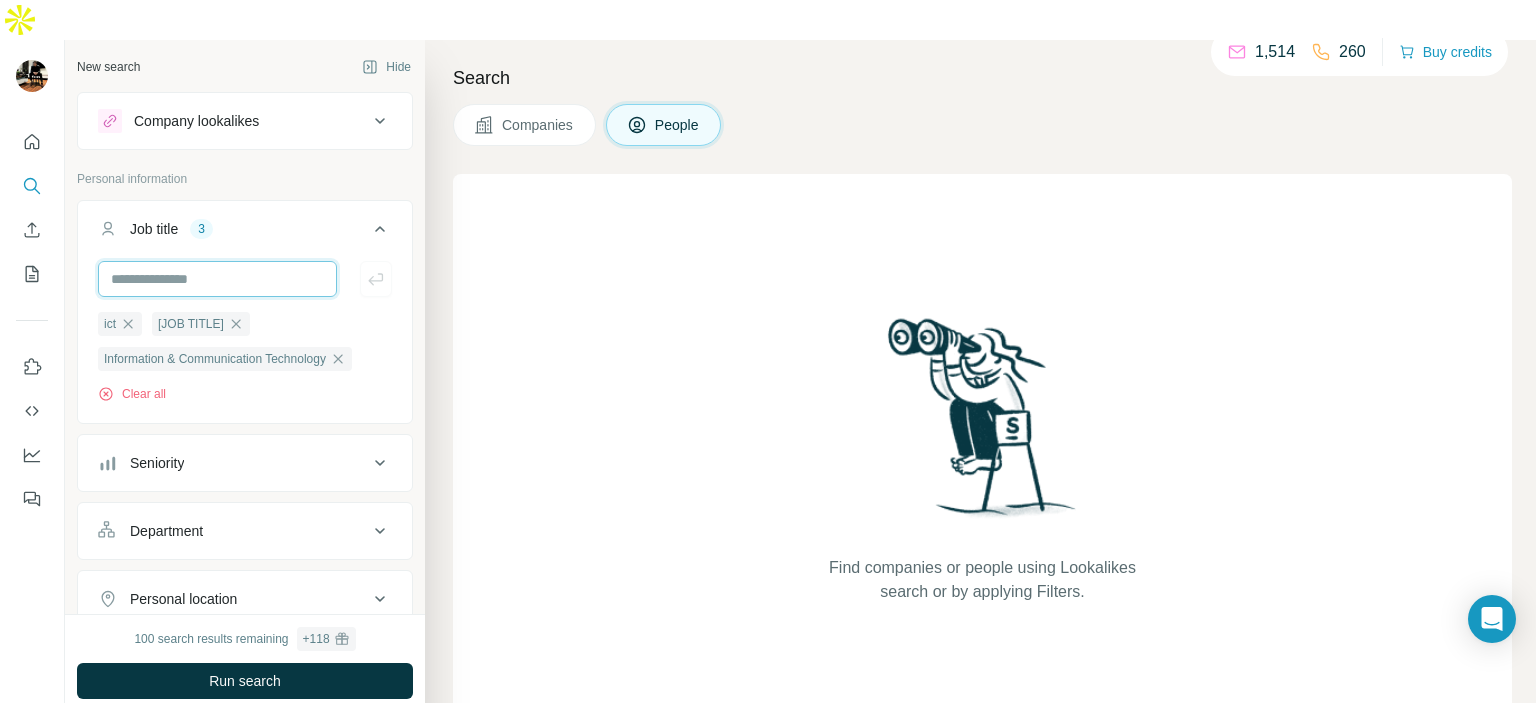 scroll, scrollTop: 0, scrollLeft: 0, axis: both 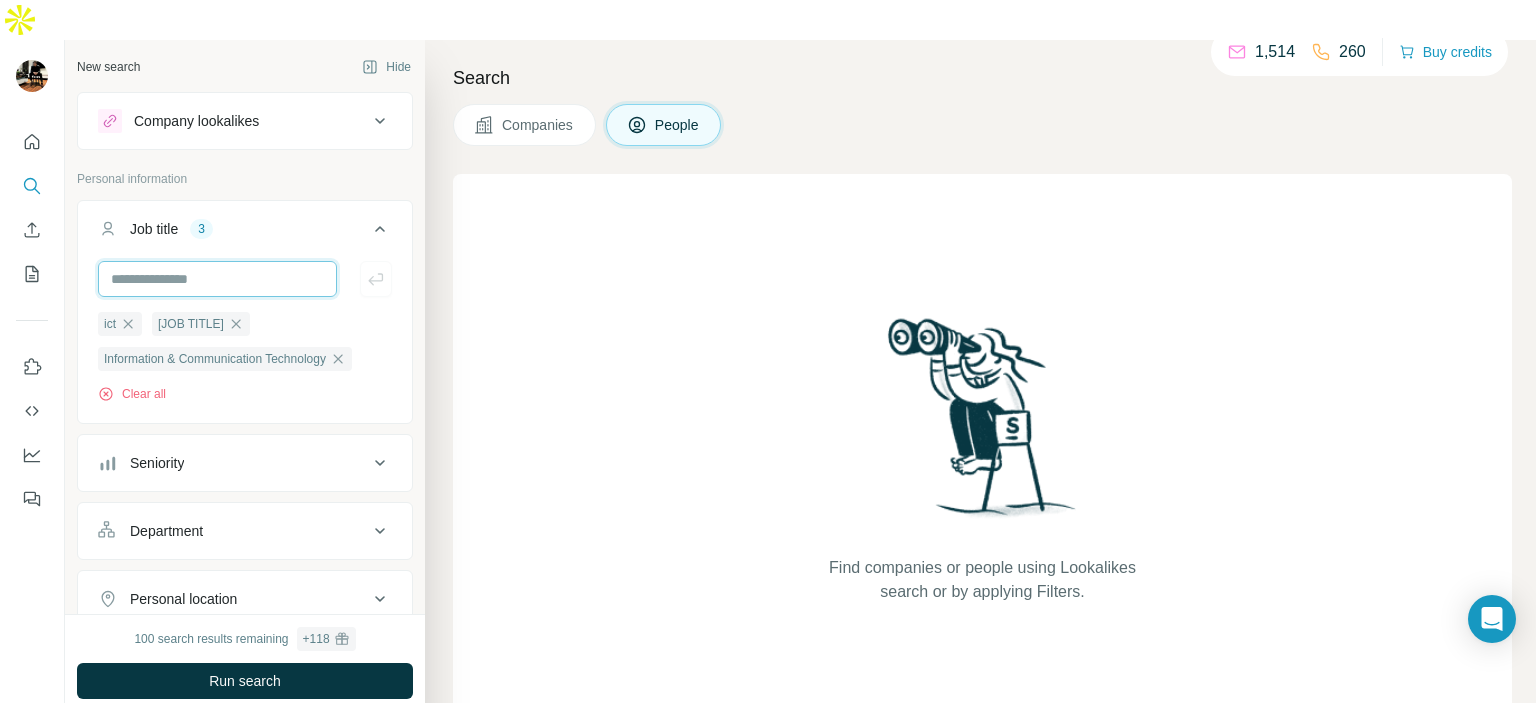 click at bounding box center [217, 279] 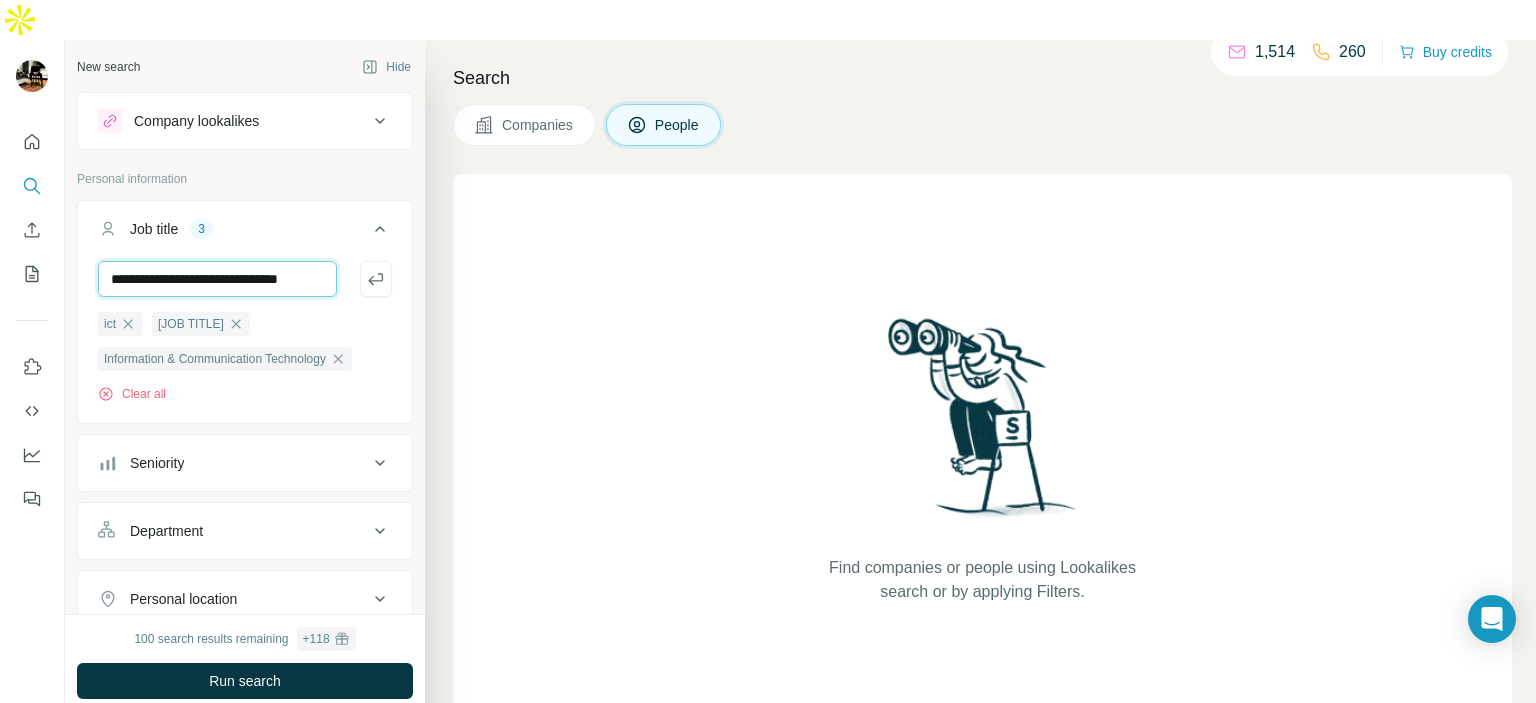 scroll, scrollTop: 0, scrollLeft: 1, axis: horizontal 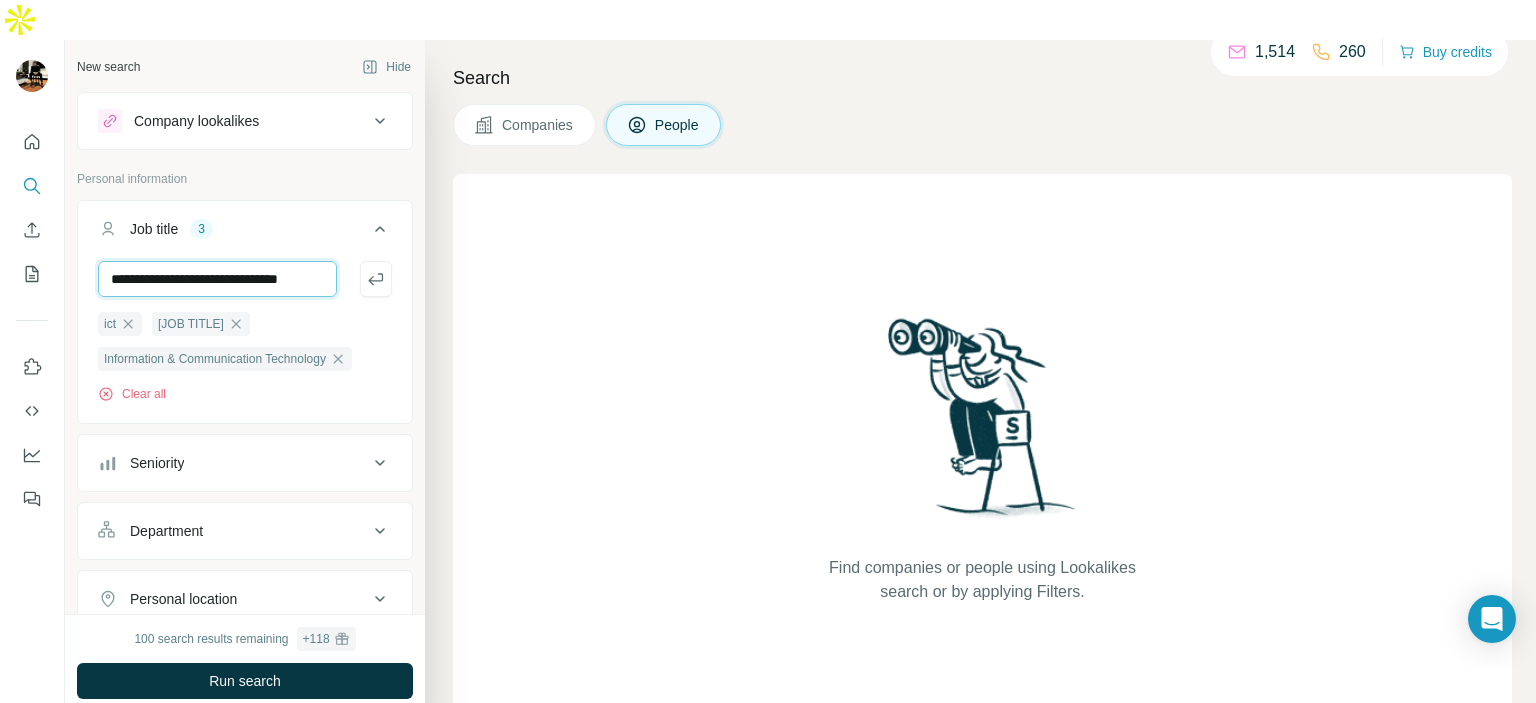 type on "**********" 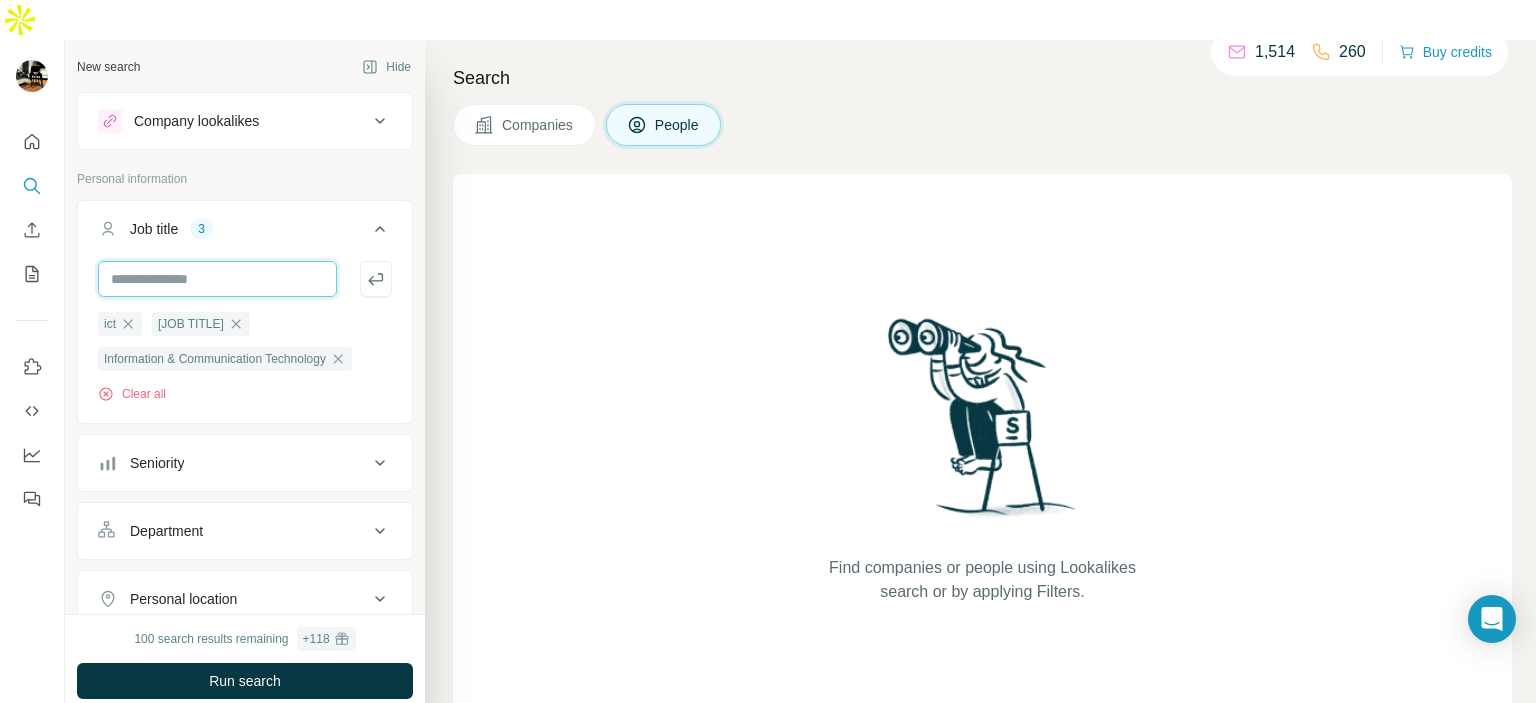 scroll, scrollTop: 0, scrollLeft: 0, axis: both 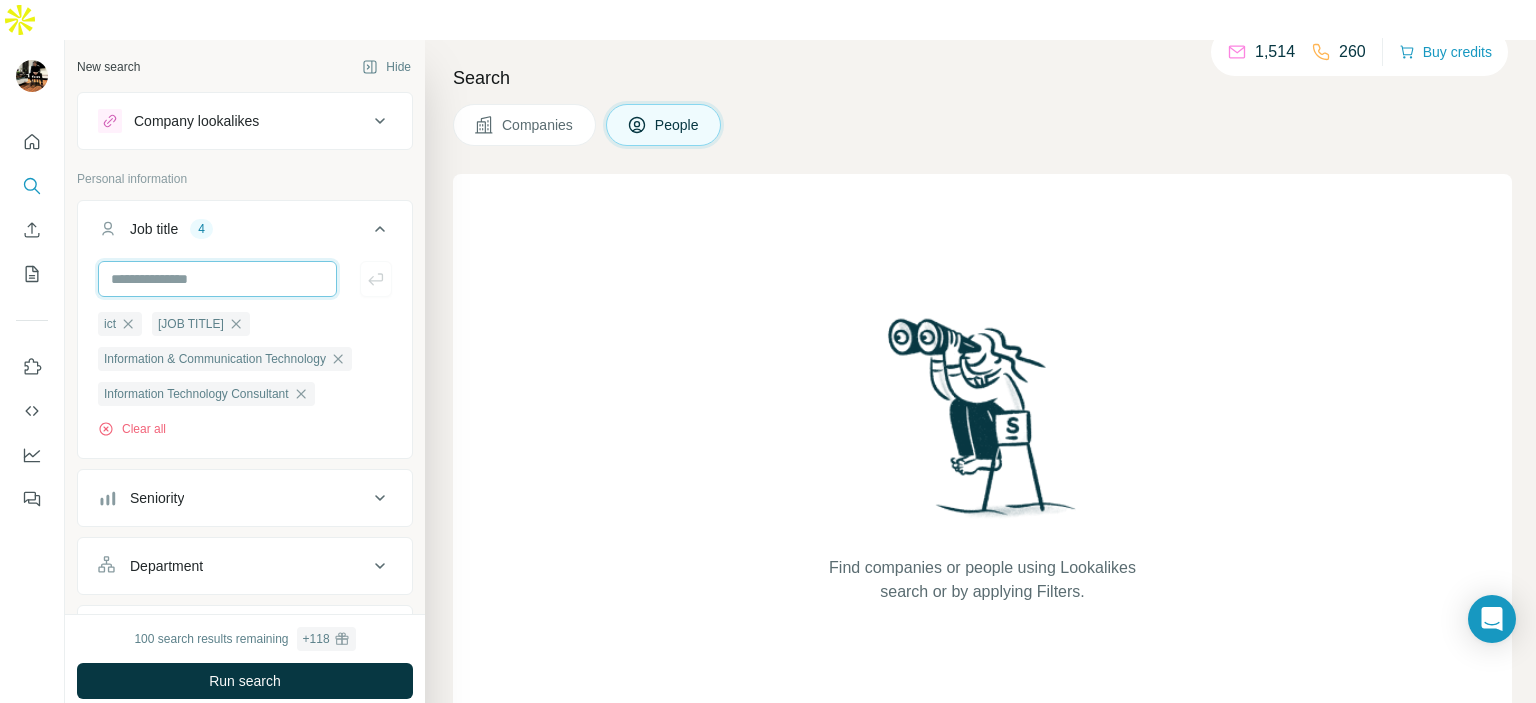 click at bounding box center (217, 279) 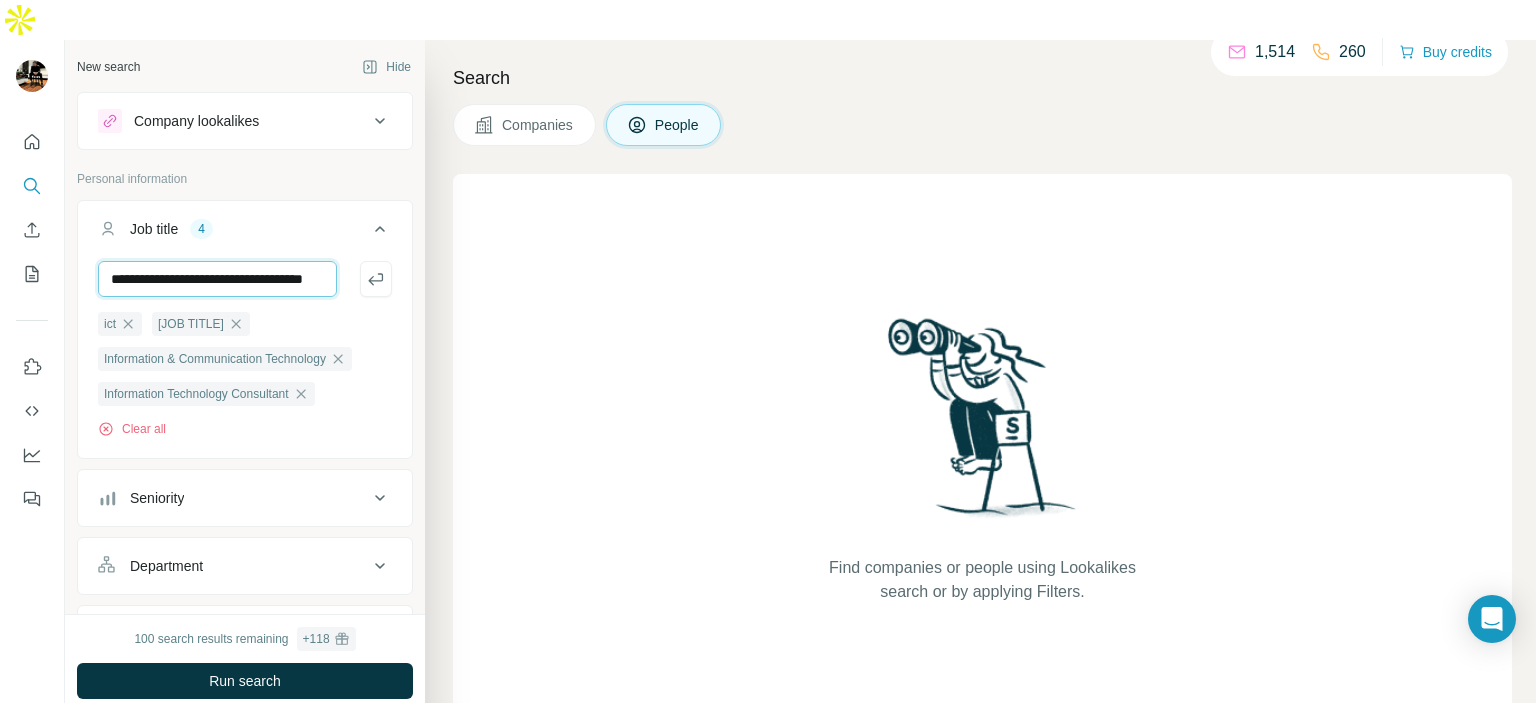 scroll, scrollTop: 0, scrollLeft: 39, axis: horizontal 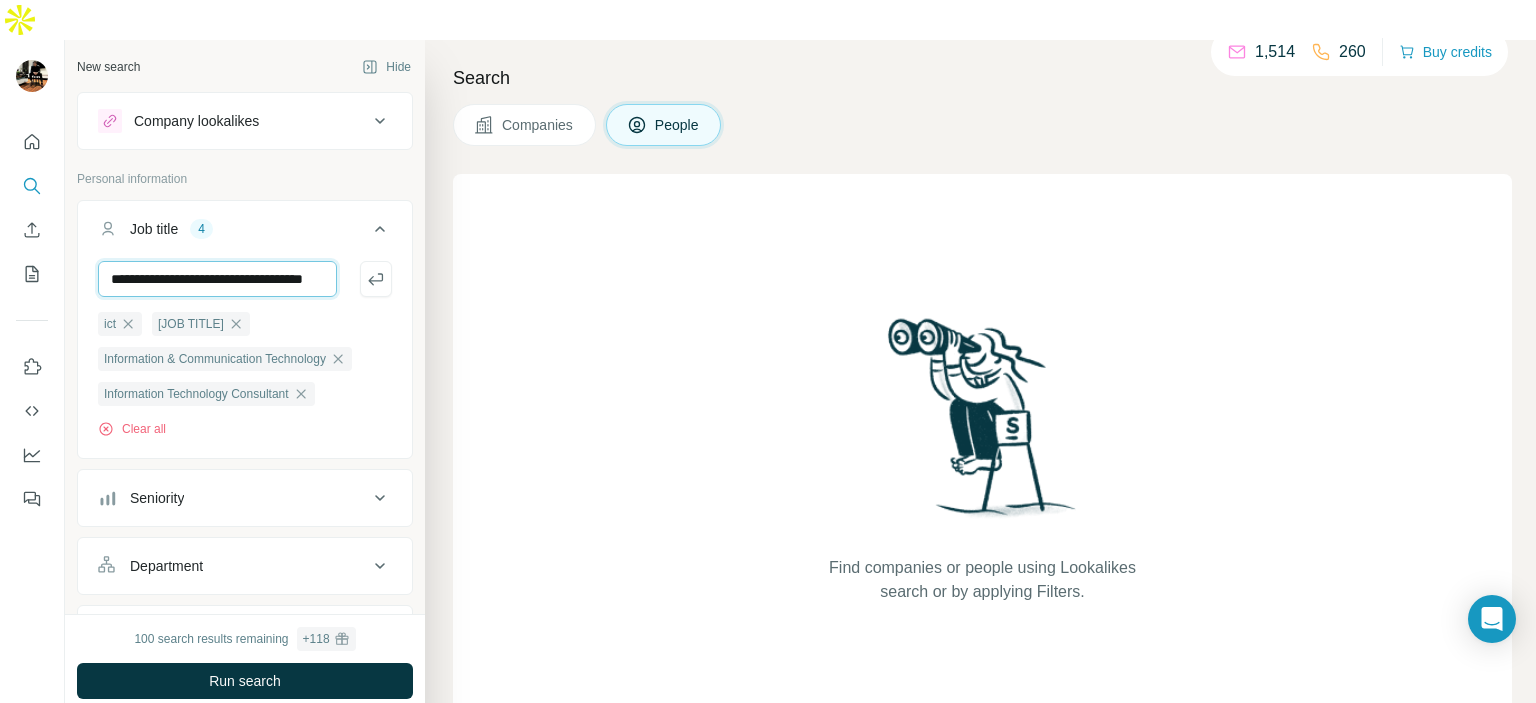 type on "**********" 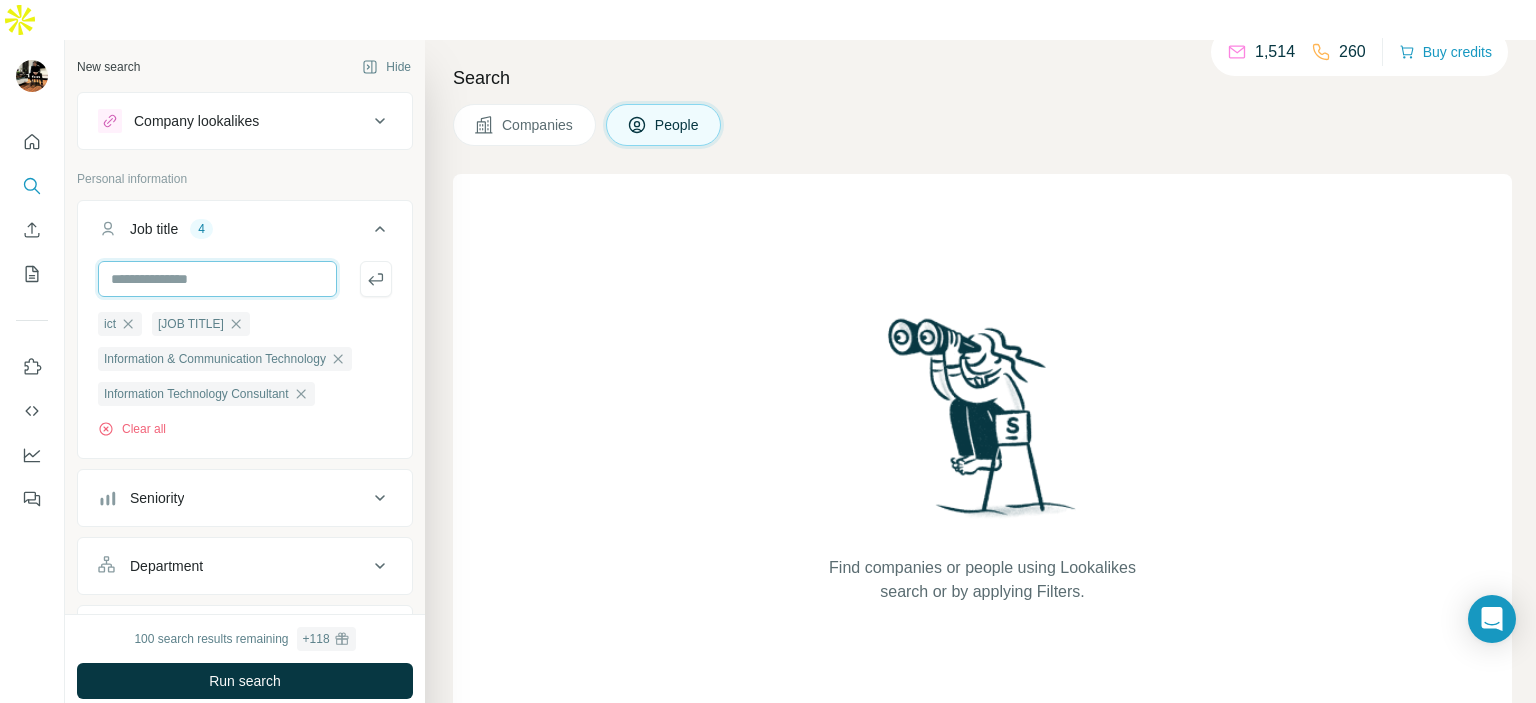 scroll, scrollTop: 0, scrollLeft: 0, axis: both 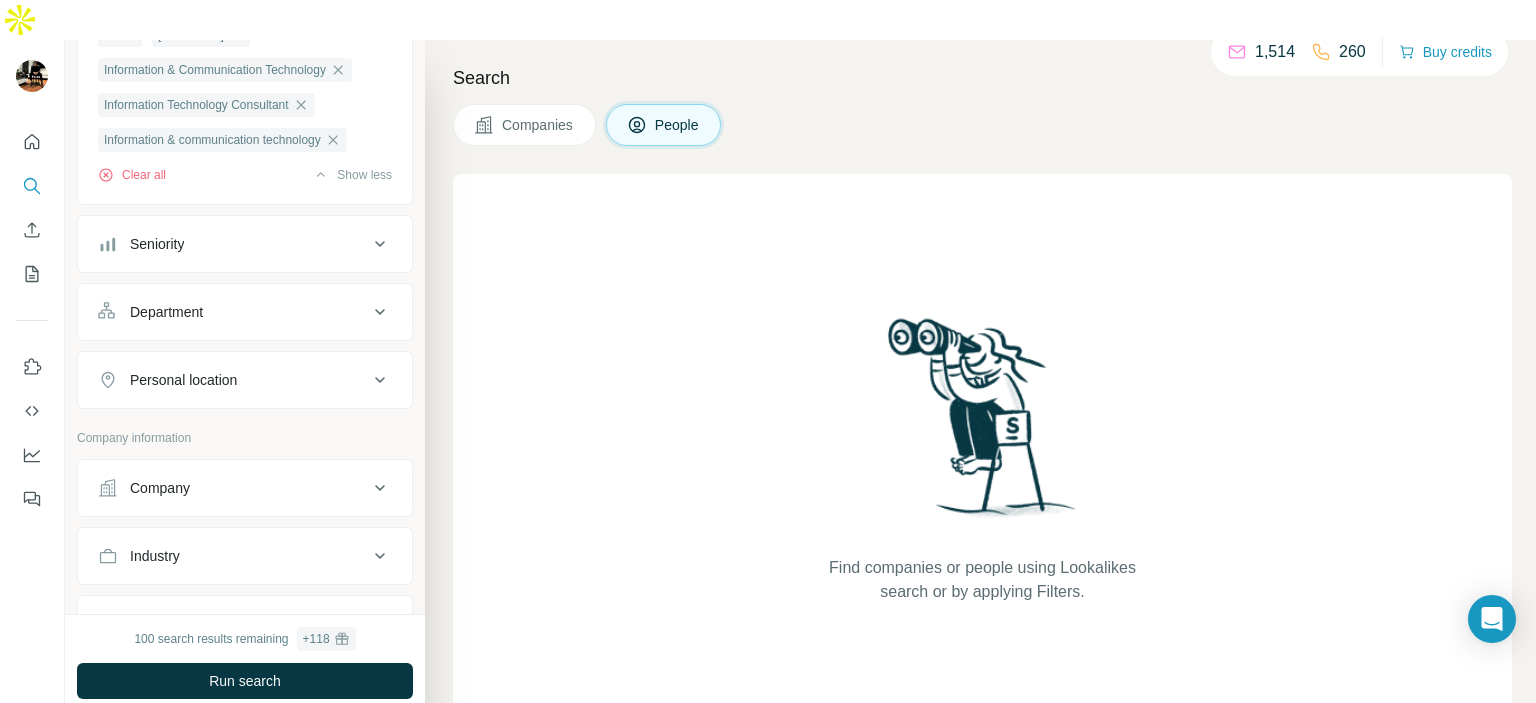 click on "Seniority" at bounding box center (233, 244) 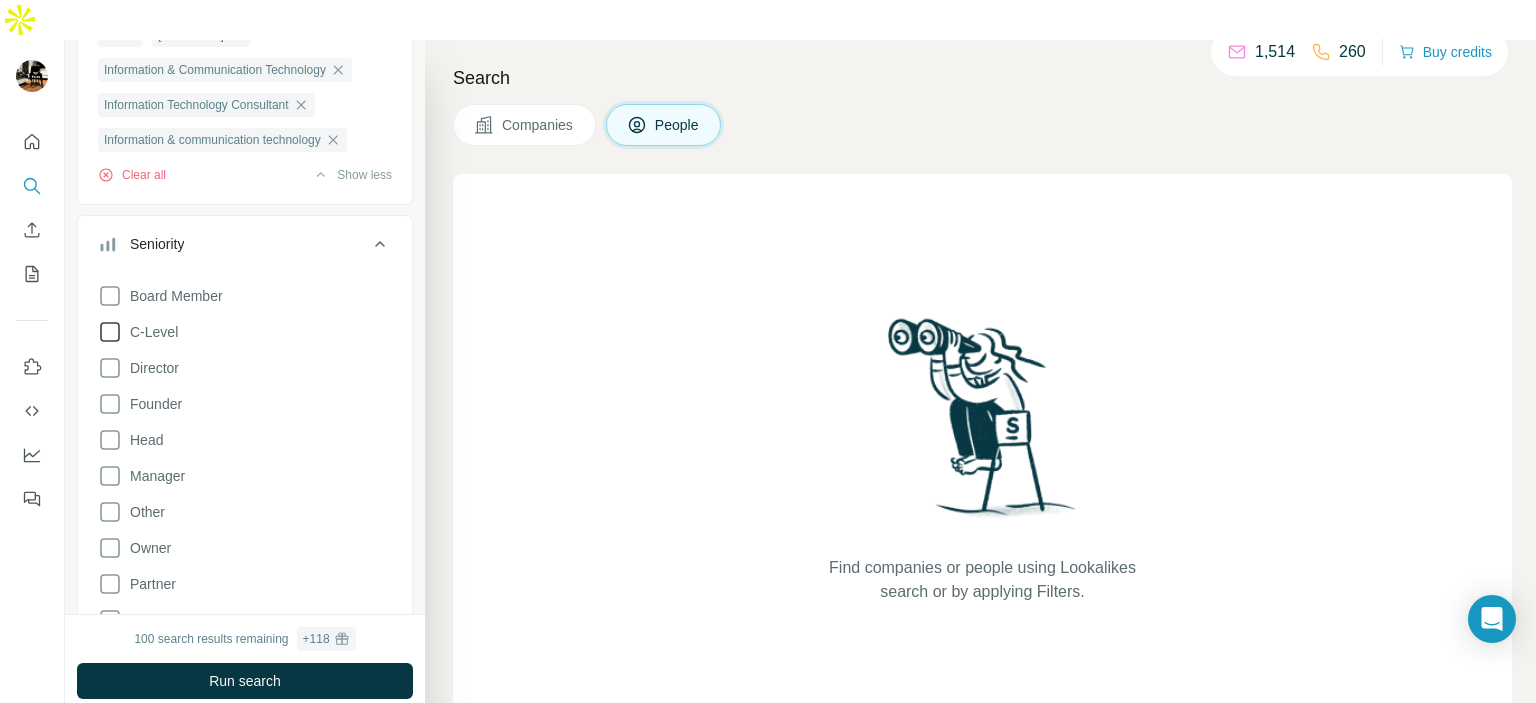 click on "C-Level" at bounding box center [150, 332] 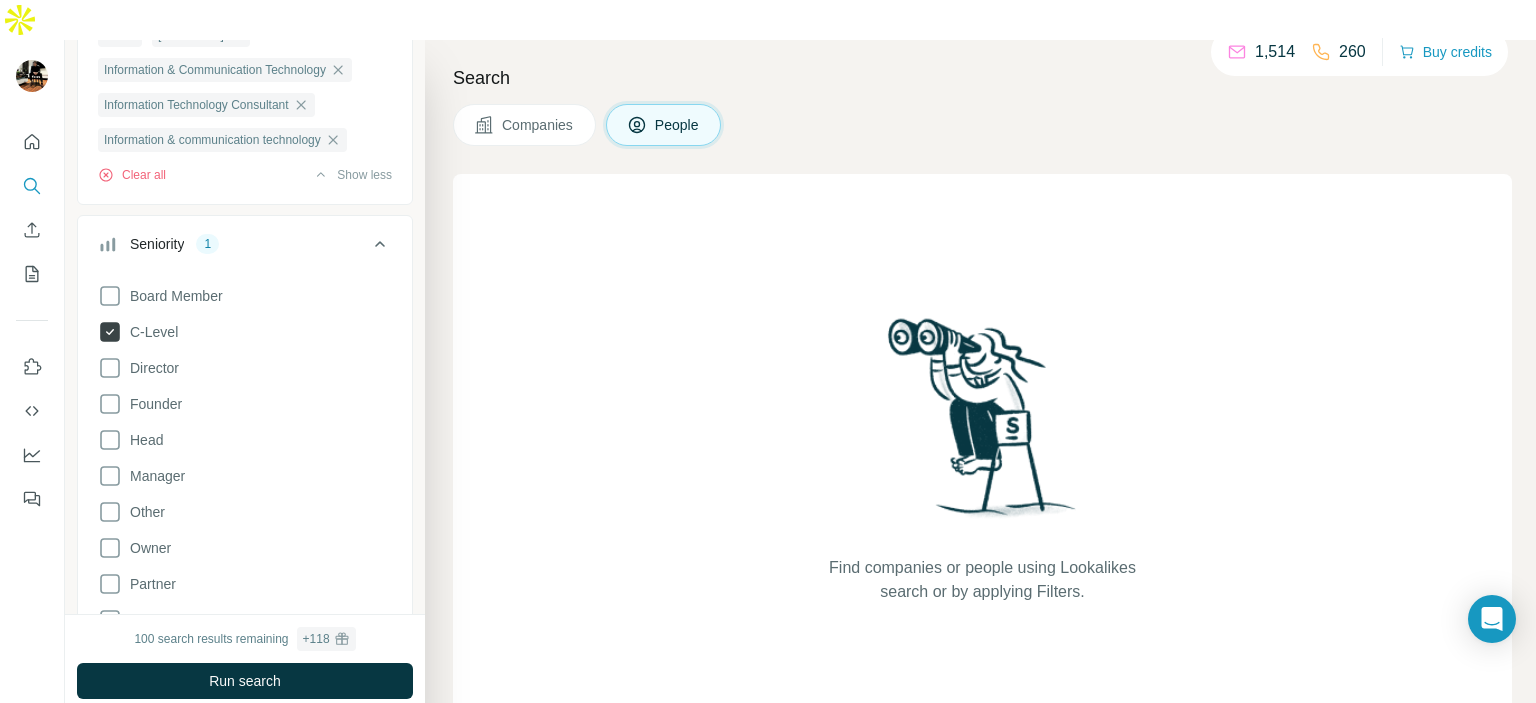 click on "C-Level" at bounding box center (150, 332) 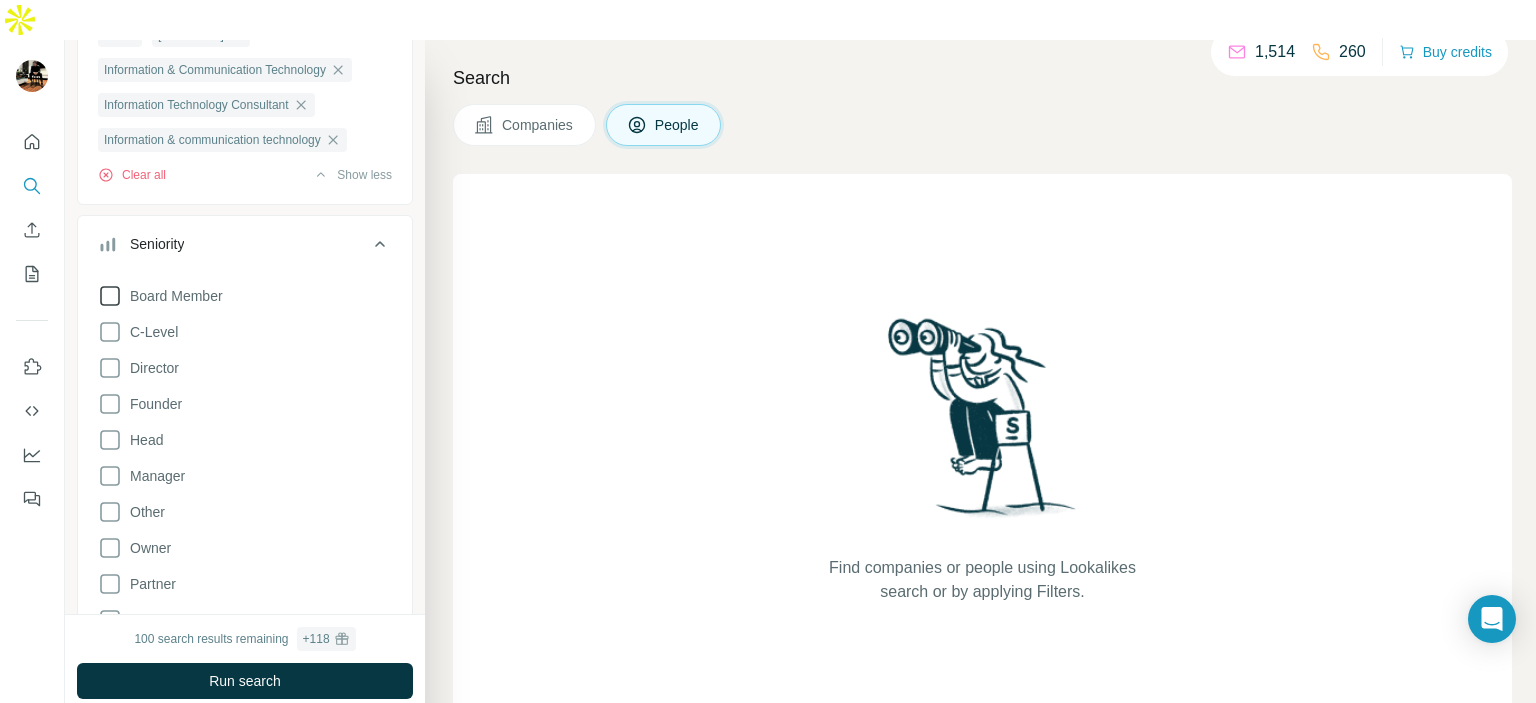scroll, scrollTop: 89, scrollLeft: 0, axis: vertical 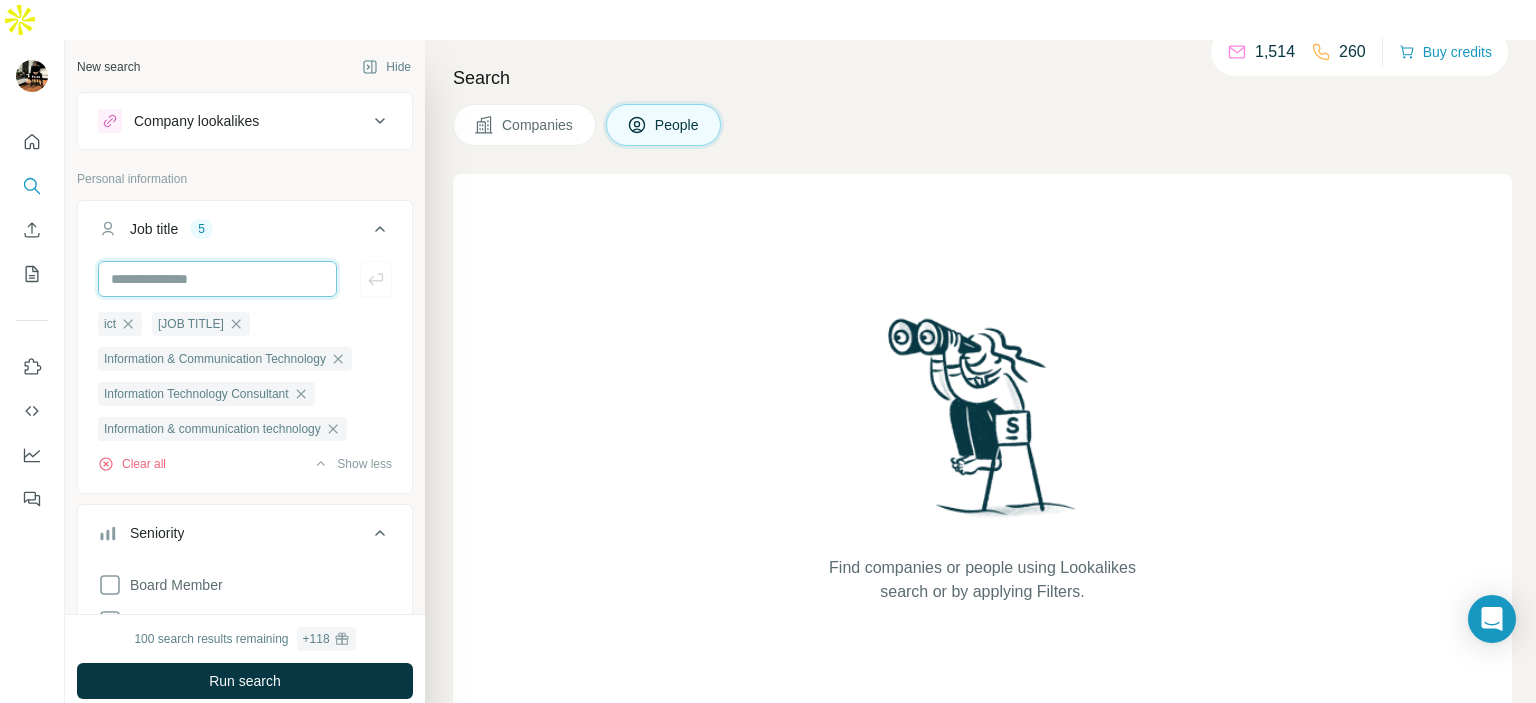 click at bounding box center (217, 279) 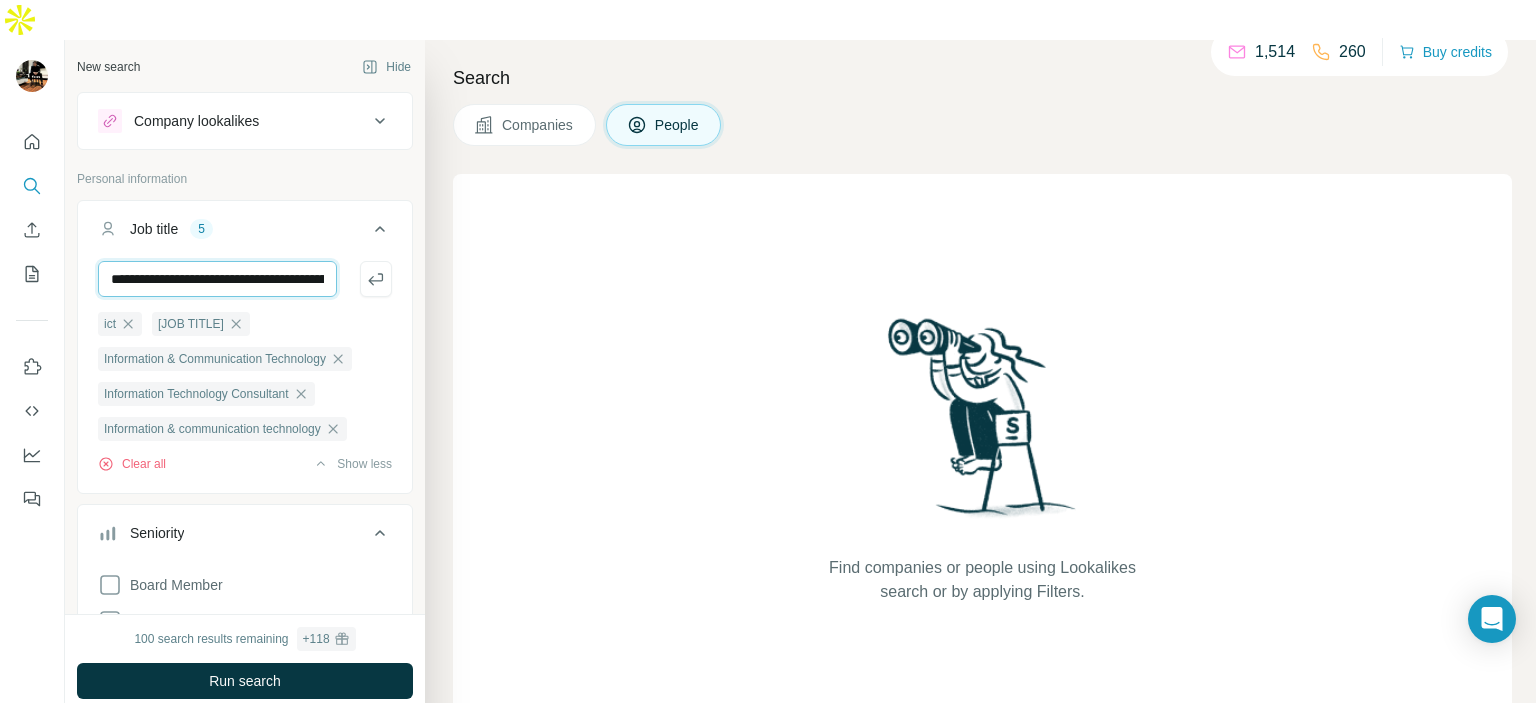 click on "**********" at bounding box center (217, 279) 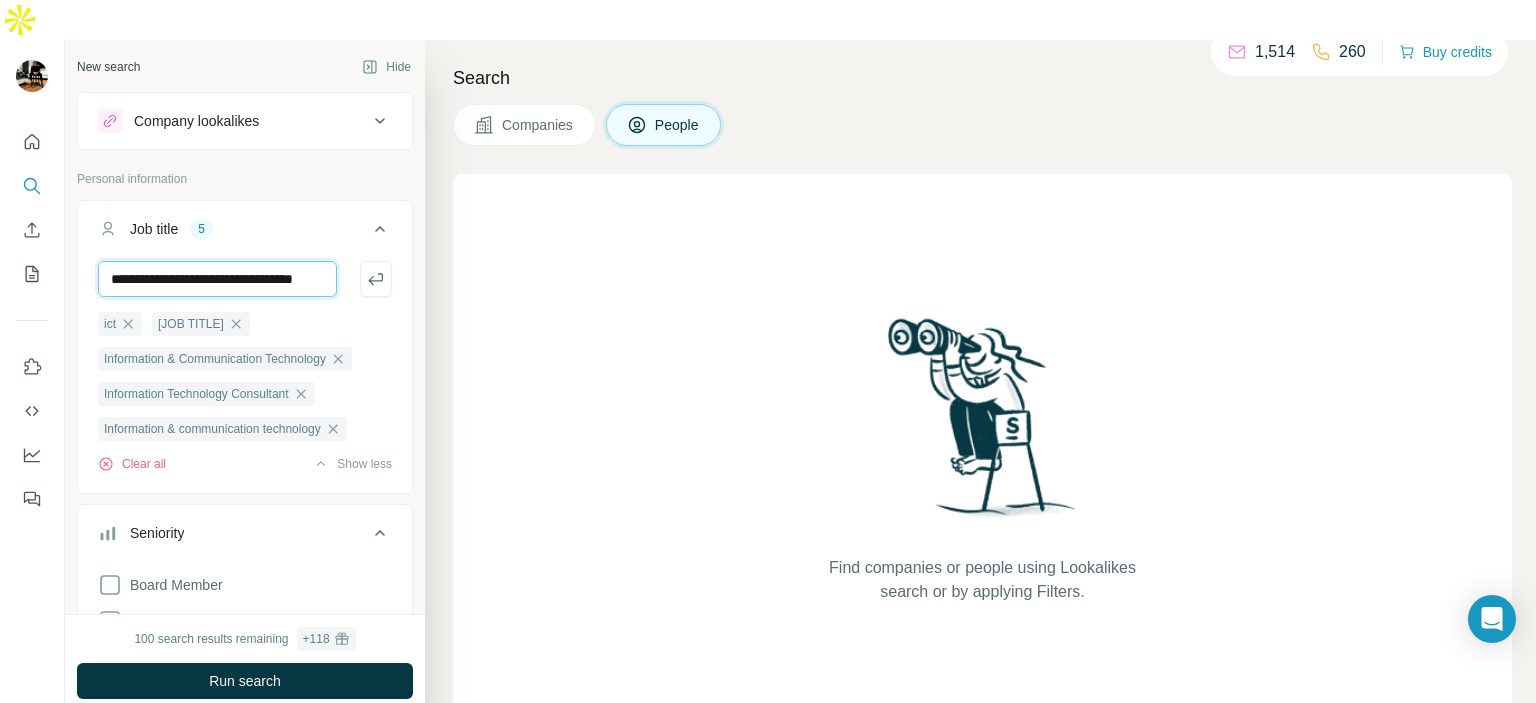 scroll, scrollTop: 0, scrollLeft: 32, axis: horizontal 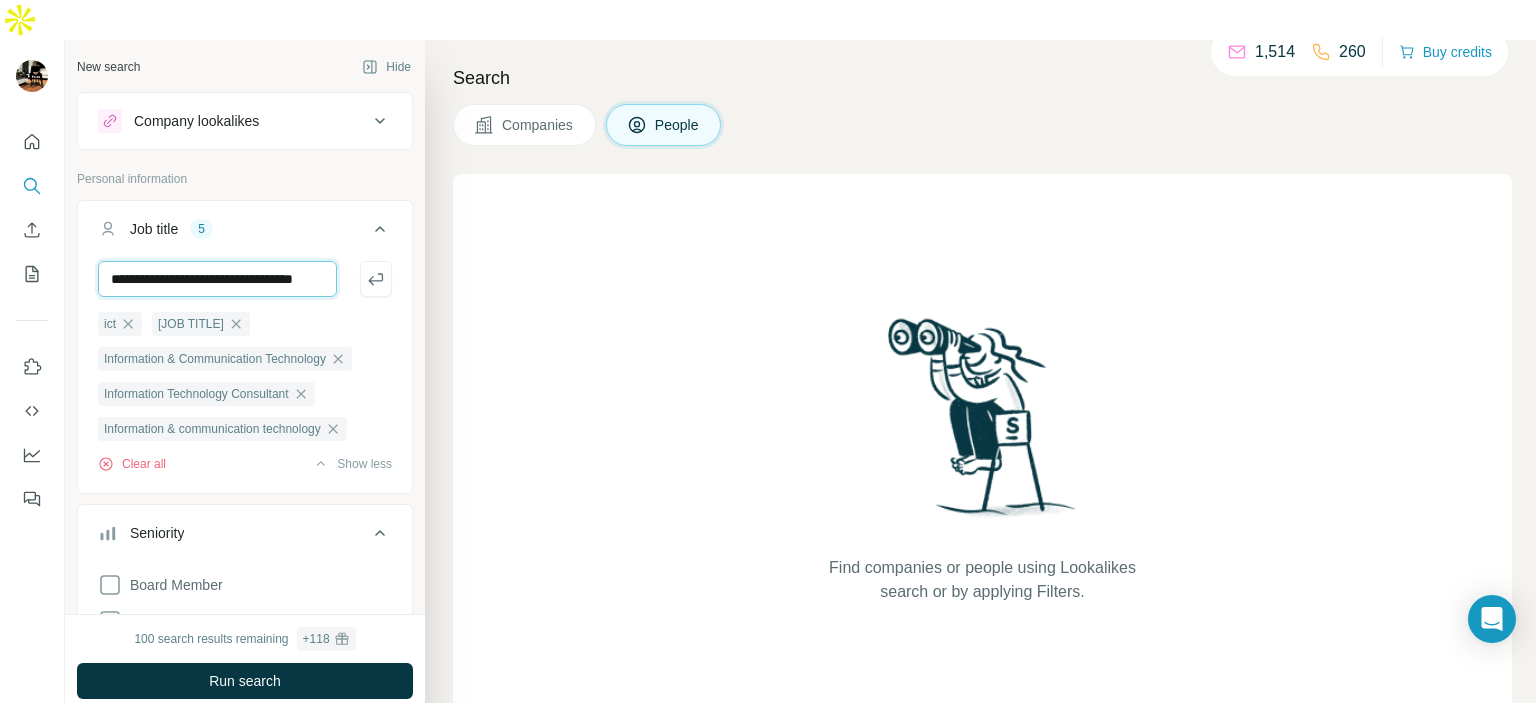 type on "**********" 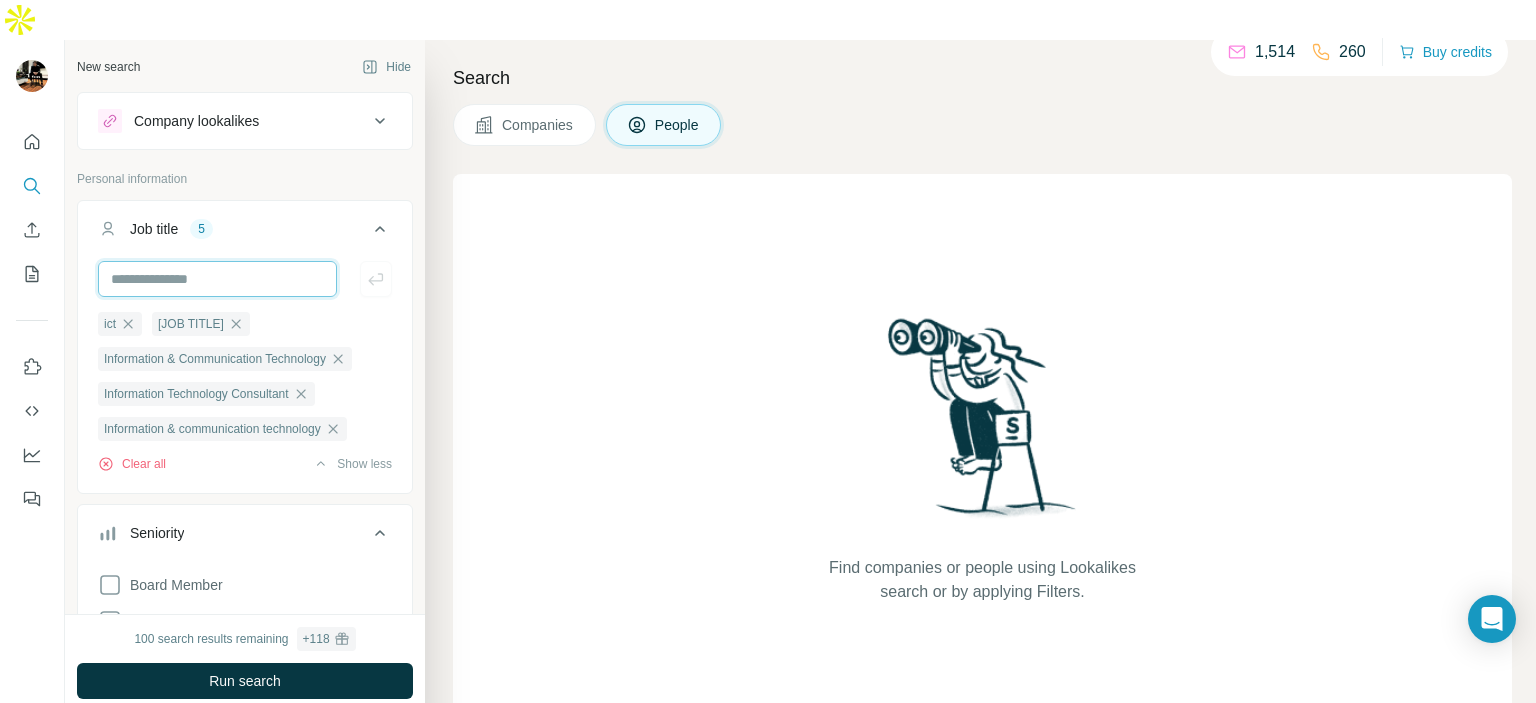 scroll, scrollTop: 0, scrollLeft: 0, axis: both 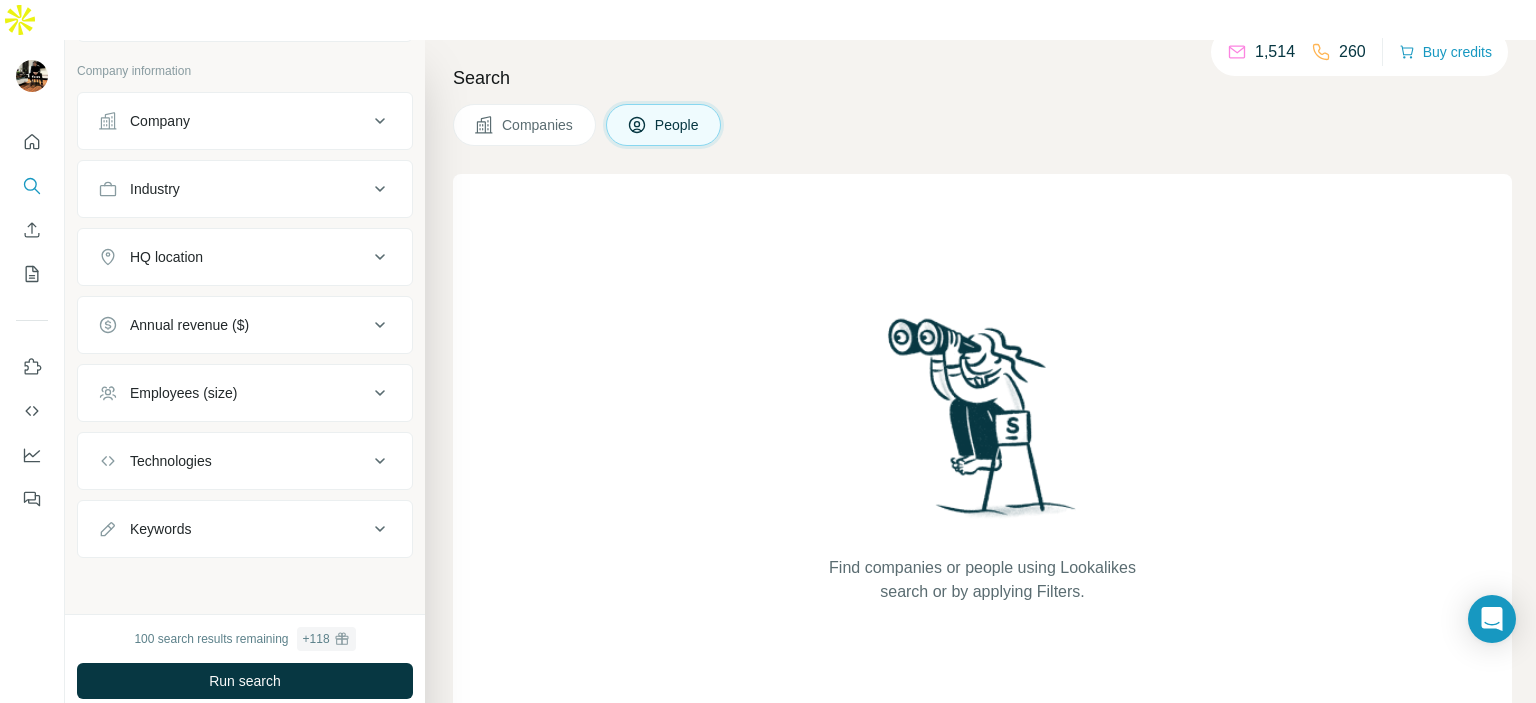 click on "HQ location" at bounding box center [245, 257] 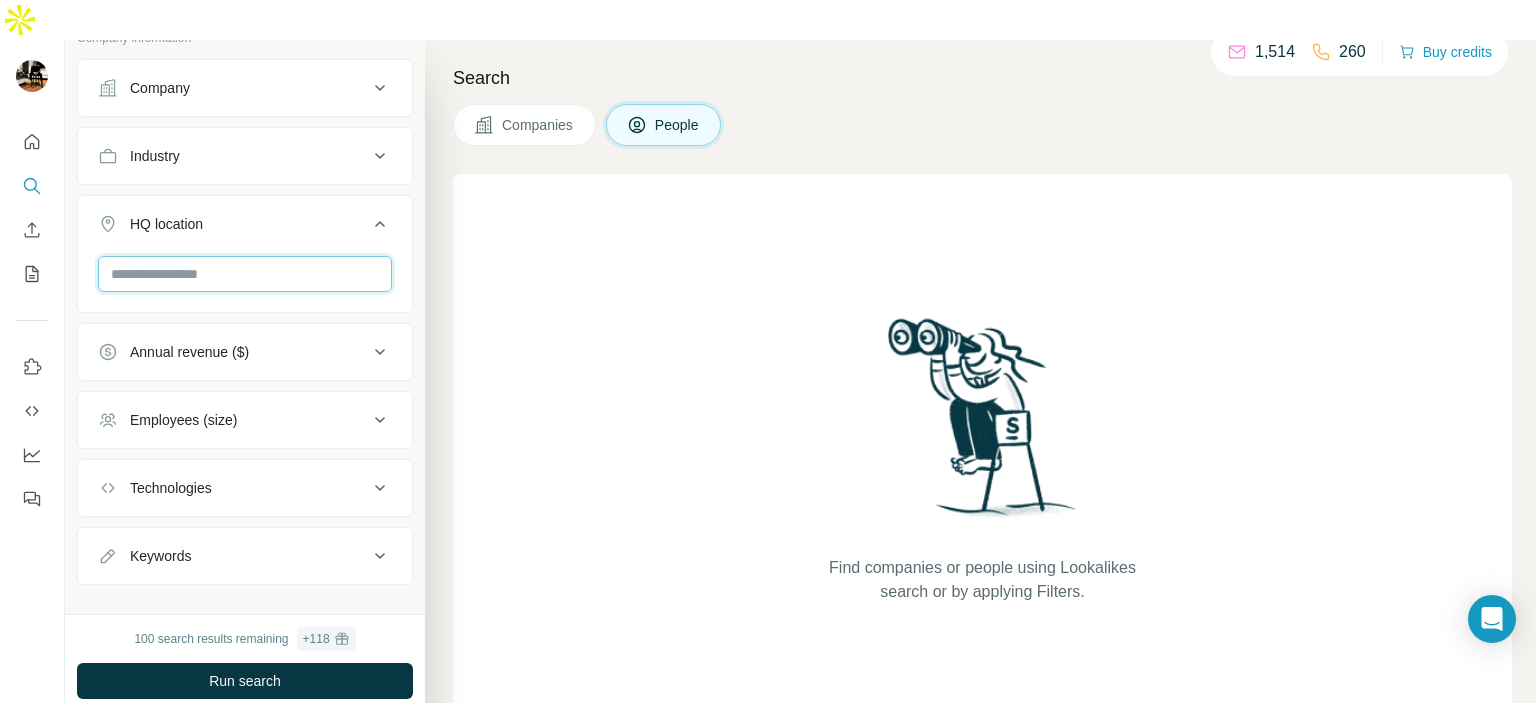 click at bounding box center [245, 274] 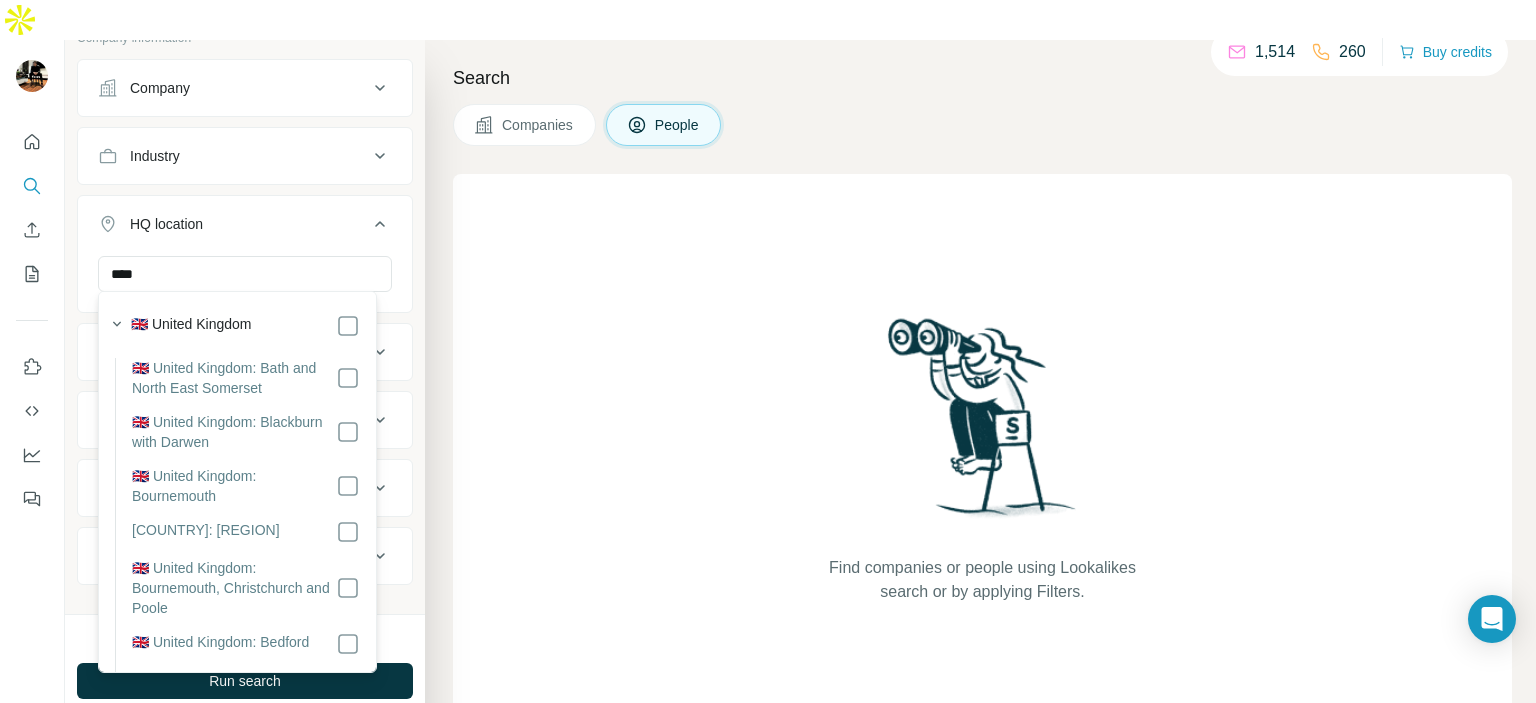 click on "🇬🇧 United Kingdom" at bounding box center [245, 326] 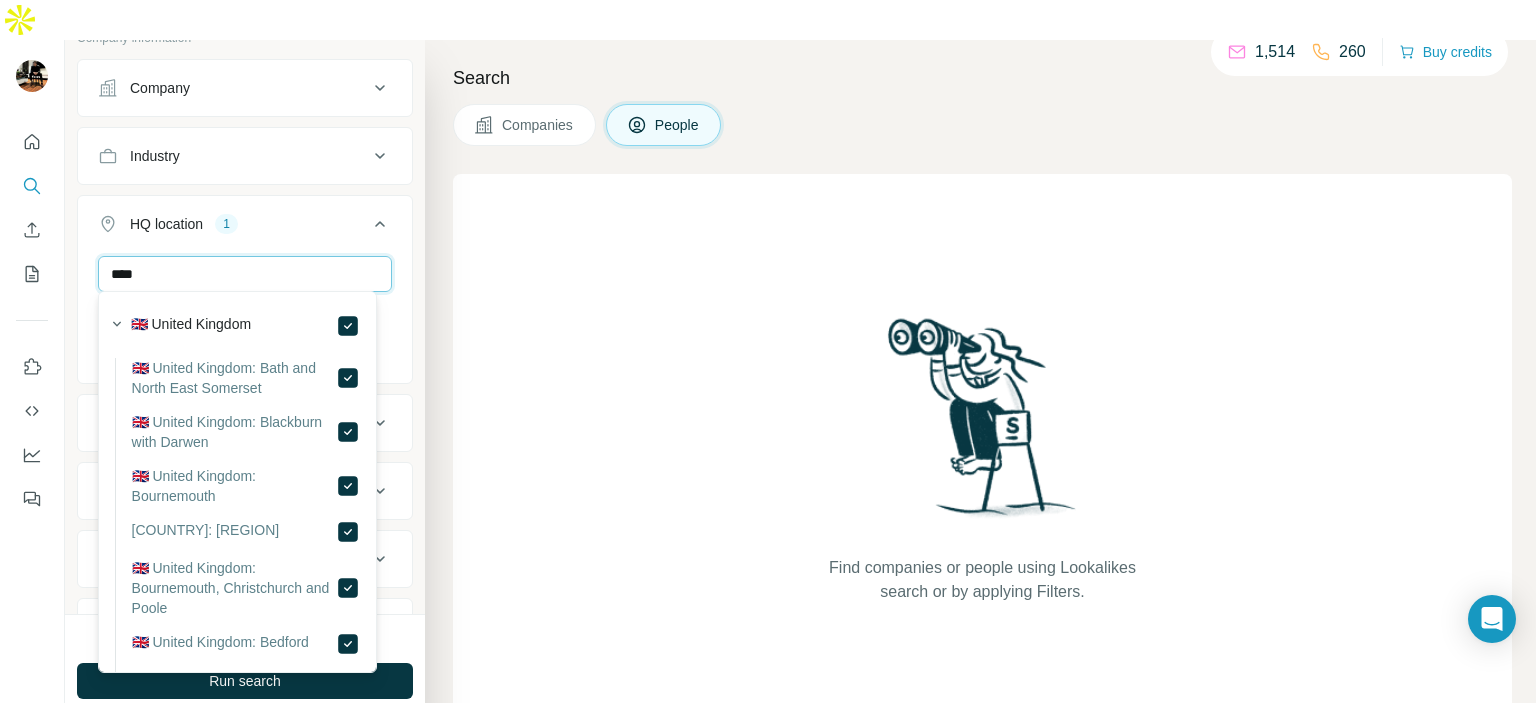 click on "****" at bounding box center (245, 274) 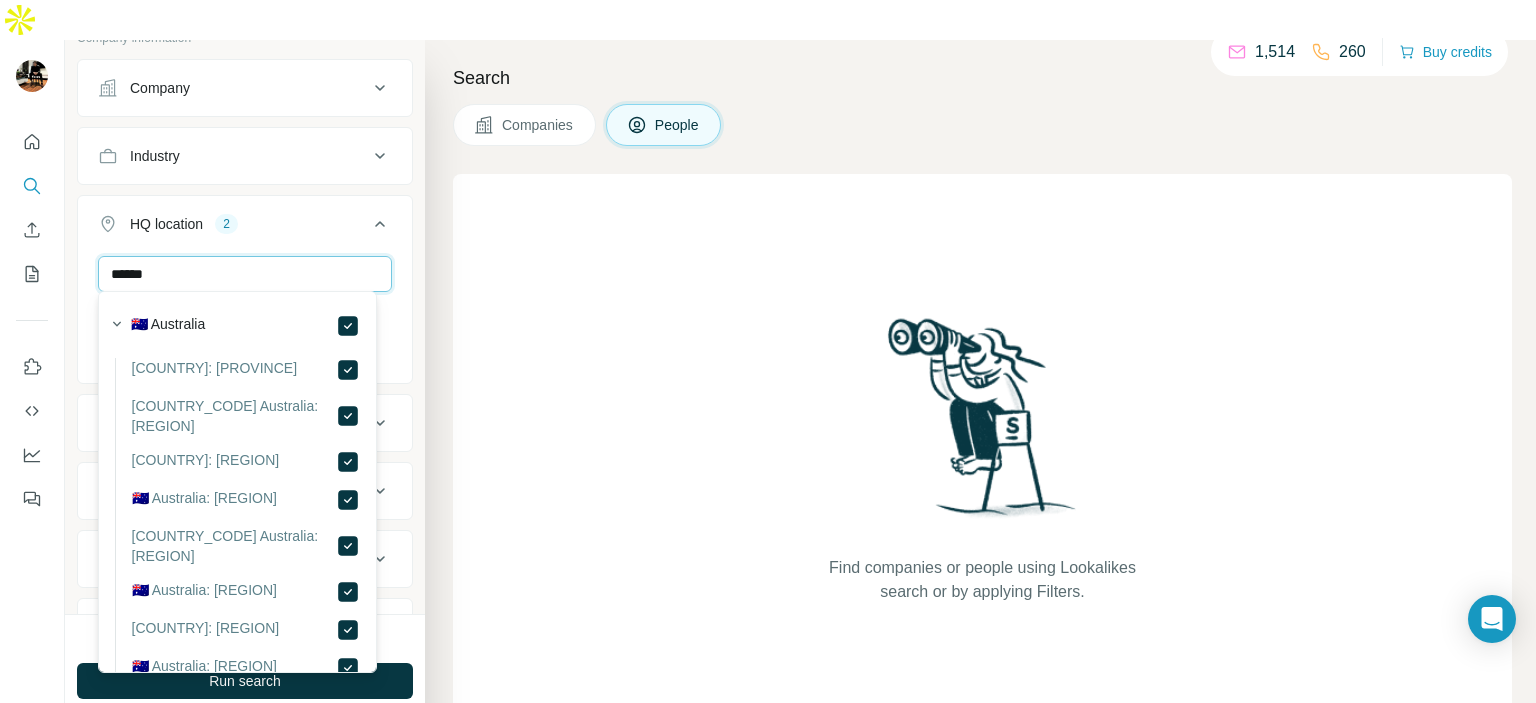 click on "******" at bounding box center (245, 274) 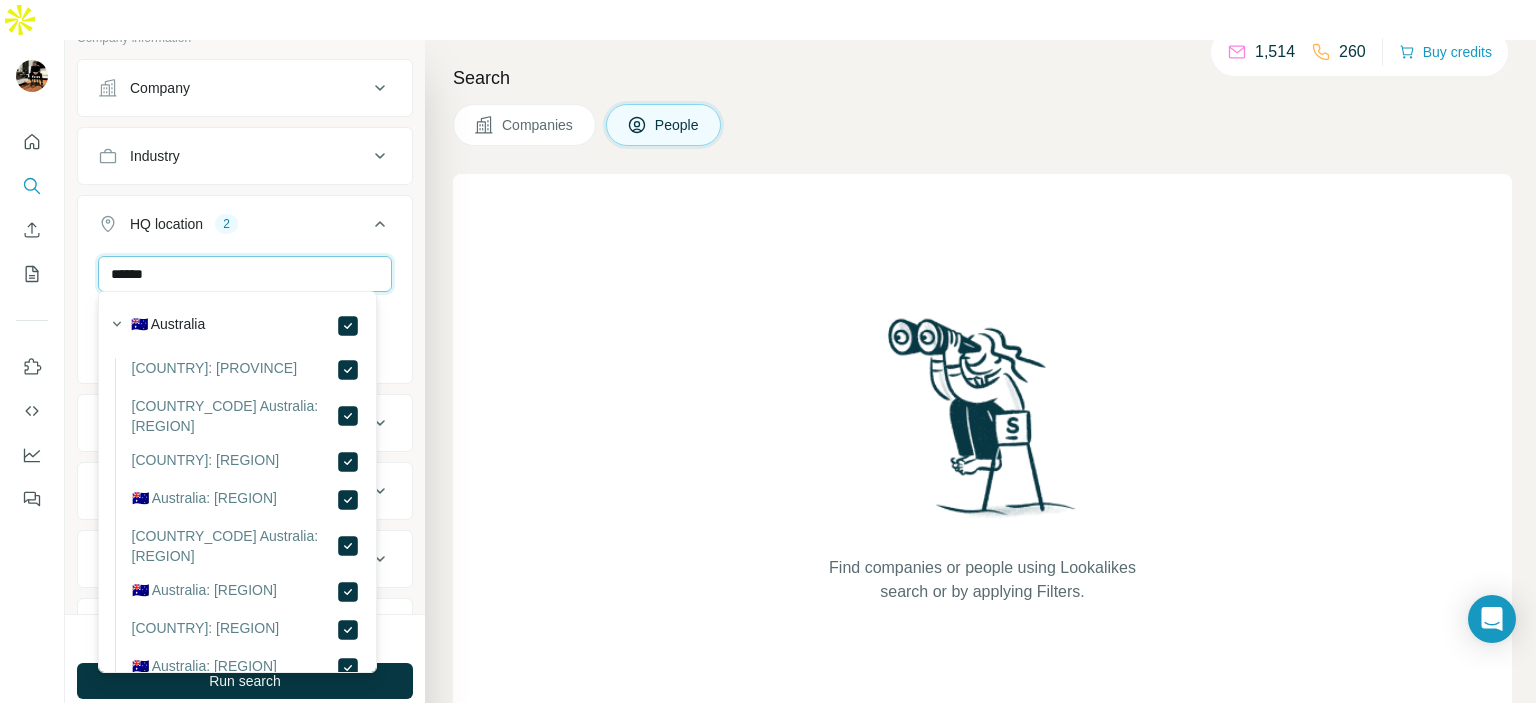 click on "******" at bounding box center [245, 274] 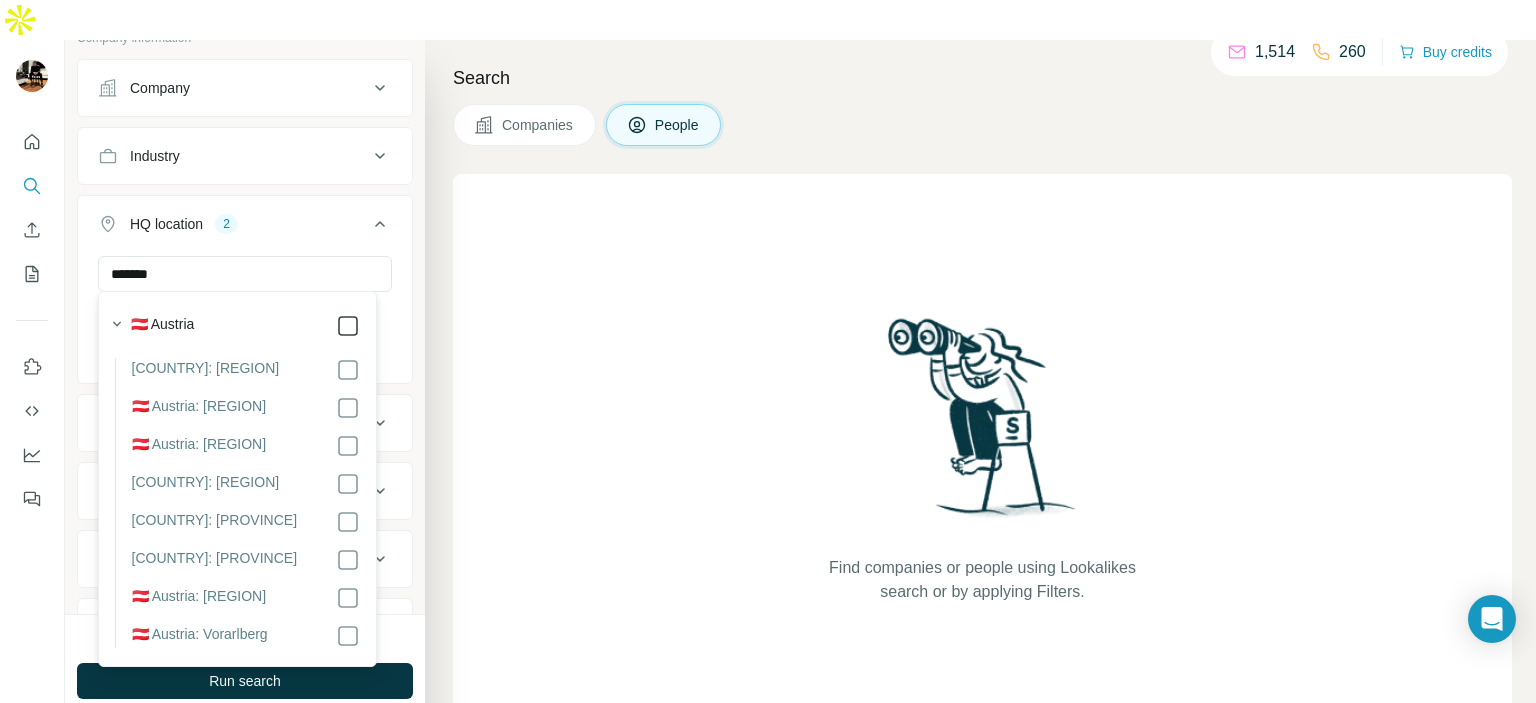 click 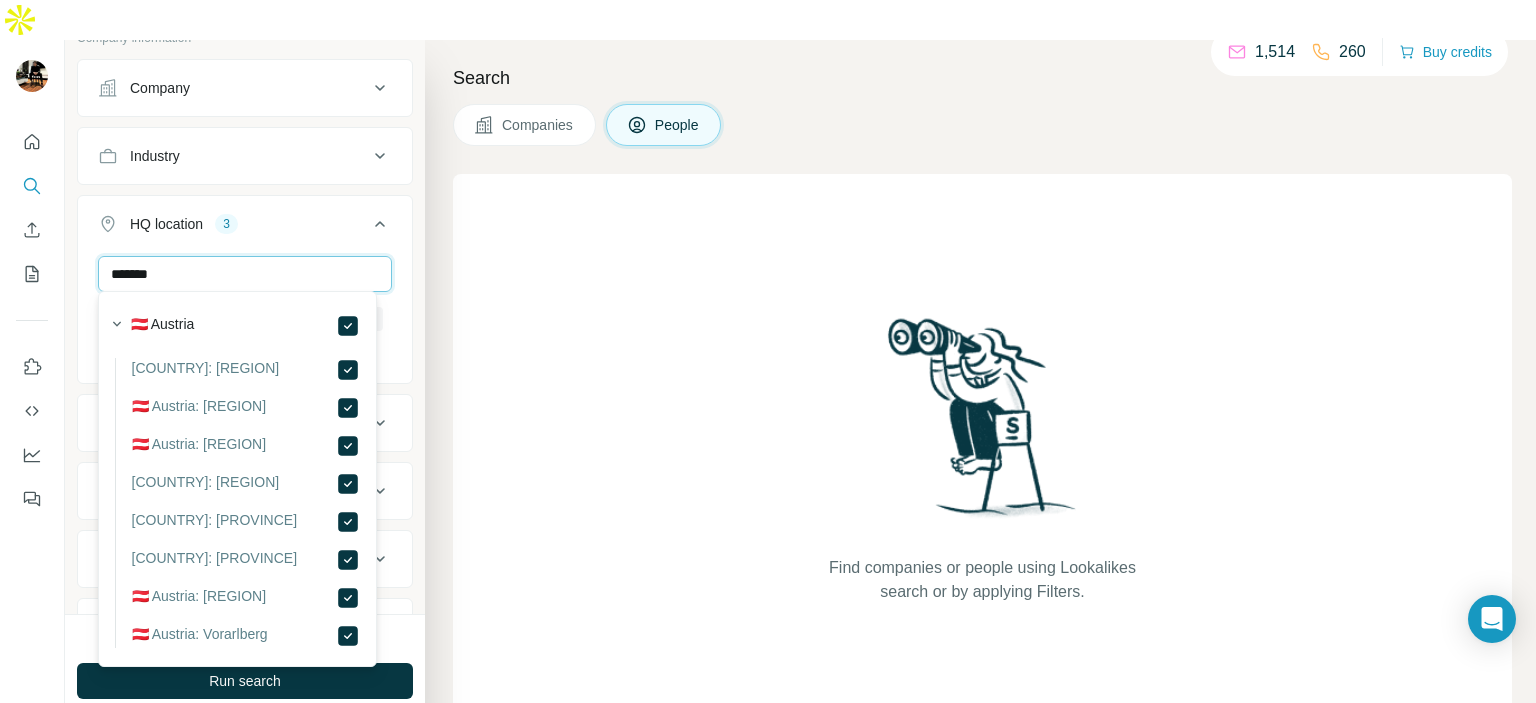 click on "*******" at bounding box center (245, 274) 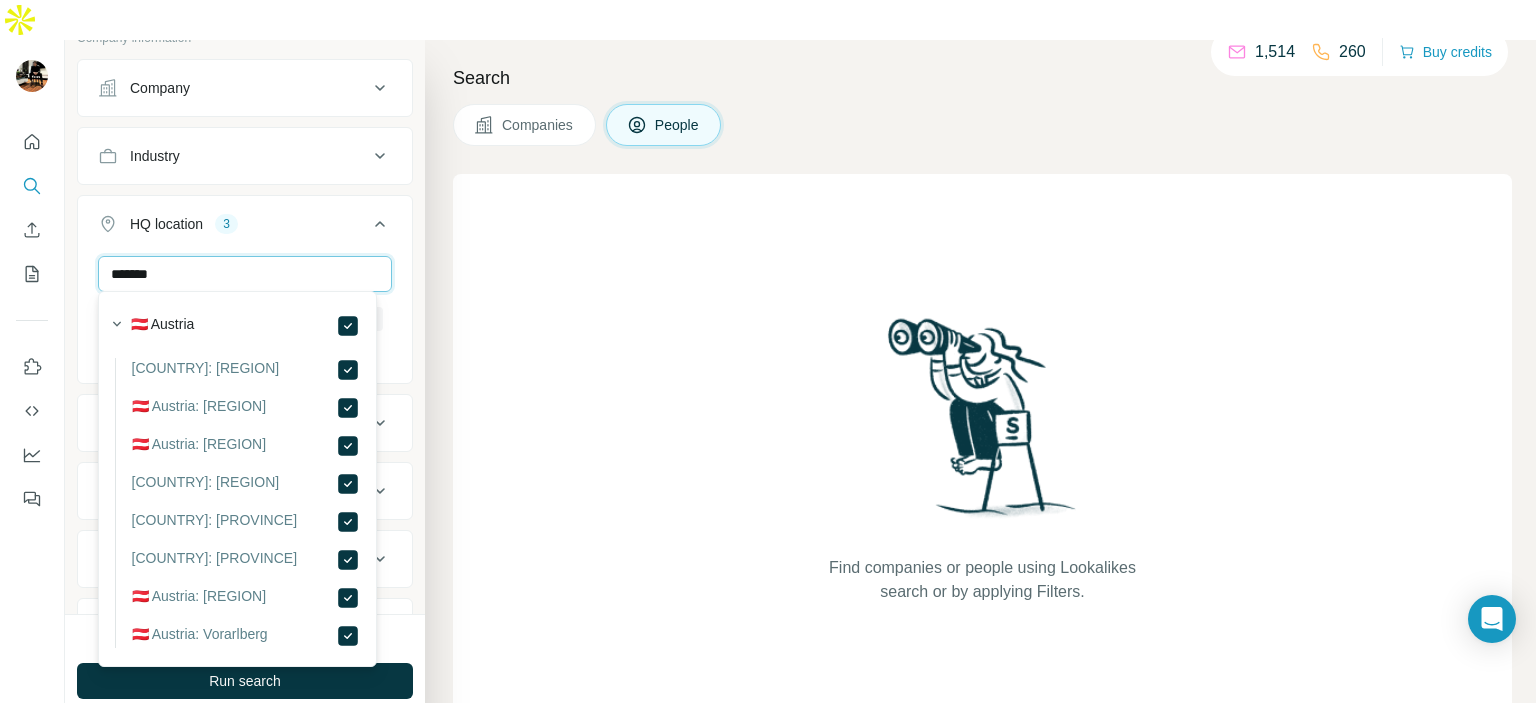 paste on "**********" 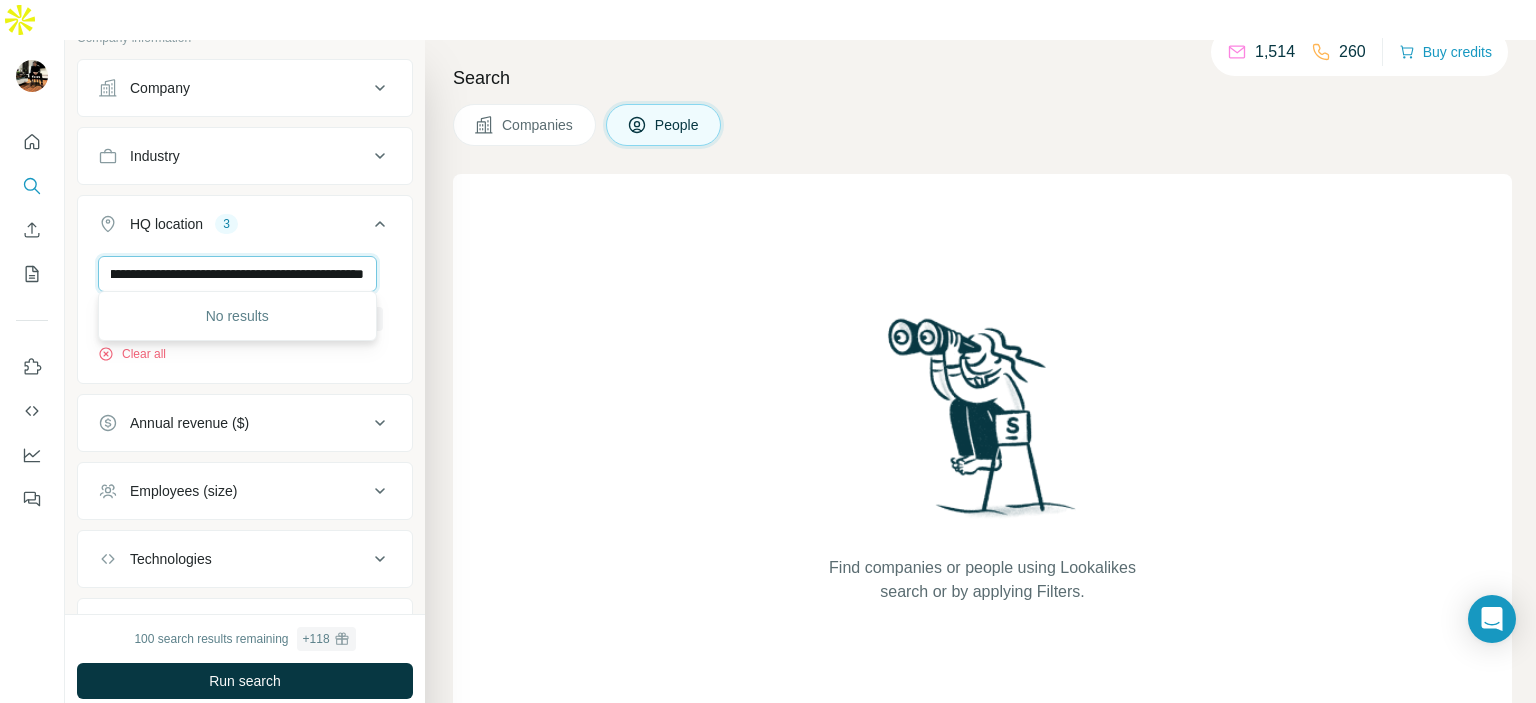 paste 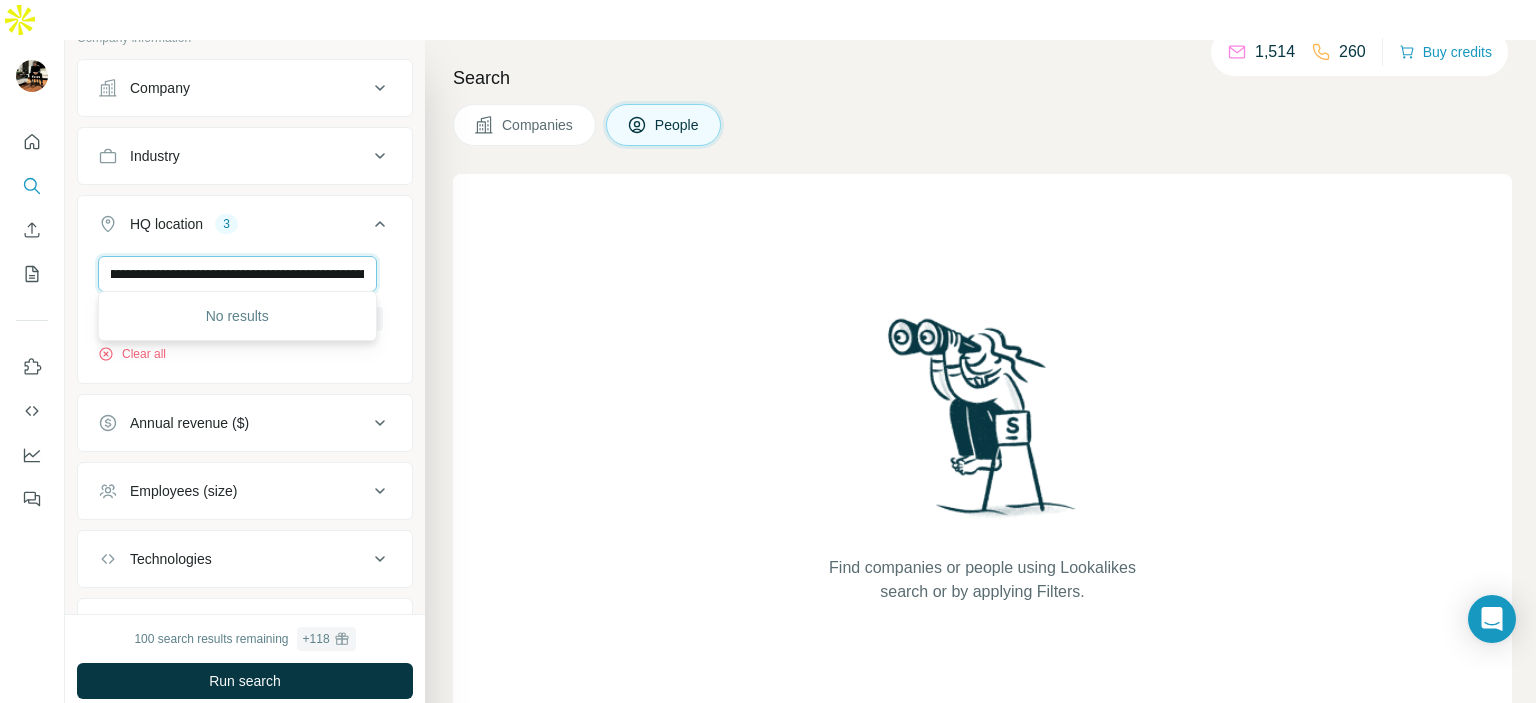 scroll, scrollTop: 0, scrollLeft: 0, axis: both 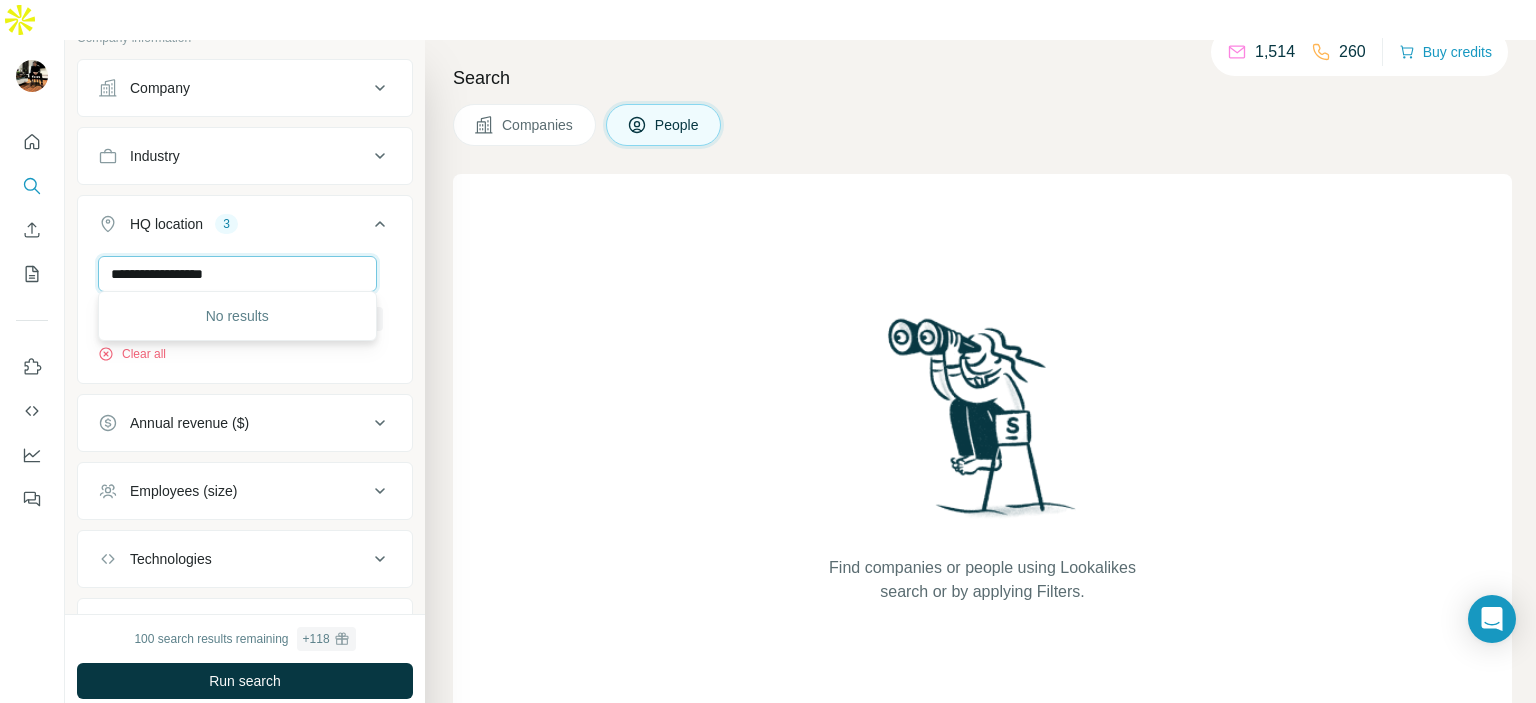 paste on "**********" 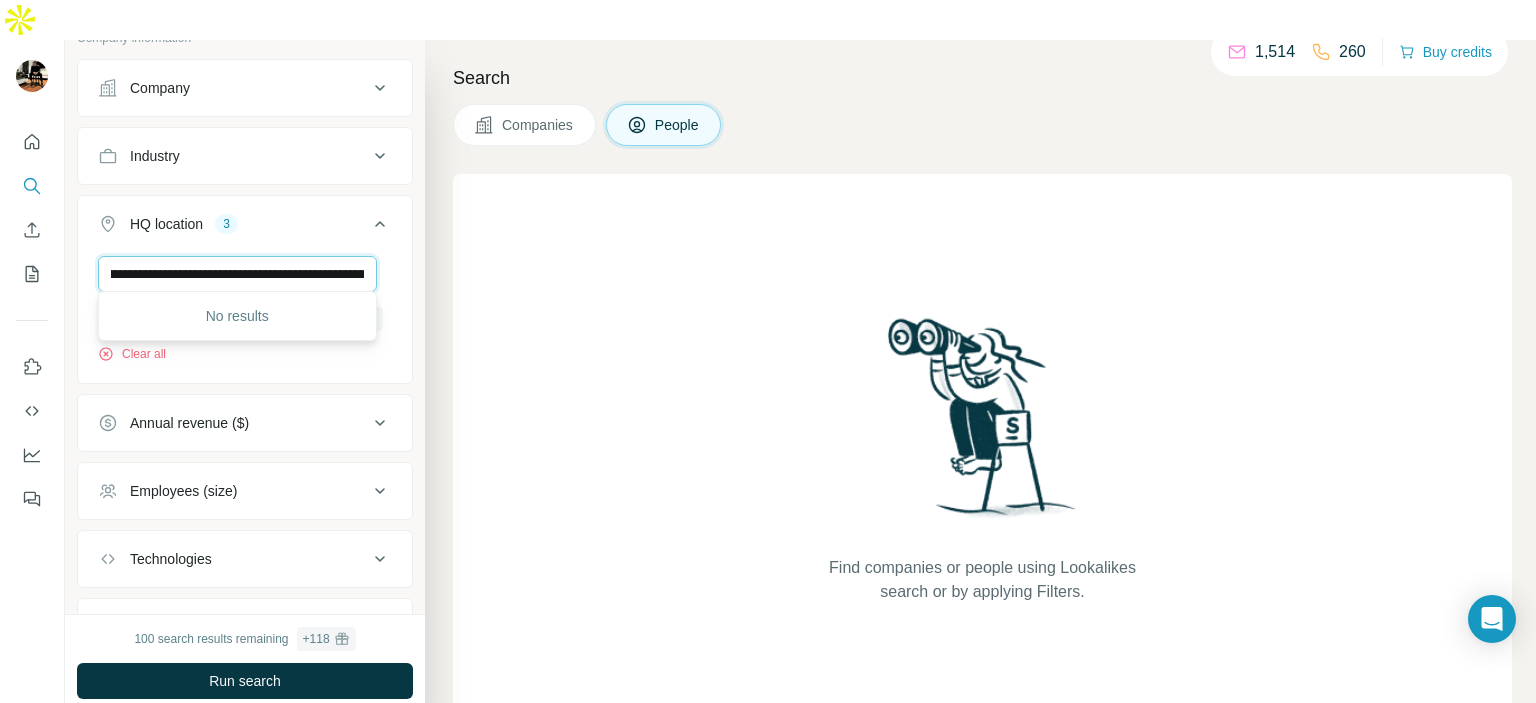 scroll, scrollTop: 0, scrollLeft: 0, axis: both 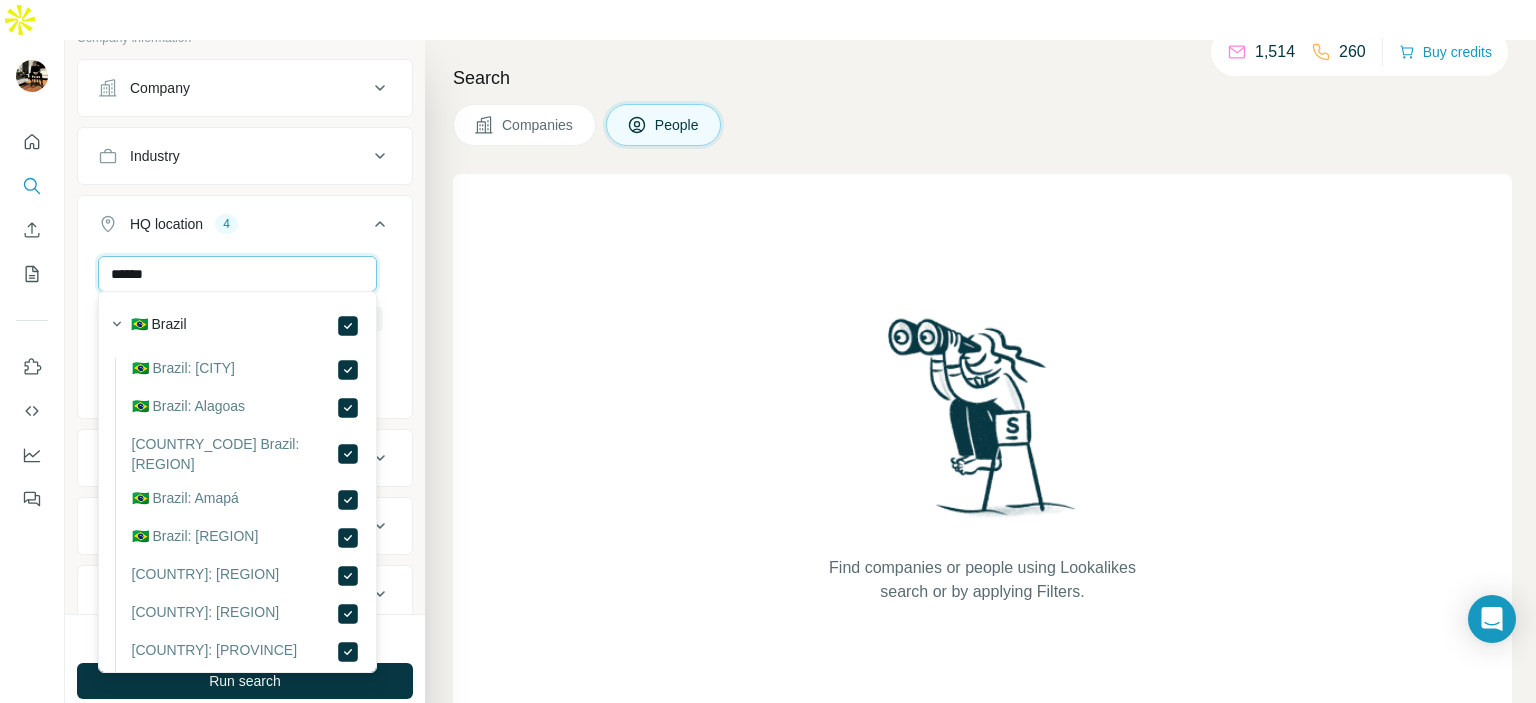 click on "******" at bounding box center (237, 274) 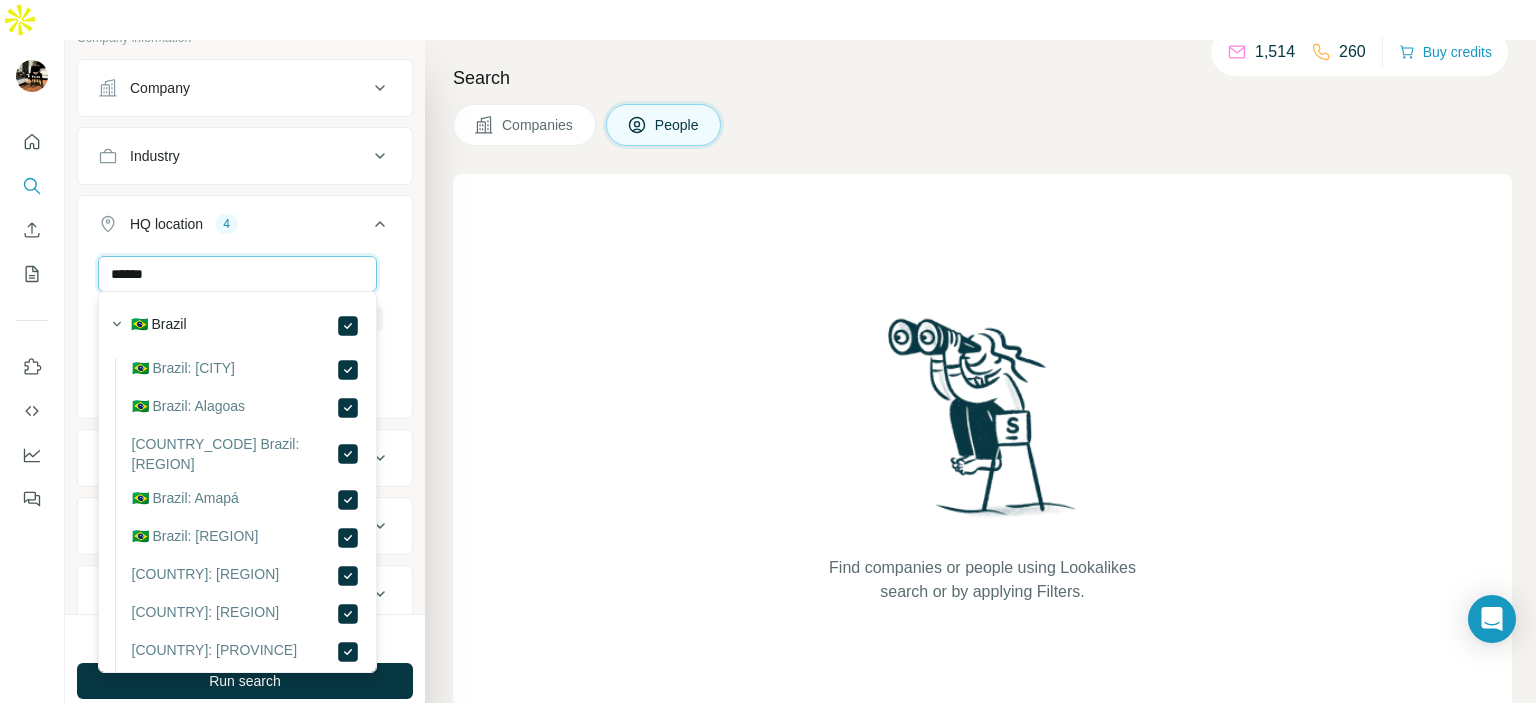 click on "******" at bounding box center [237, 274] 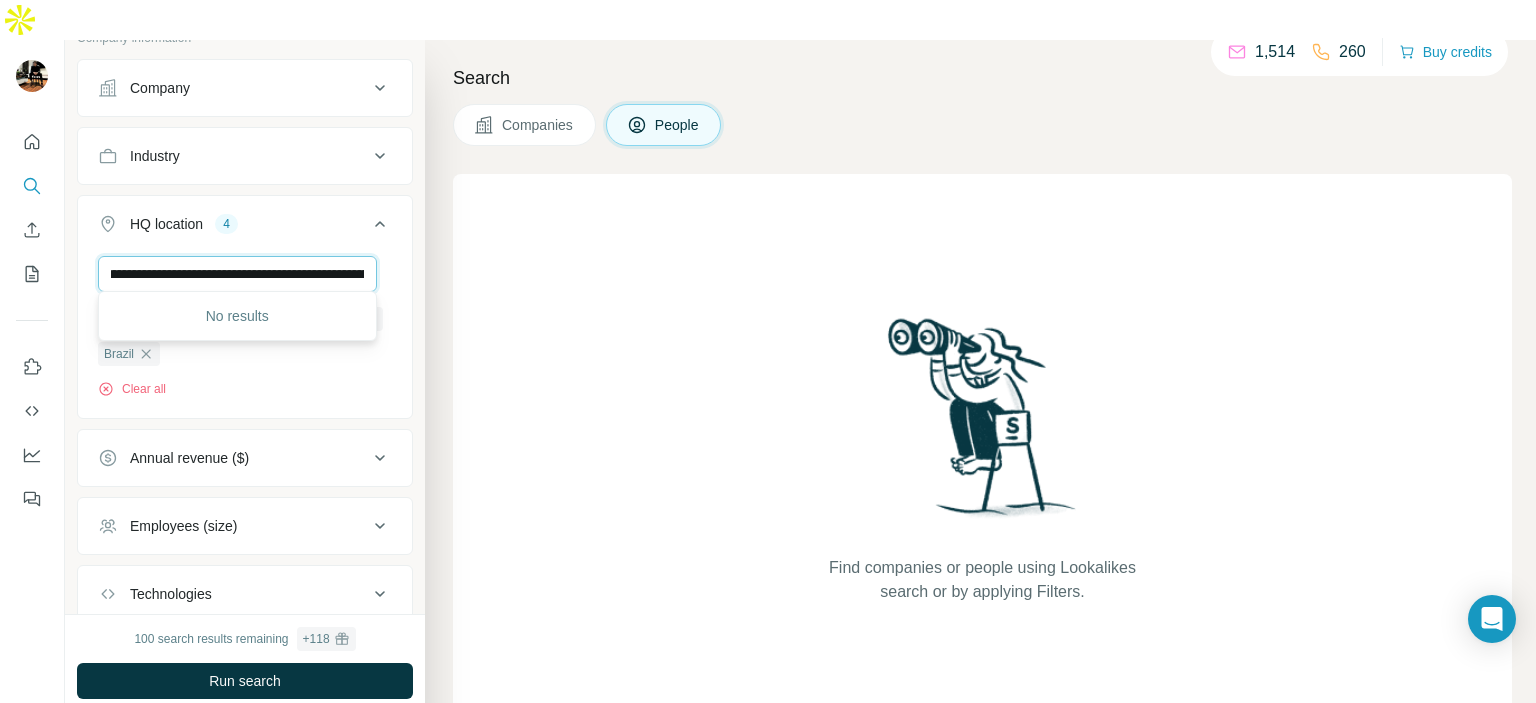 scroll, scrollTop: 0, scrollLeft: 0, axis: both 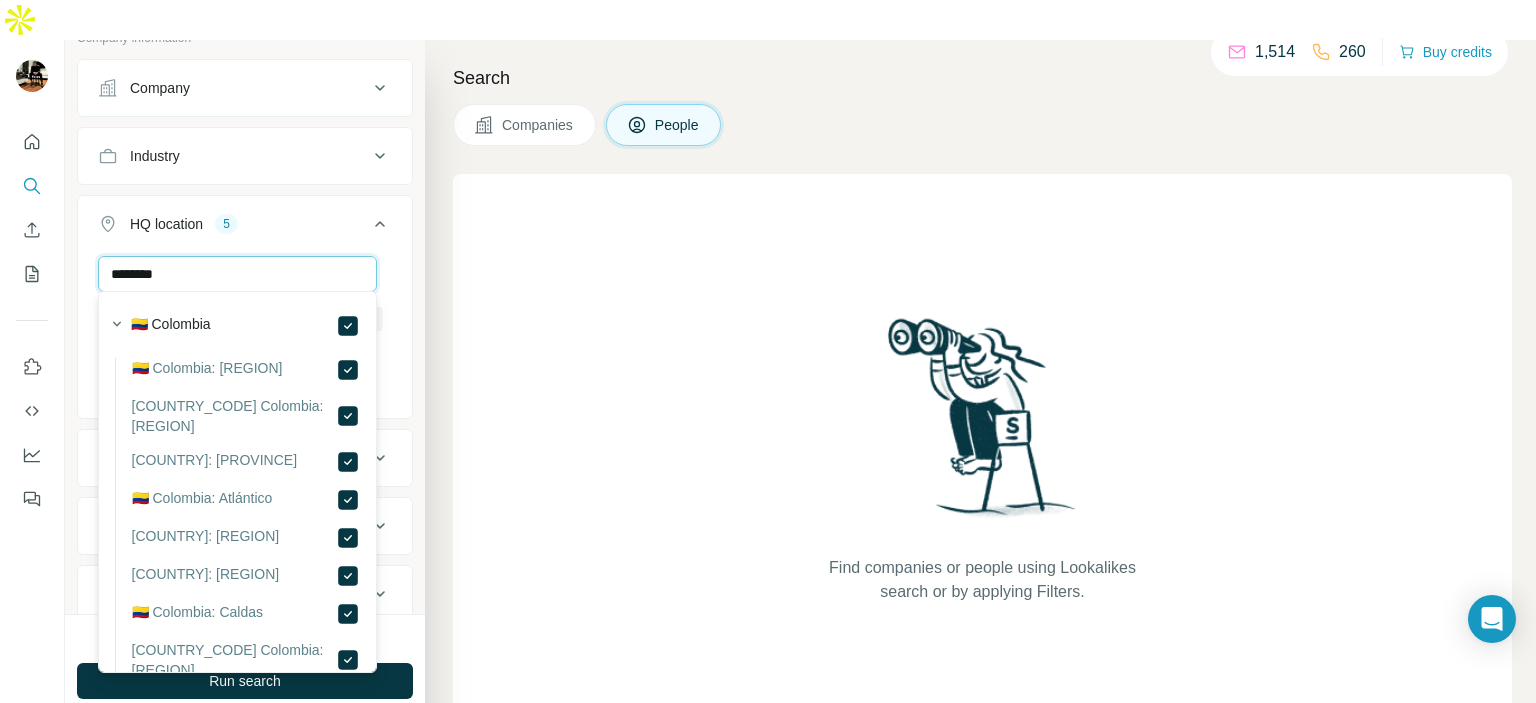 click on "********" at bounding box center [237, 274] 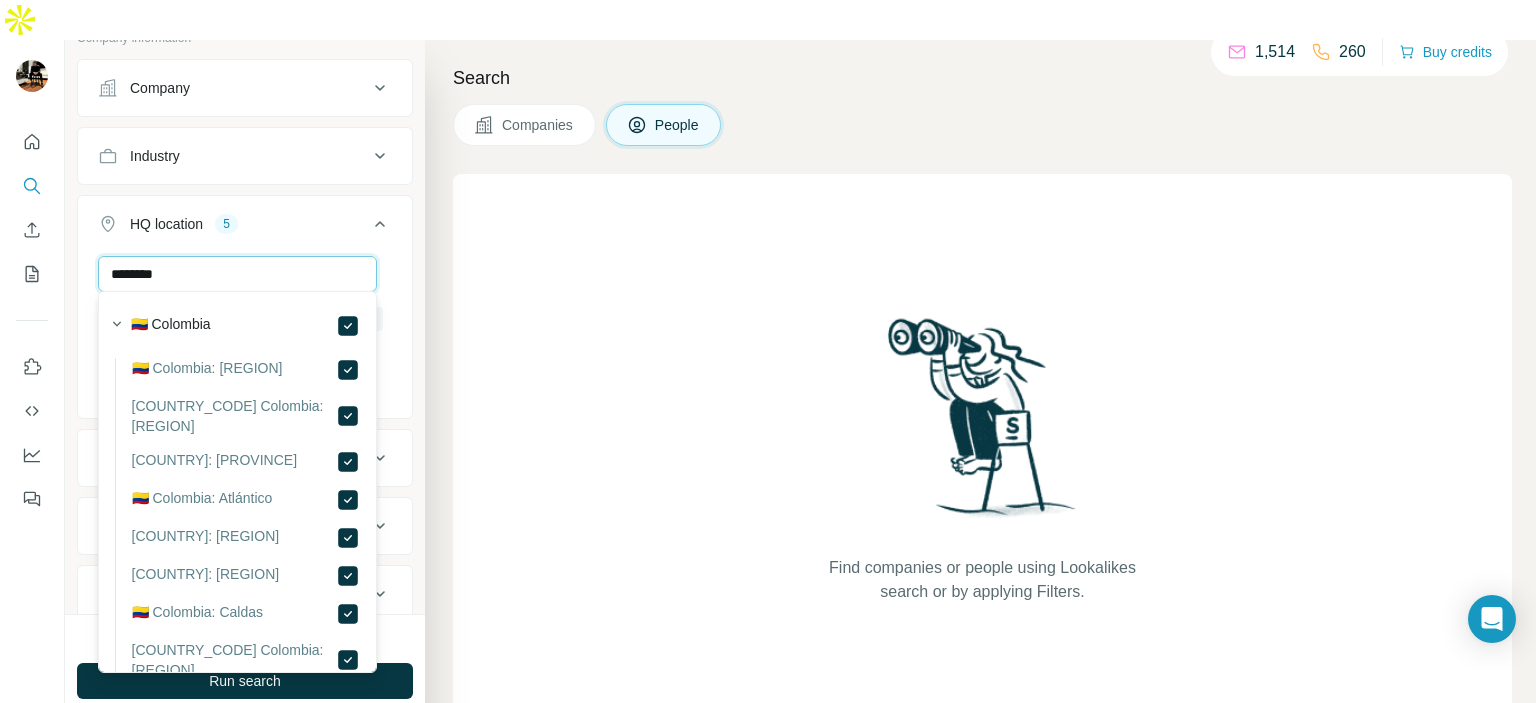click on "********" at bounding box center (237, 274) 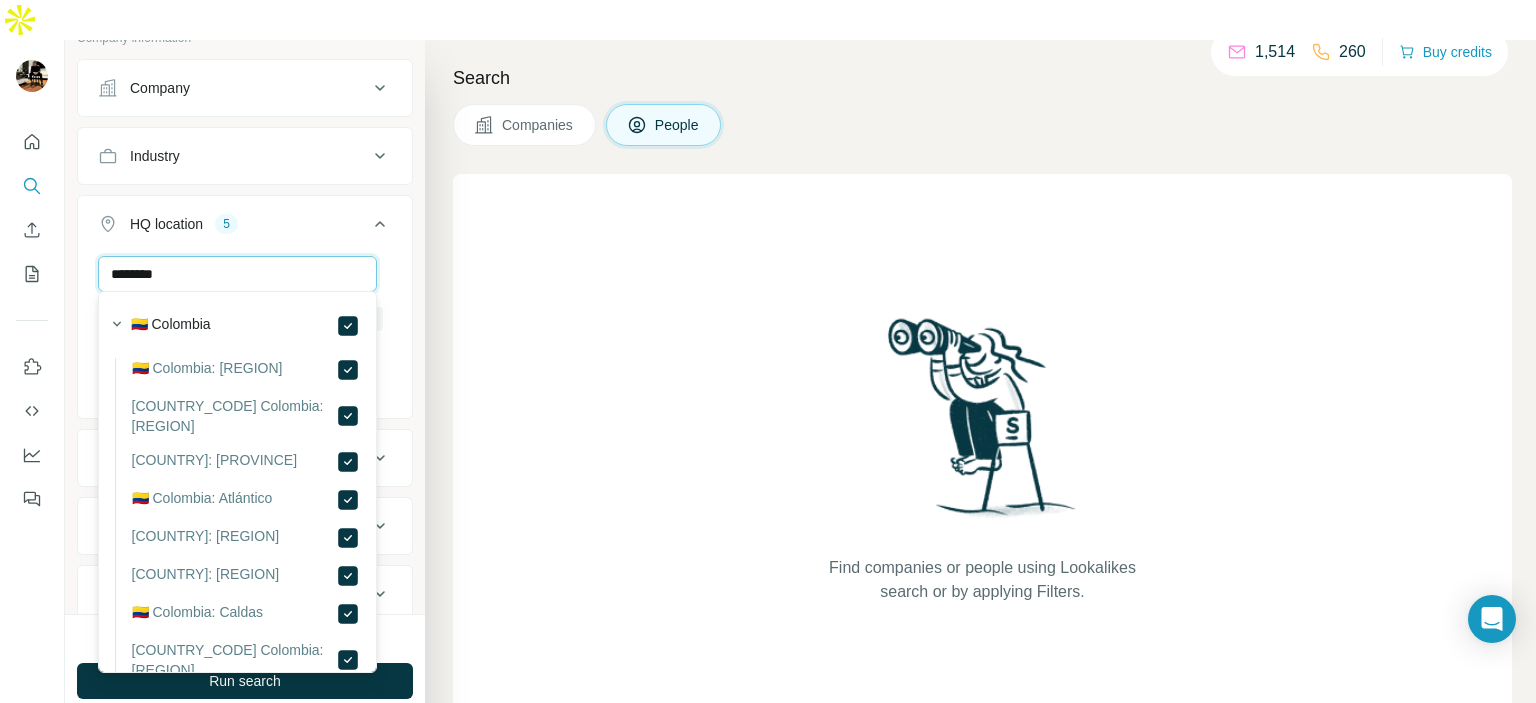 click on "********" at bounding box center [237, 274] 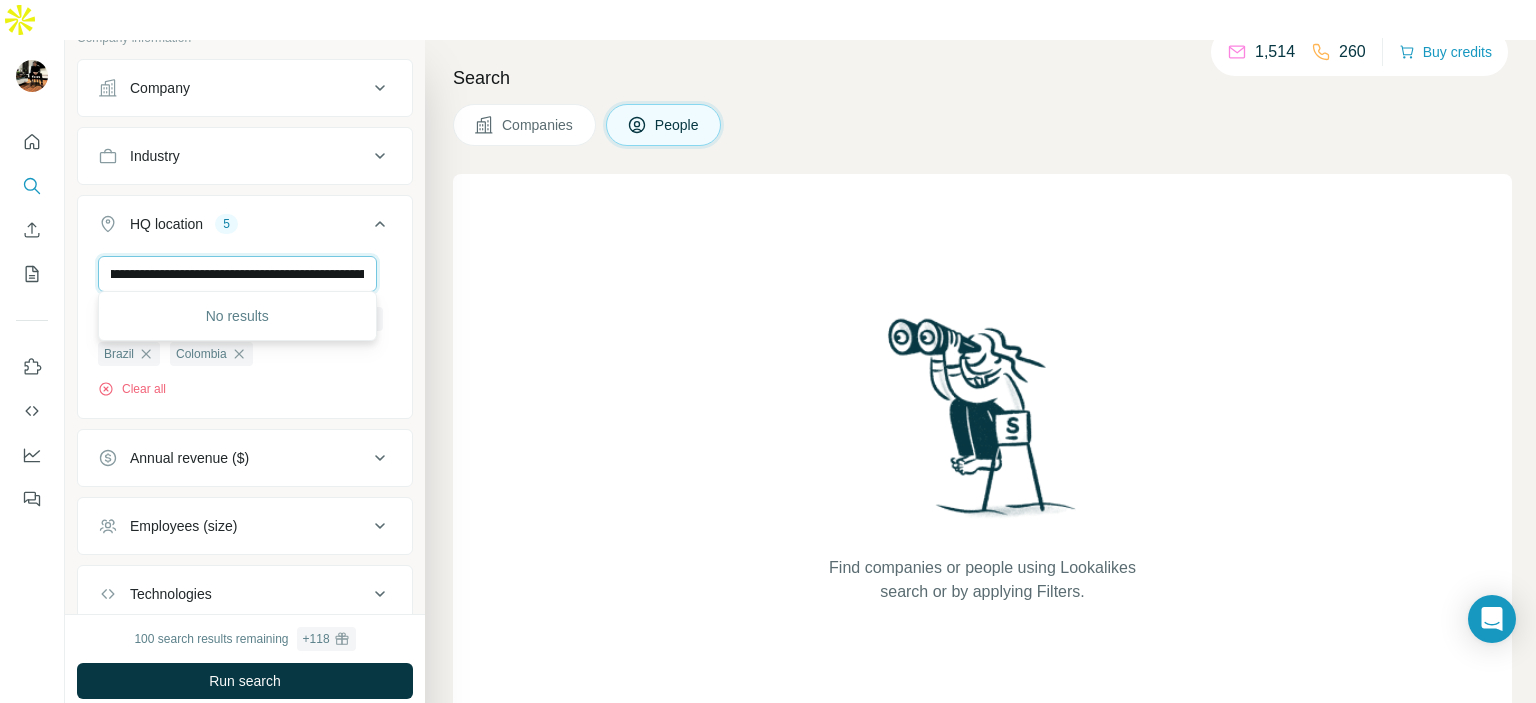 scroll, scrollTop: 0, scrollLeft: 0, axis: both 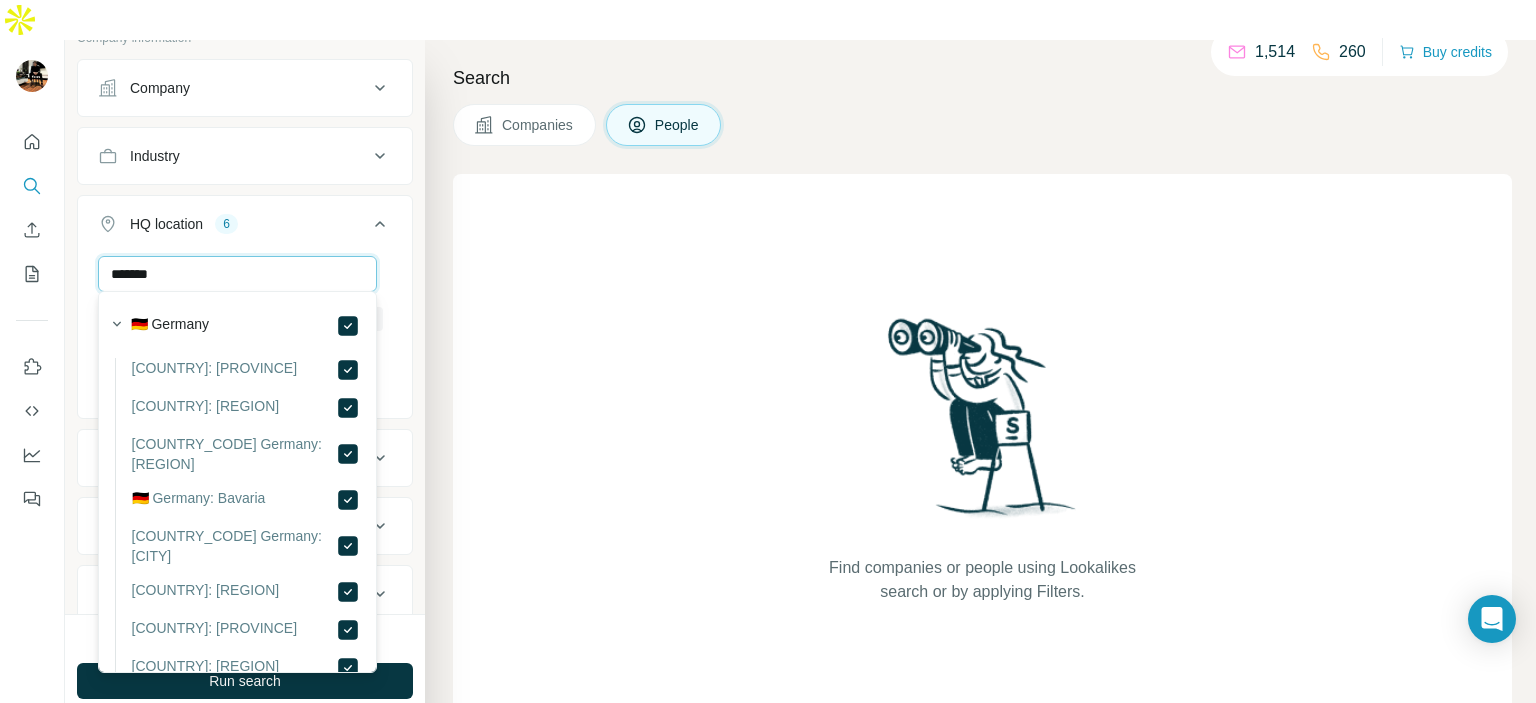 click on "*******" at bounding box center (237, 274) 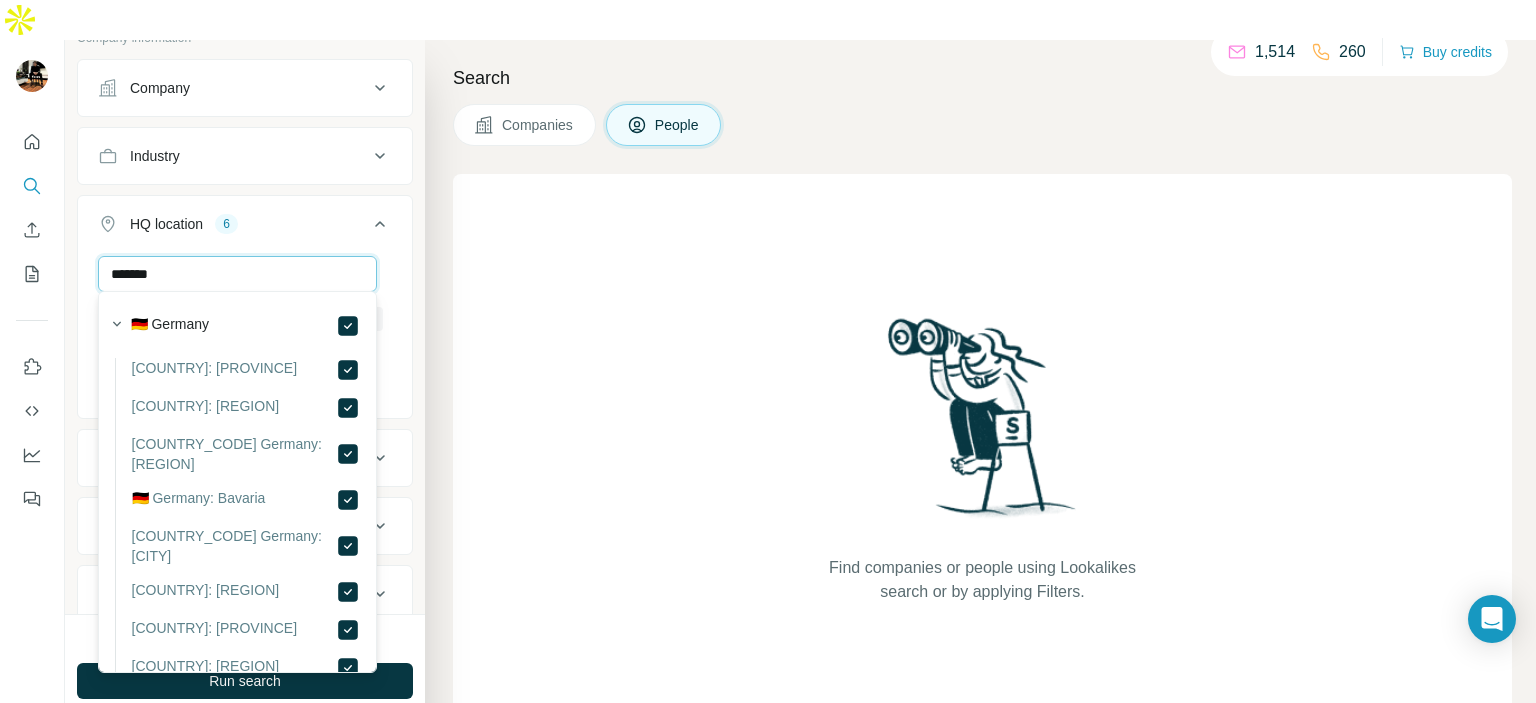 click on "*******" at bounding box center [237, 274] 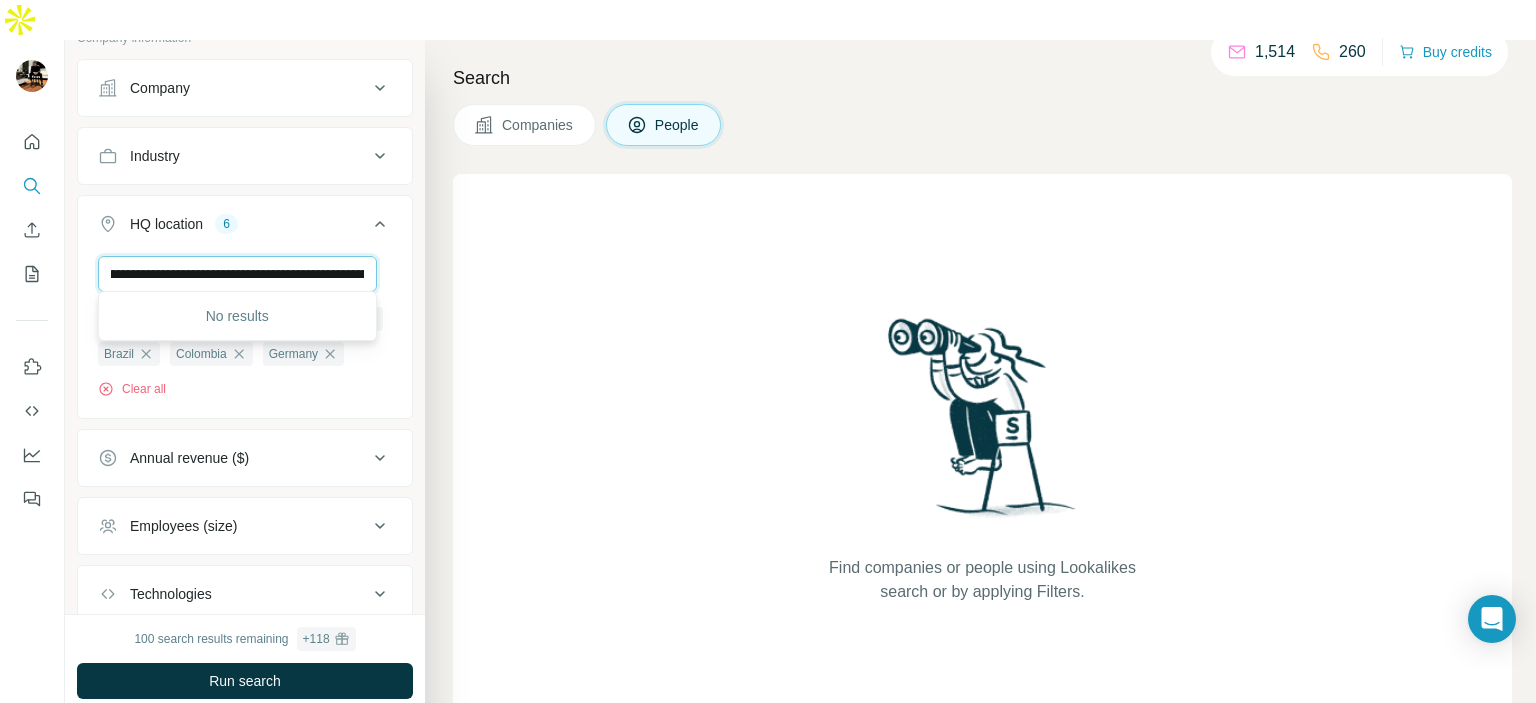 scroll, scrollTop: 0, scrollLeft: 0, axis: both 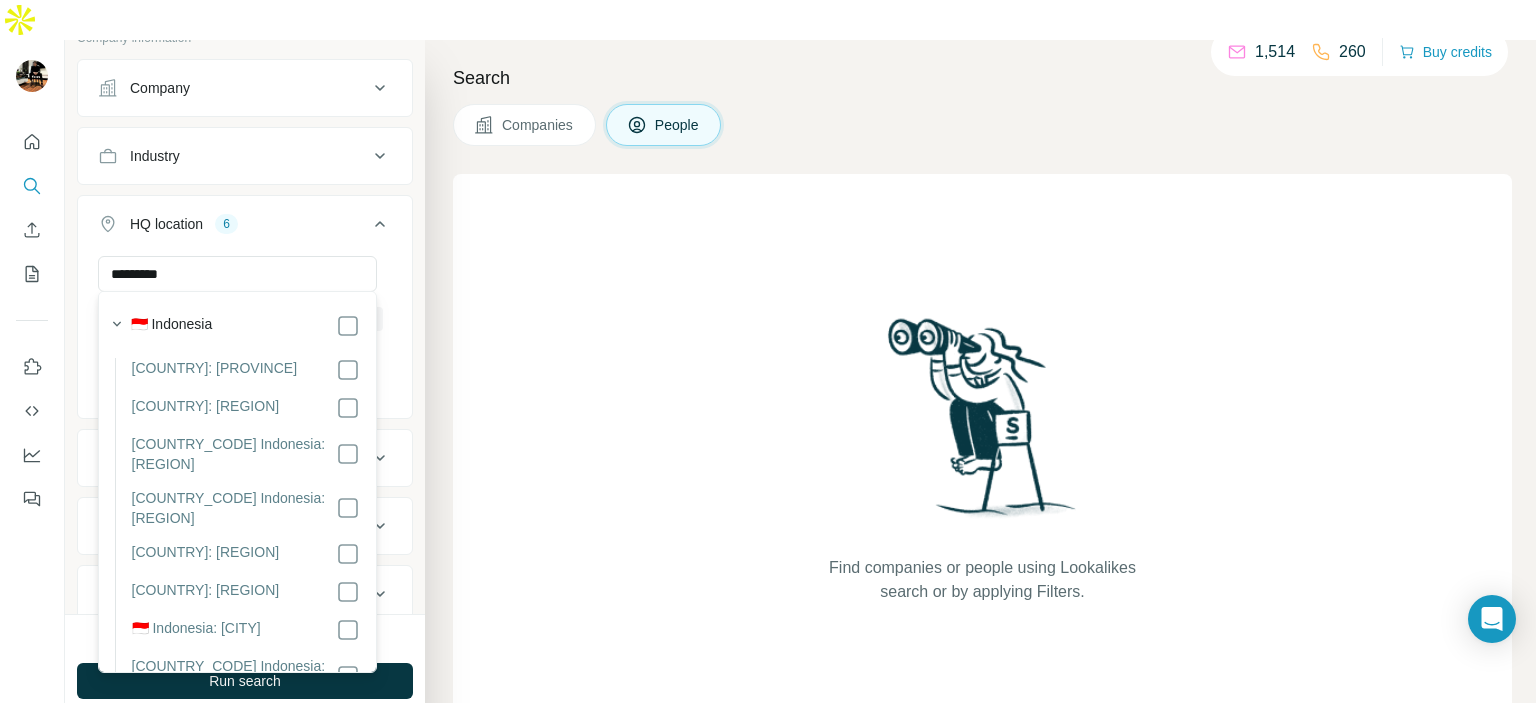 click on "🇮🇩 Indonesia" at bounding box center (231, 324) 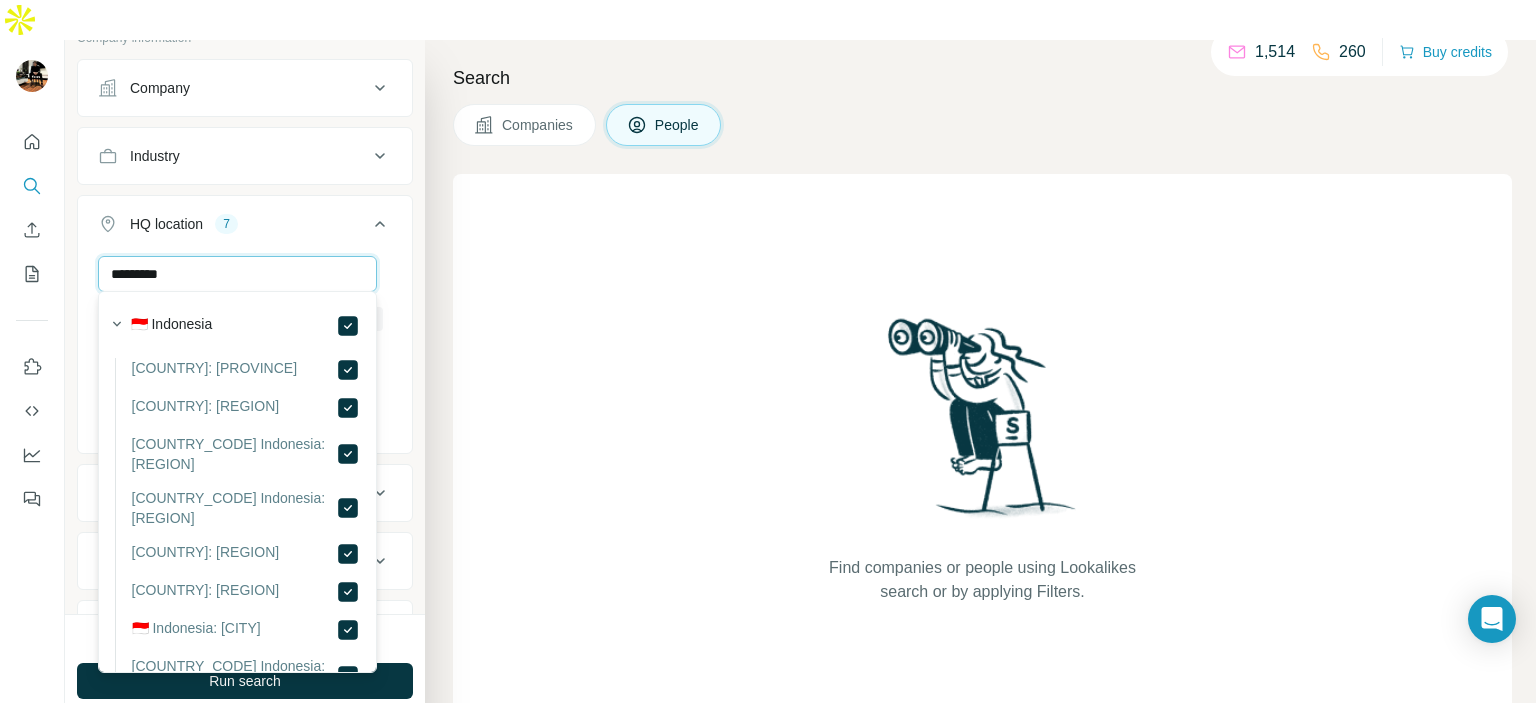 click on "*********" at bounding box center (237, 274) 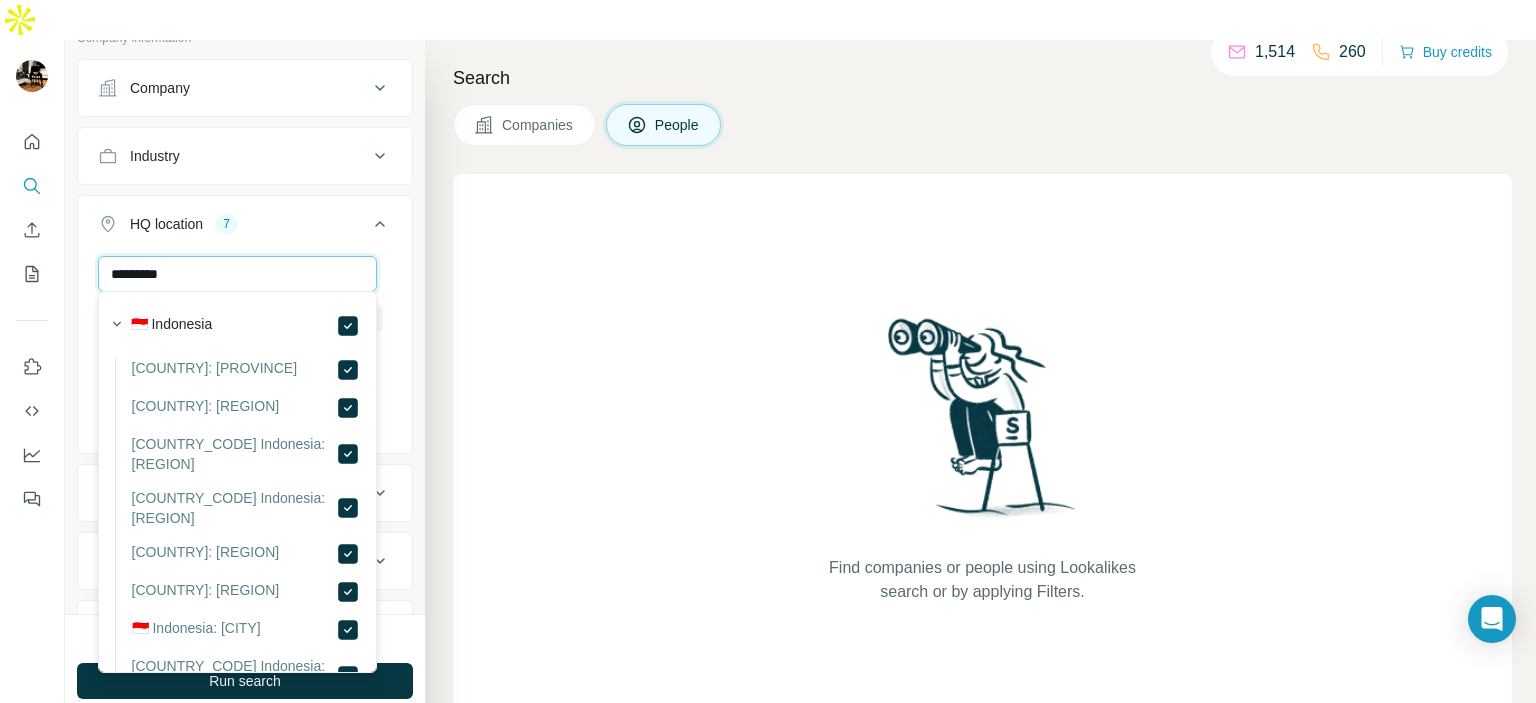 paste on "**********" 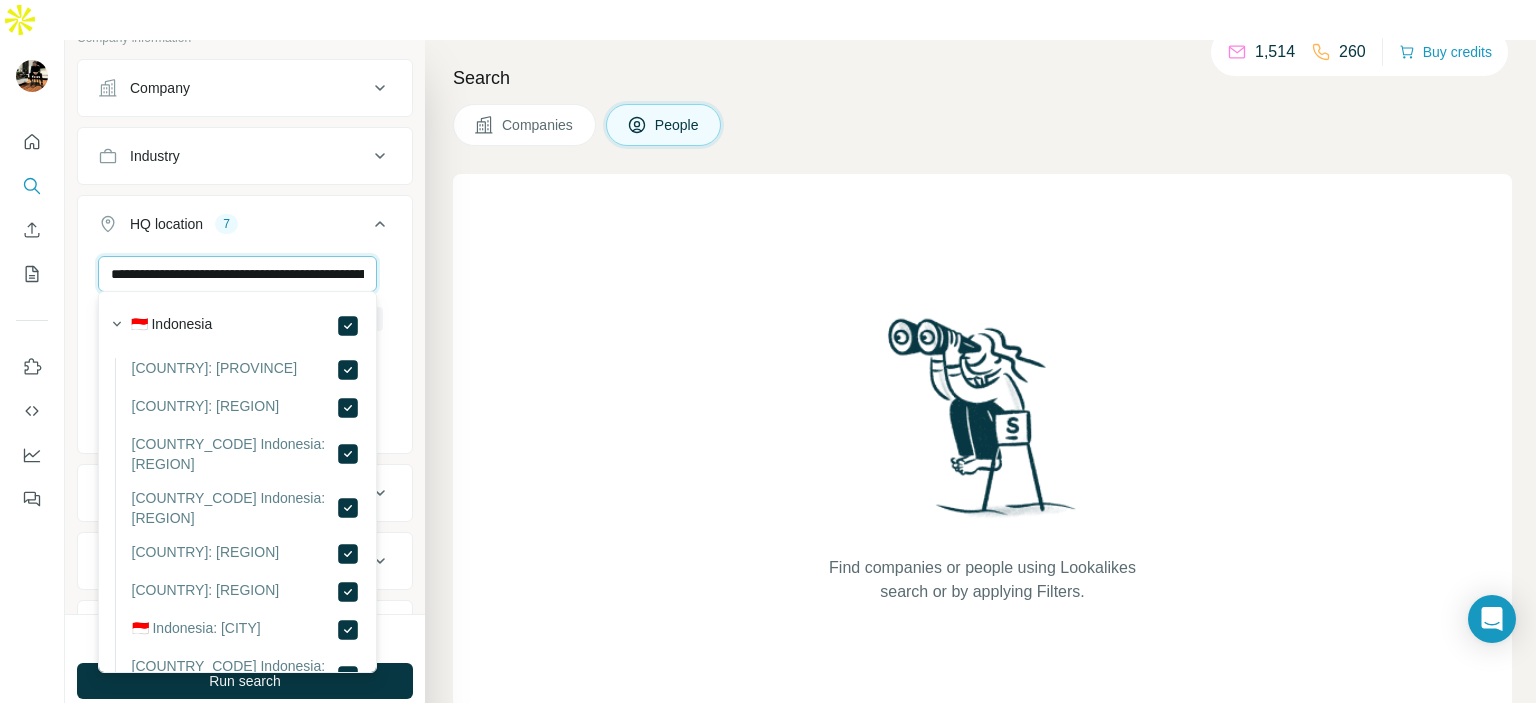 scroll, scrollTop: 0, scrollLeft: 406, axis: horizontal 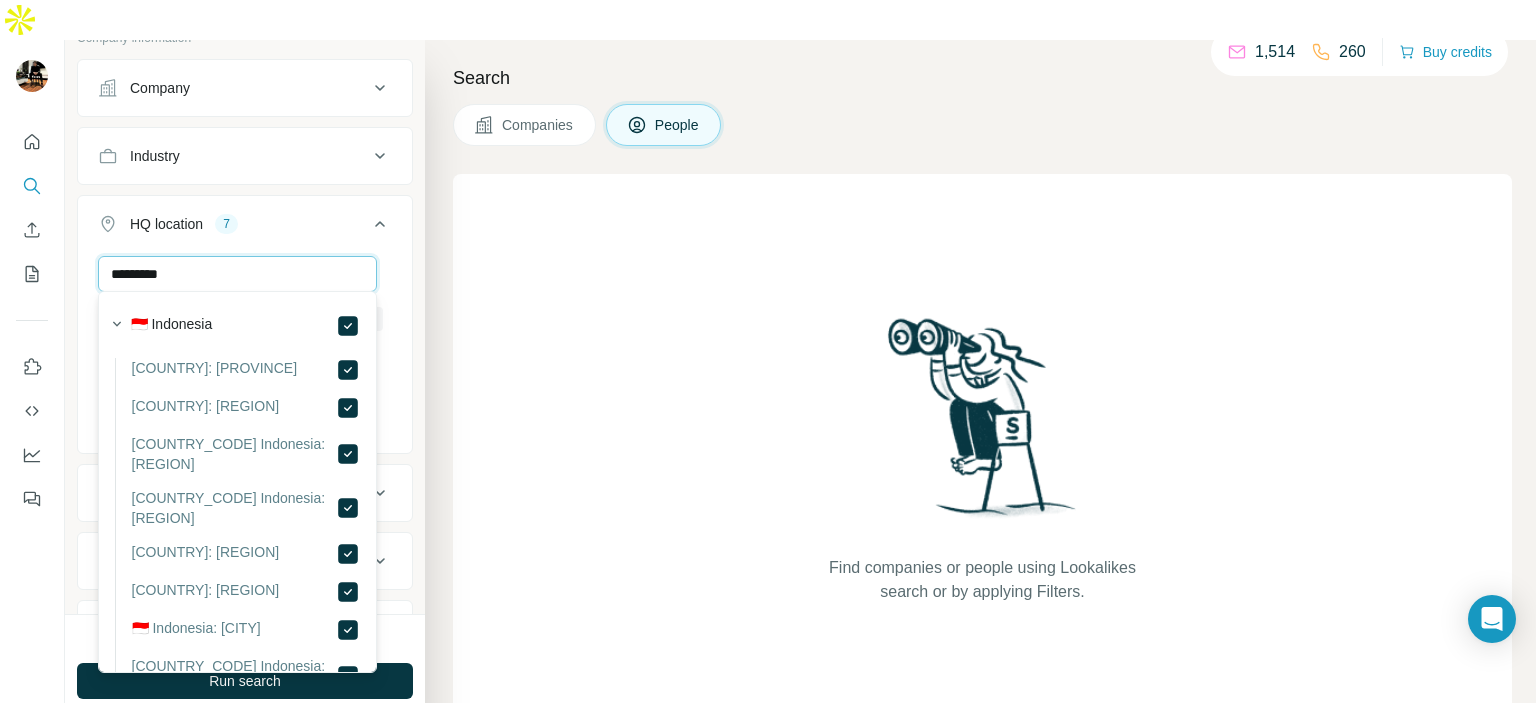 click on "*********" at bounding box center [237, 274] 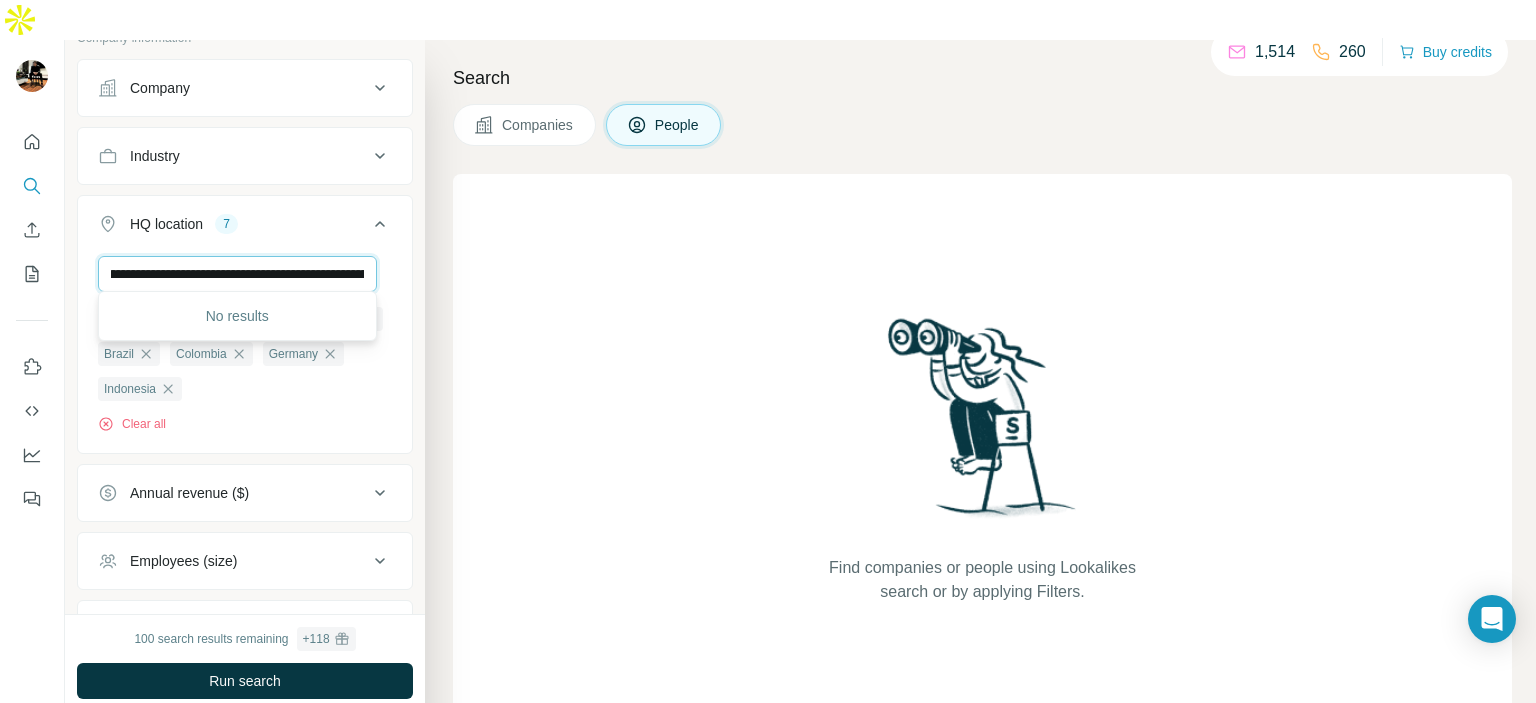 scroll, scrollTop: 0, scrollLeft: 0, axis: both 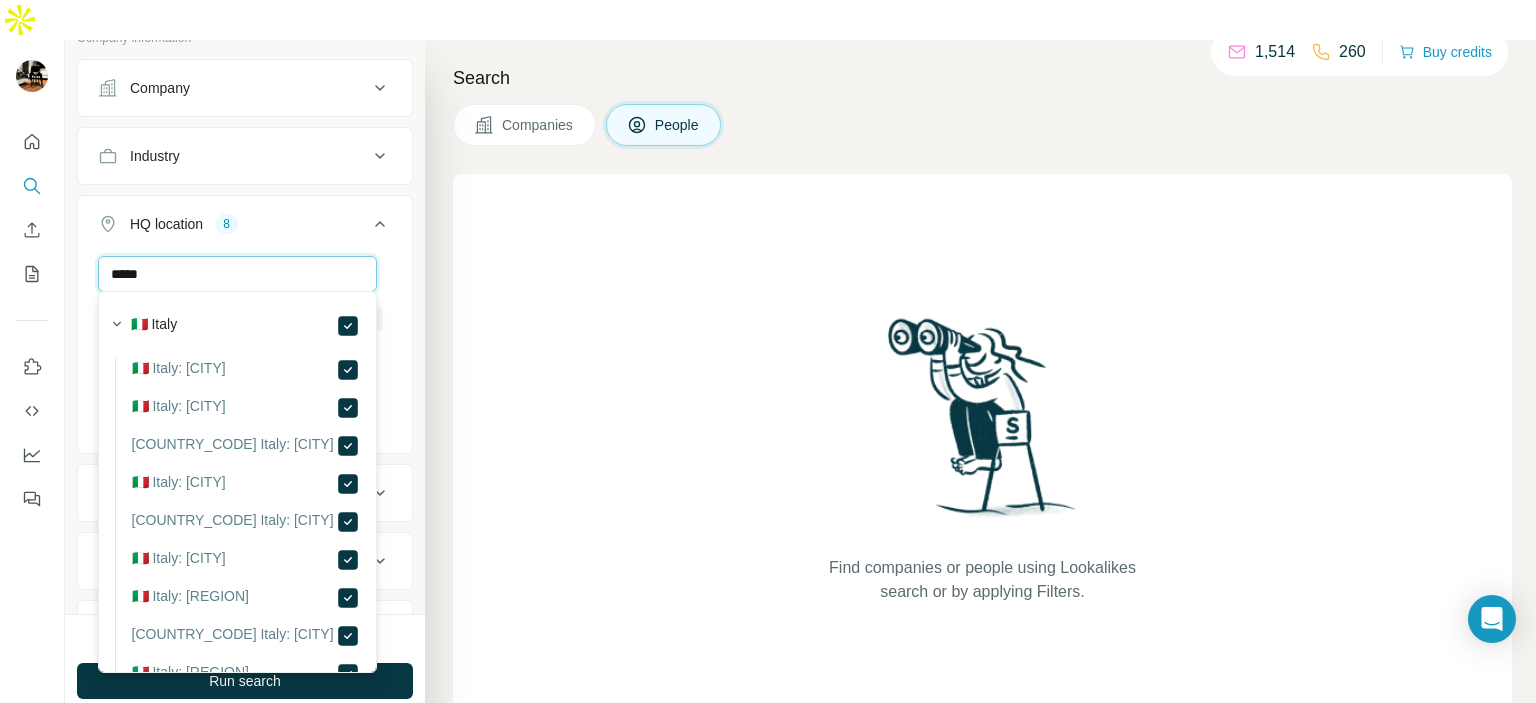 click on "*****" at bounding box center [237, 274] 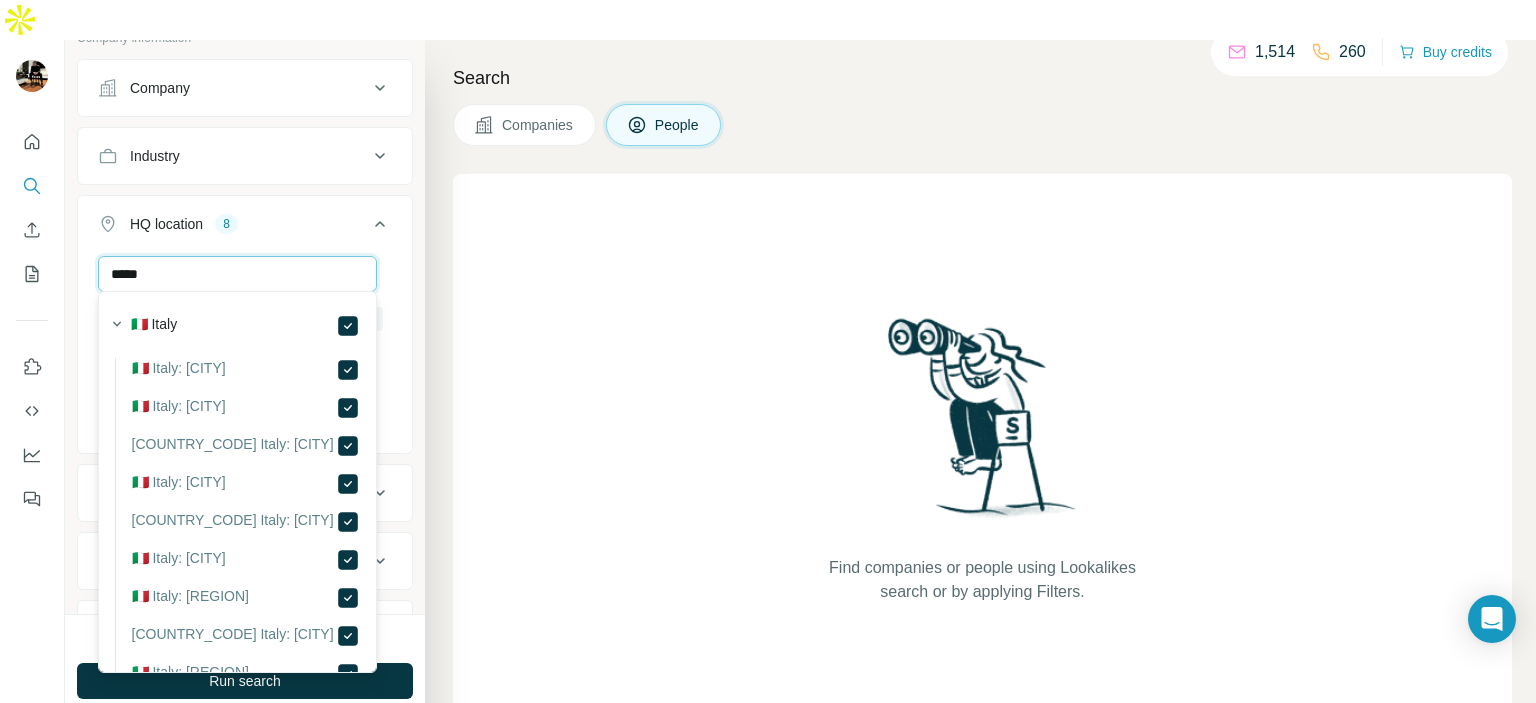paste on "**********" 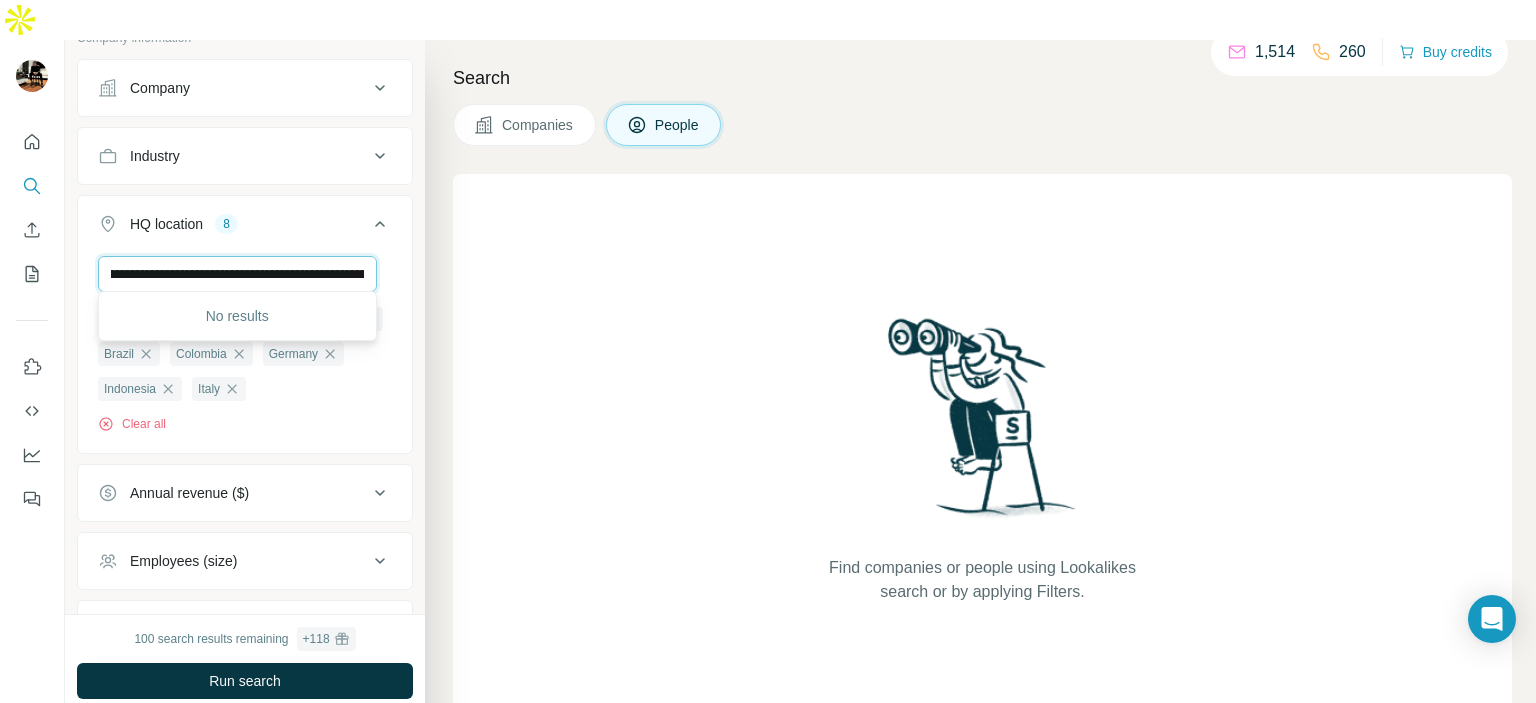 scroll, scrollTop: 0, scrollLeft: 0, axis: both 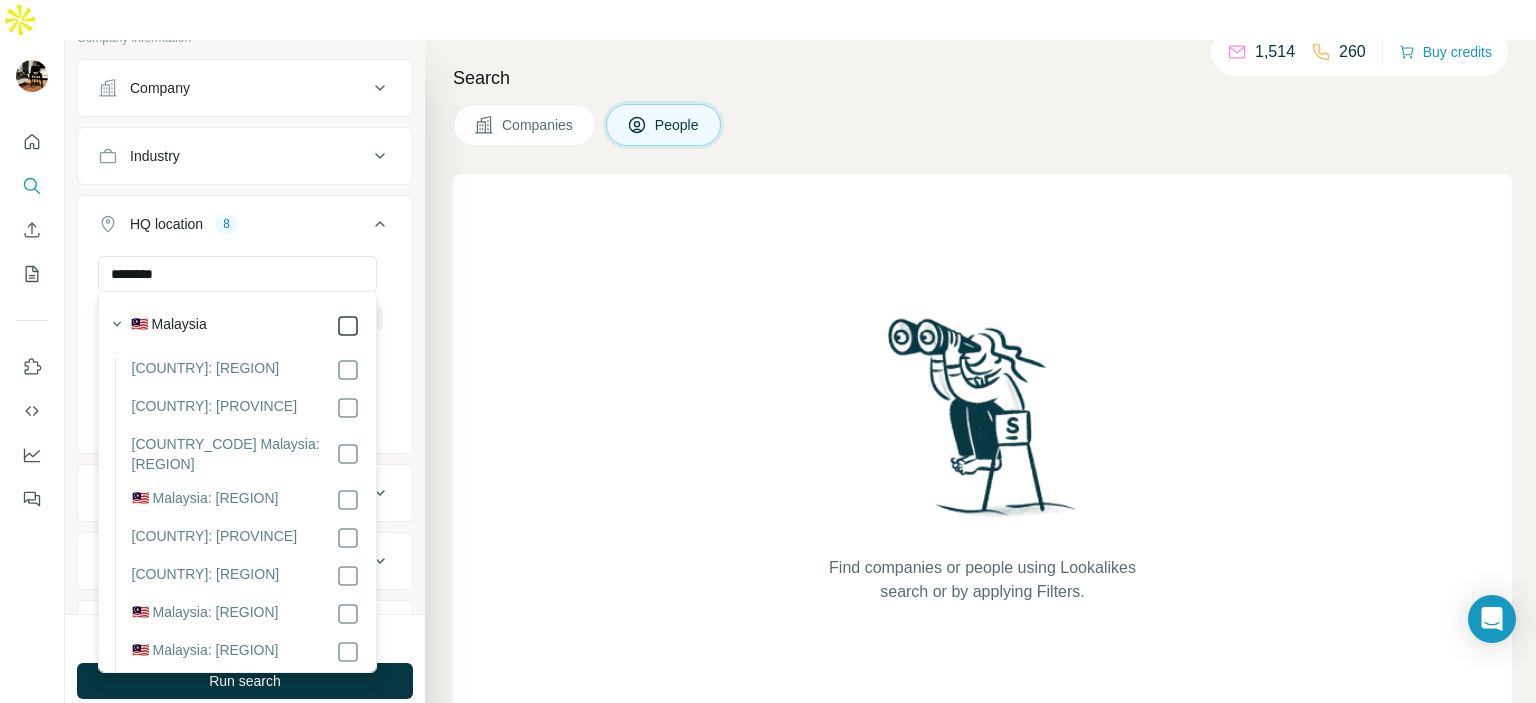 click on "🇲🇾 Malaysia: [REGION] 🇲🇾 Malaysia: [REGION] 🇲🇾 Malaysia: [REGION] 🇲🇾 Malaysia: [REGION] 🇲🇾 Malaysia: [REGION] 🇲🇾 Malaysia: [REGION] 🇲🇾 Malaysia: [REGION] 🇲🇾 Malaysia: [REGION] 🇲🇾 Malaysia: [REGION] 🇲🇾 Malaysia: [REGION] 🇲🇾 Malaysia: [REGION] 🇲🇾 Malaysia: [REGION] 🇲🇾 Malaysia: [REGION] 🇲🇾 Malaysia: [REGION] 🇲🇾 Malaysia: [REGION]" at bounding box center [231, 655] 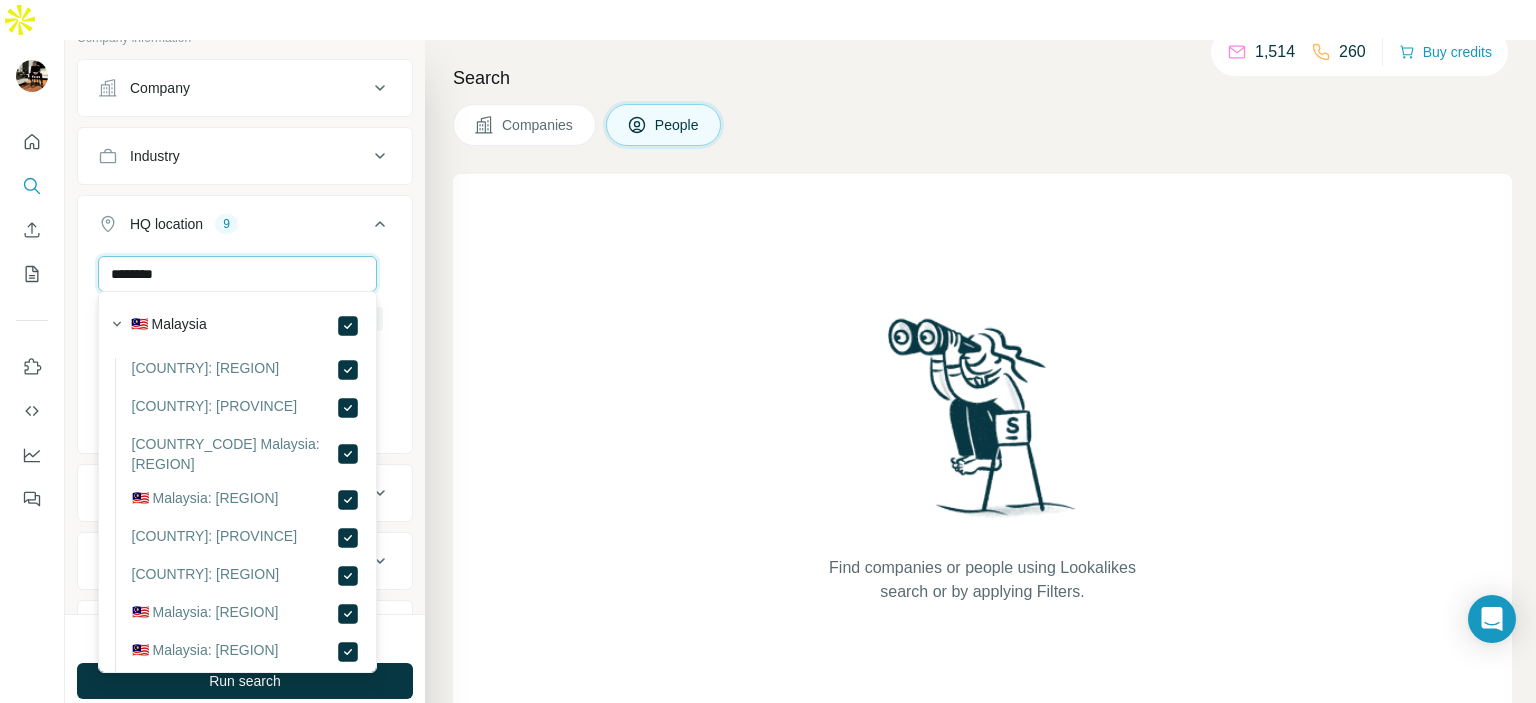 click on "********" at bounding box center (237, 274) 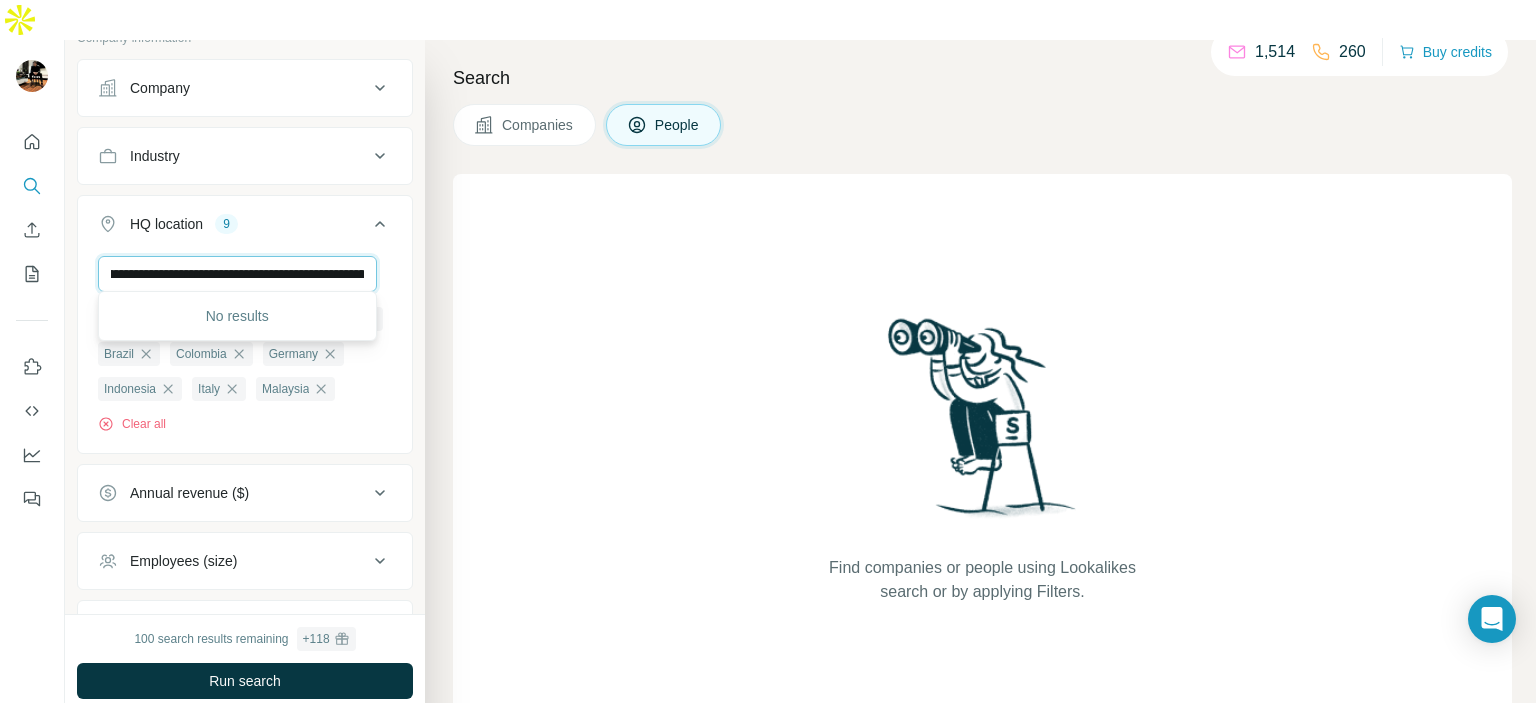 scroll, scrollTop: 0, scrollLeft: 0, axis: both 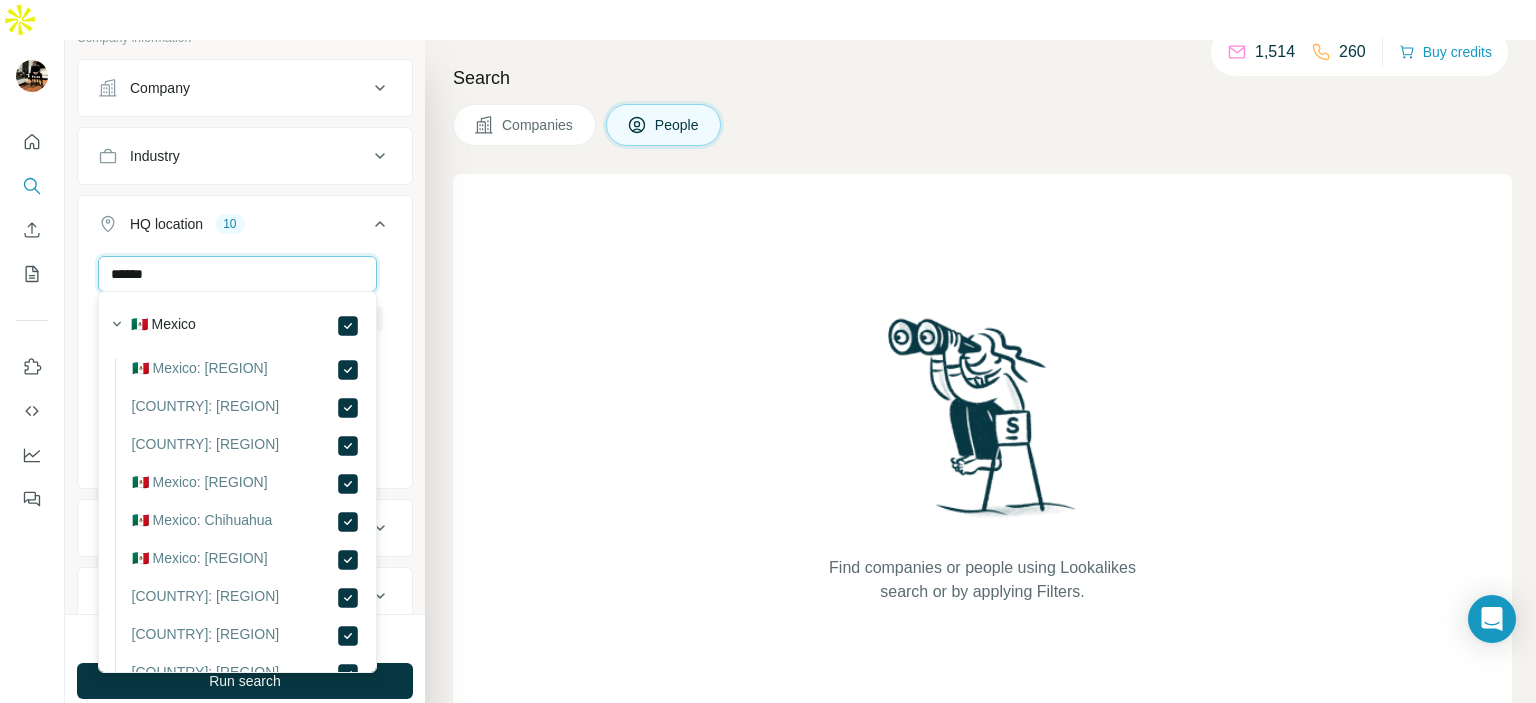 click on "******" at bounding box center [237, 274] 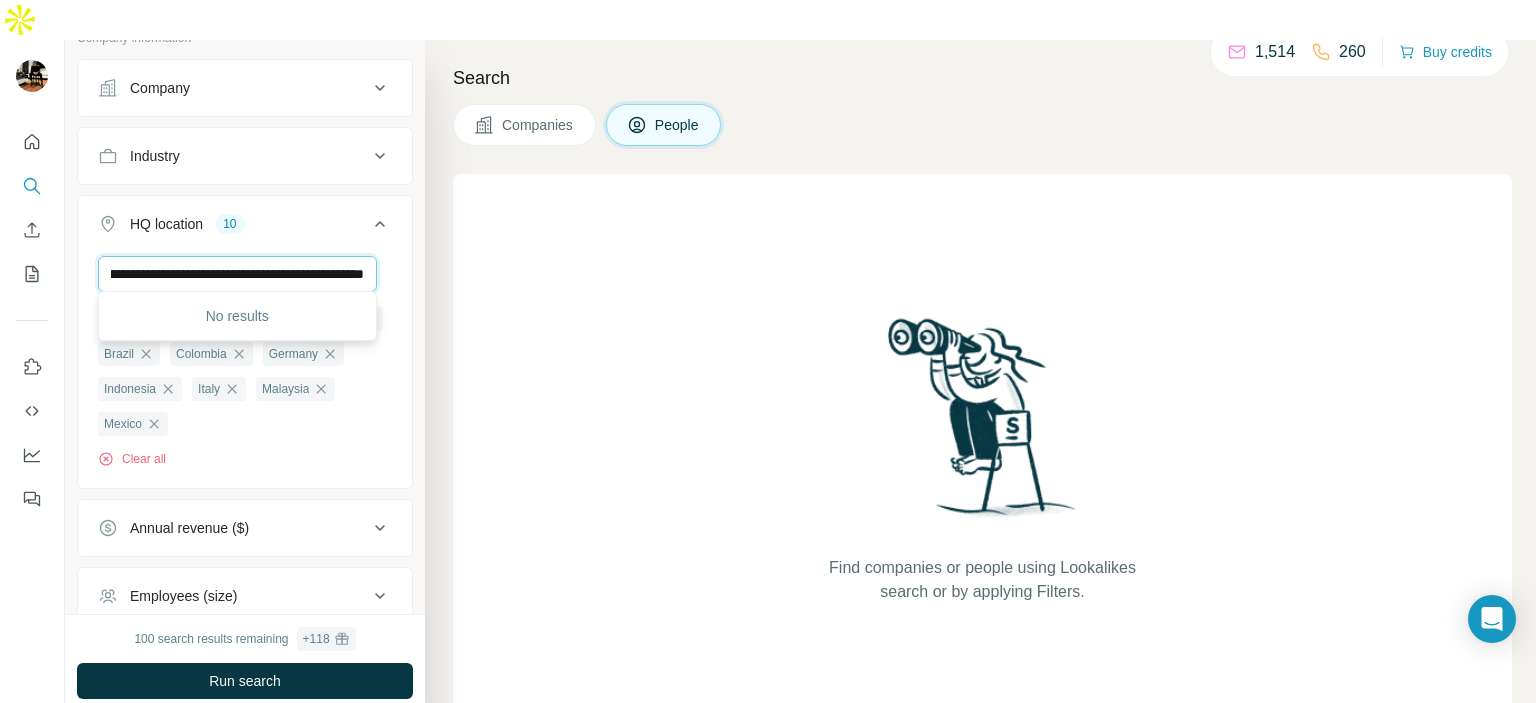 scroll, scrollTop: 0, scrollLeft: 0, axis: both 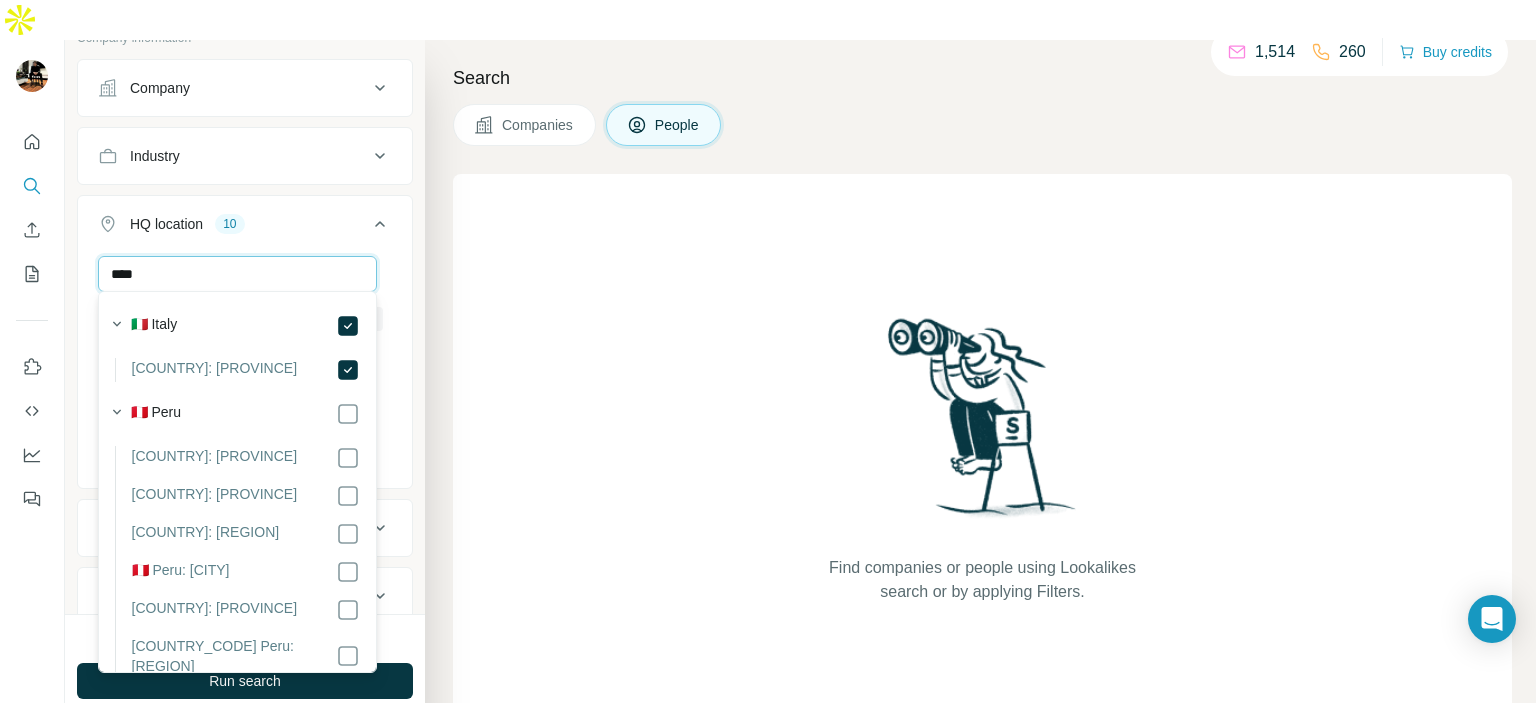 type on "****" 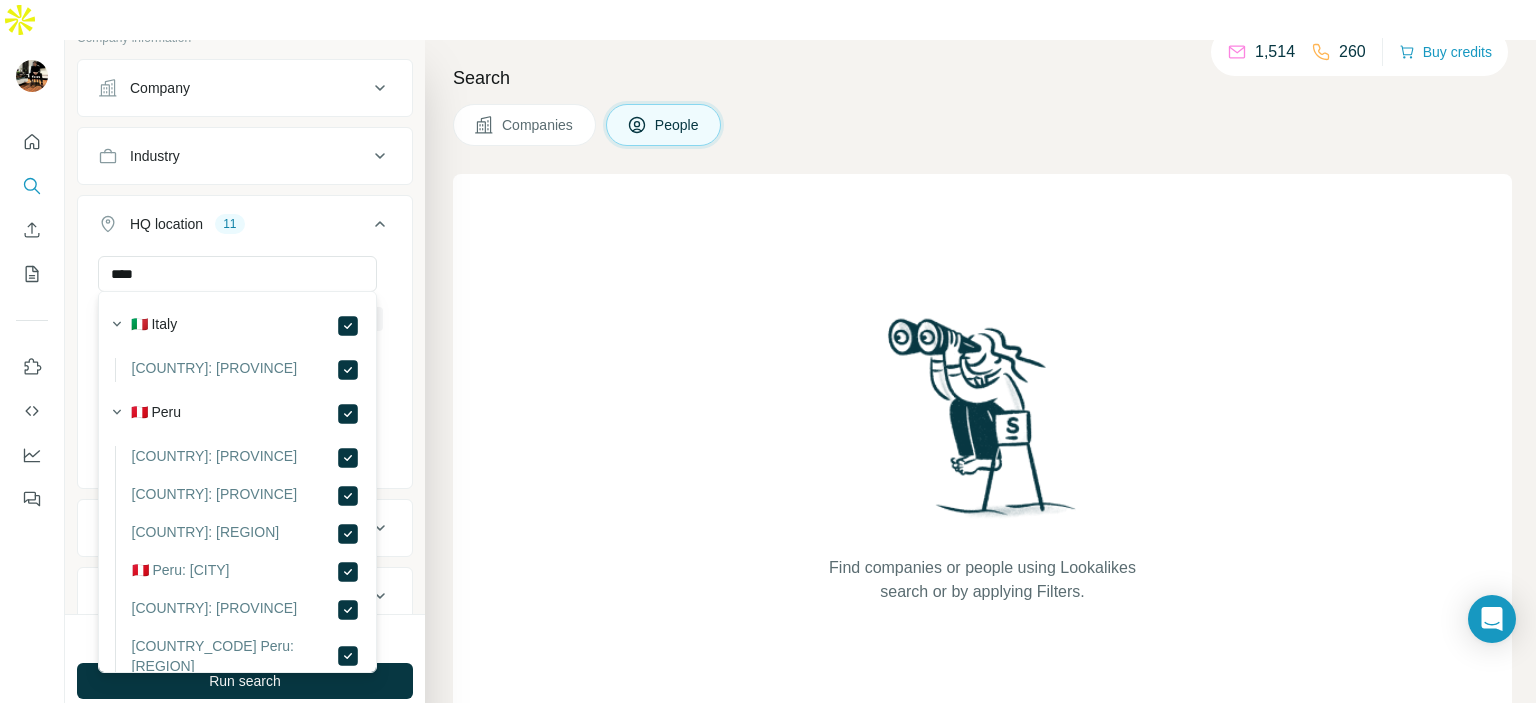 click on "HQ location 11" at bounding box center (245, 228) 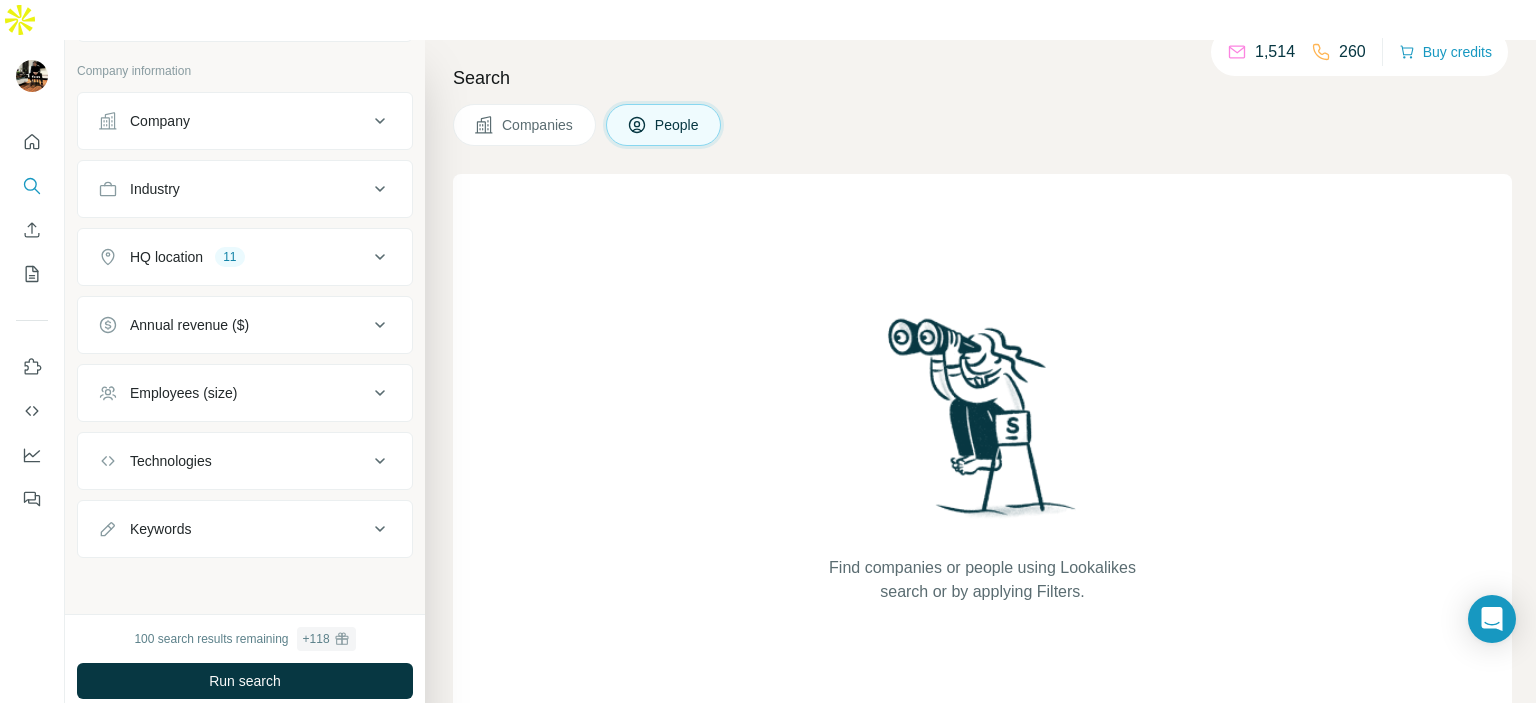click on "Annual revenue ($)" at bounding box center (245, 325) 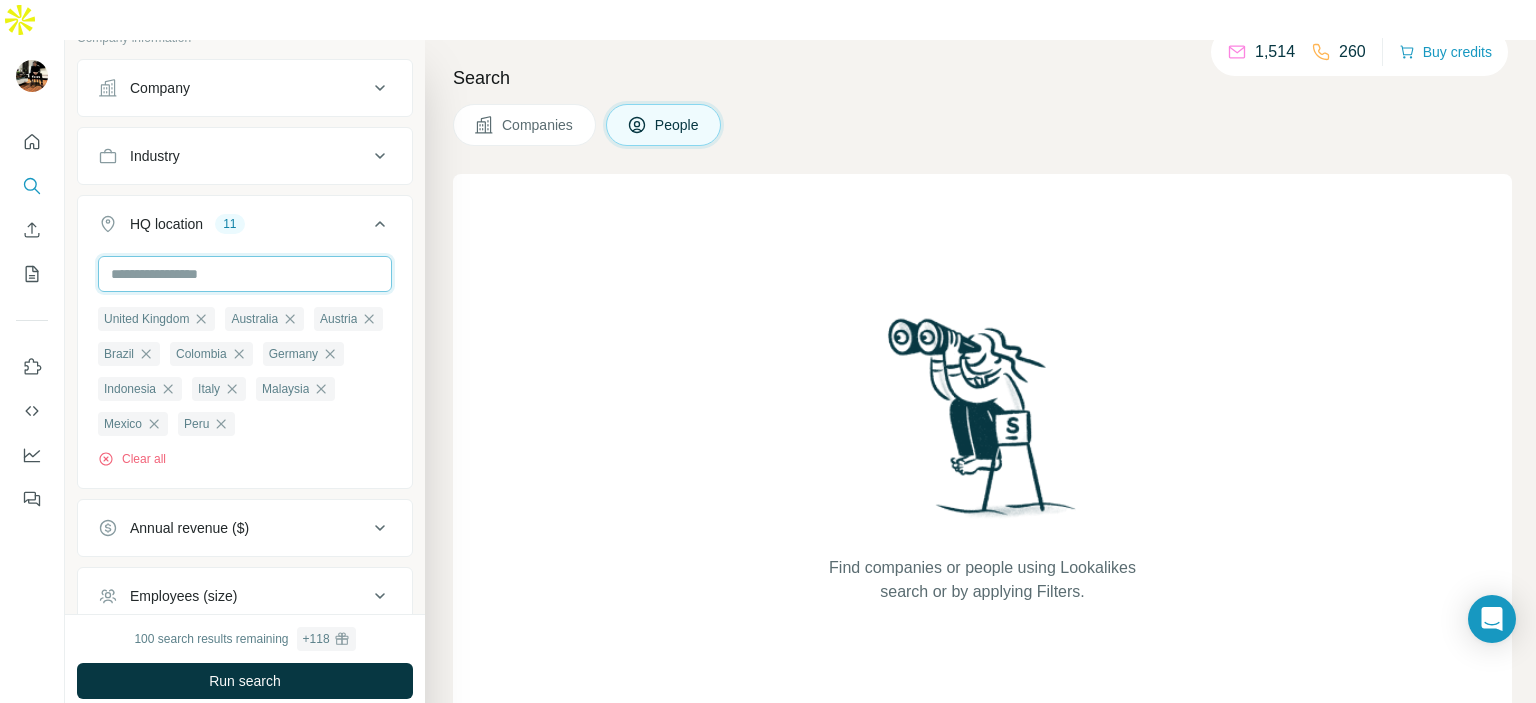 click at bounding box center [245, 274] 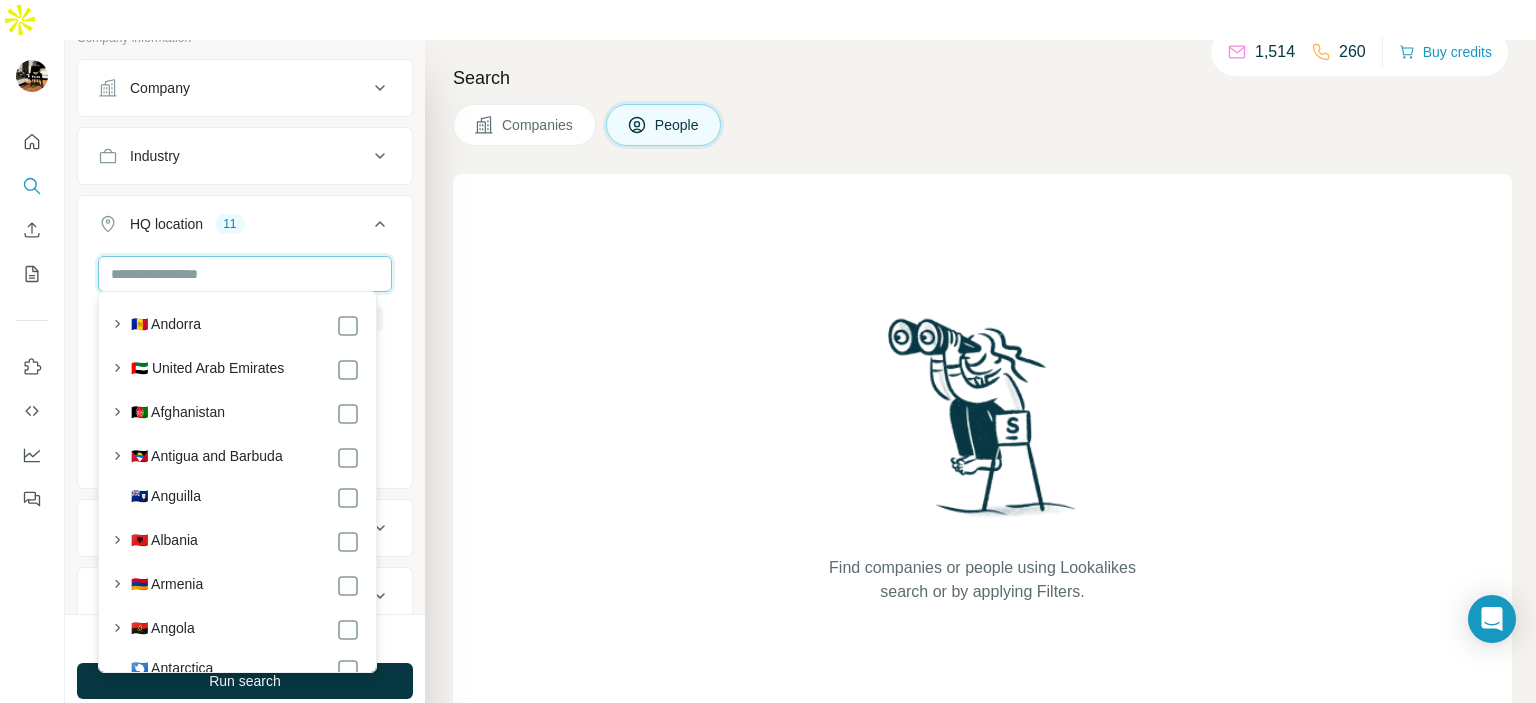 paste on "**********" 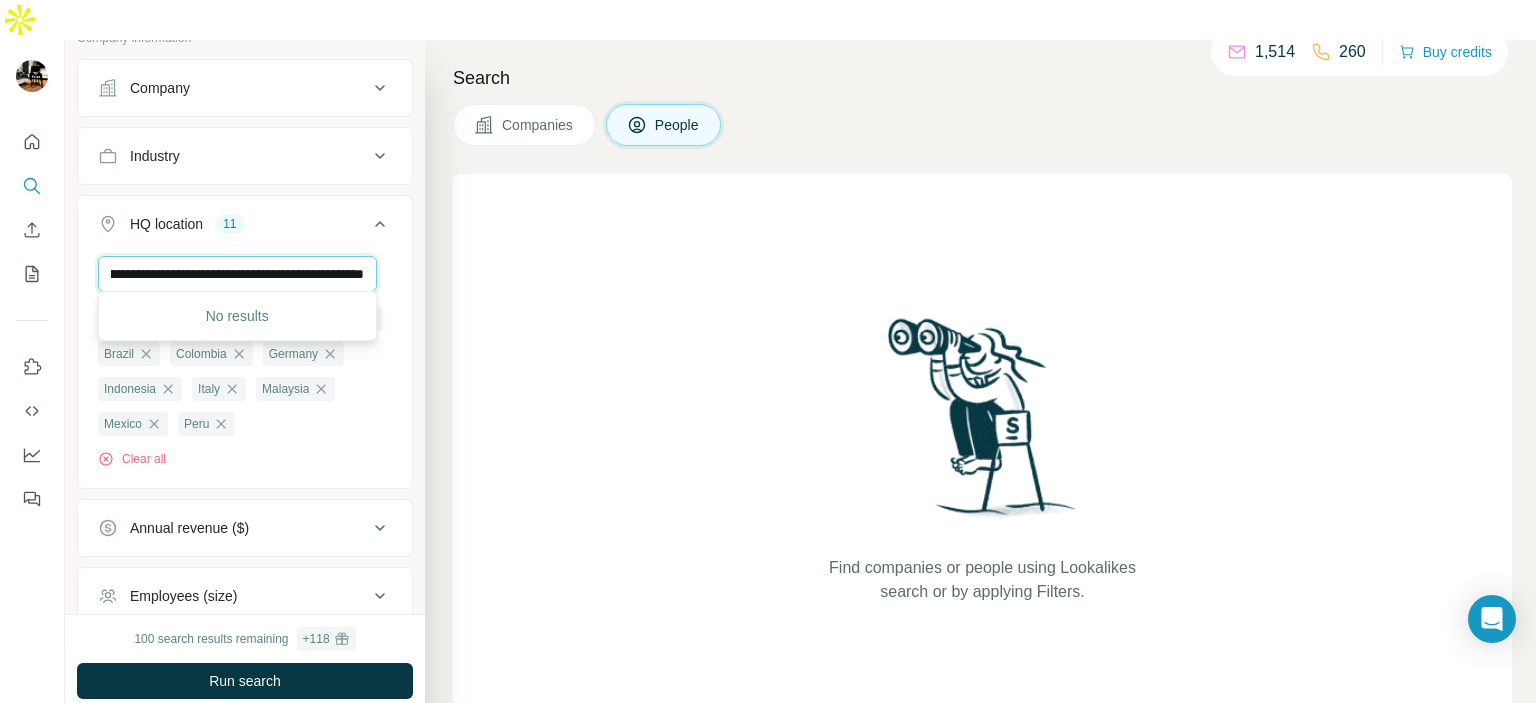 scroll, scrollTop: 0, scrollLeft: 0, axis: both 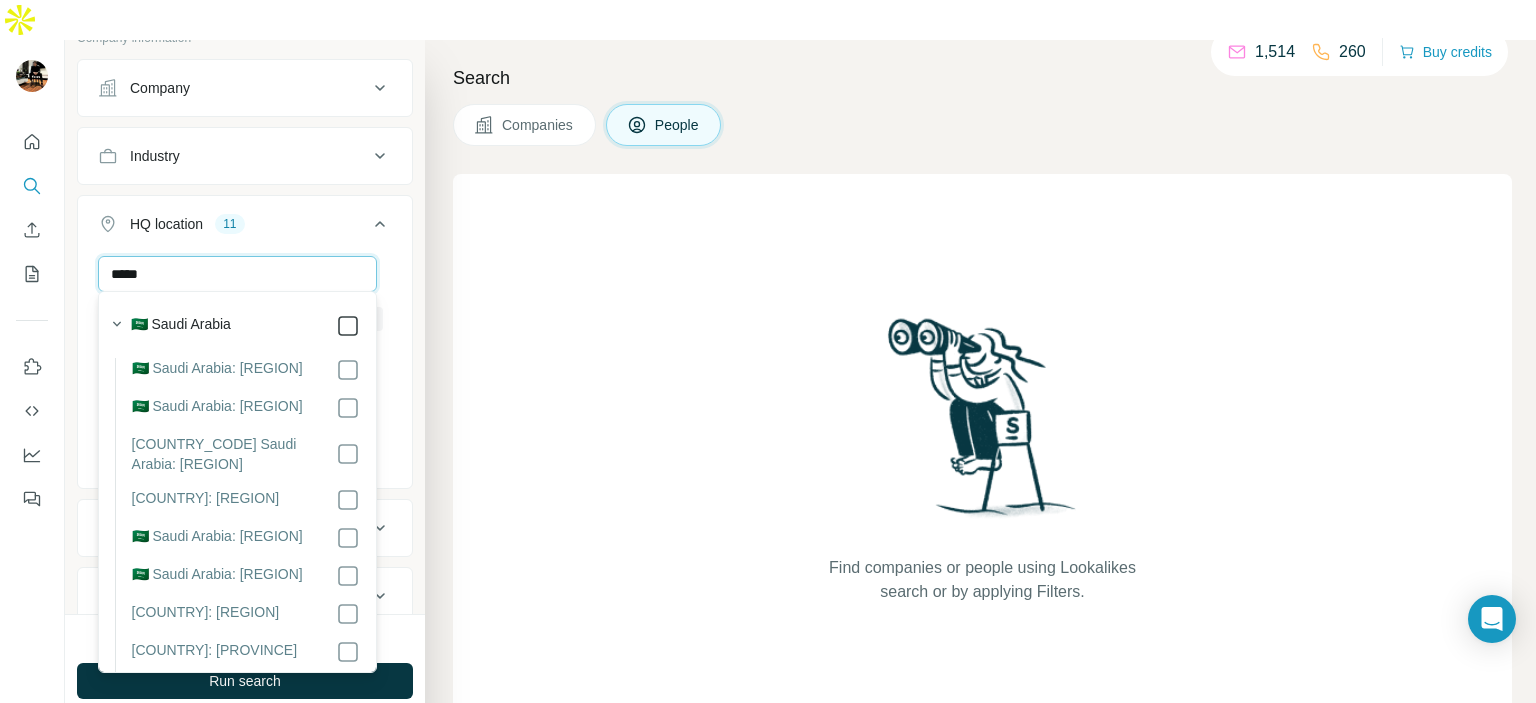 type on "*****" 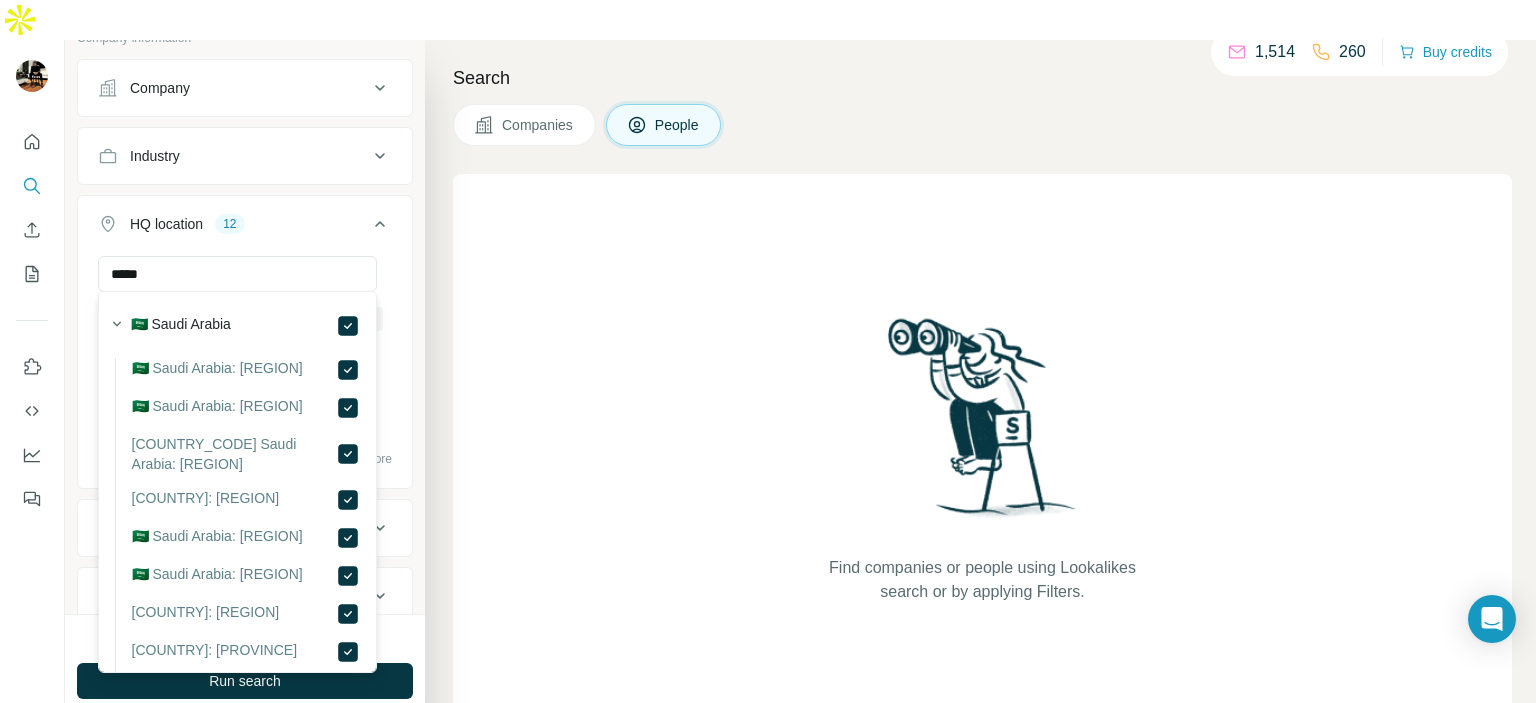 click on "HQ location [NUMBER]" at bounding box center (245, 228) 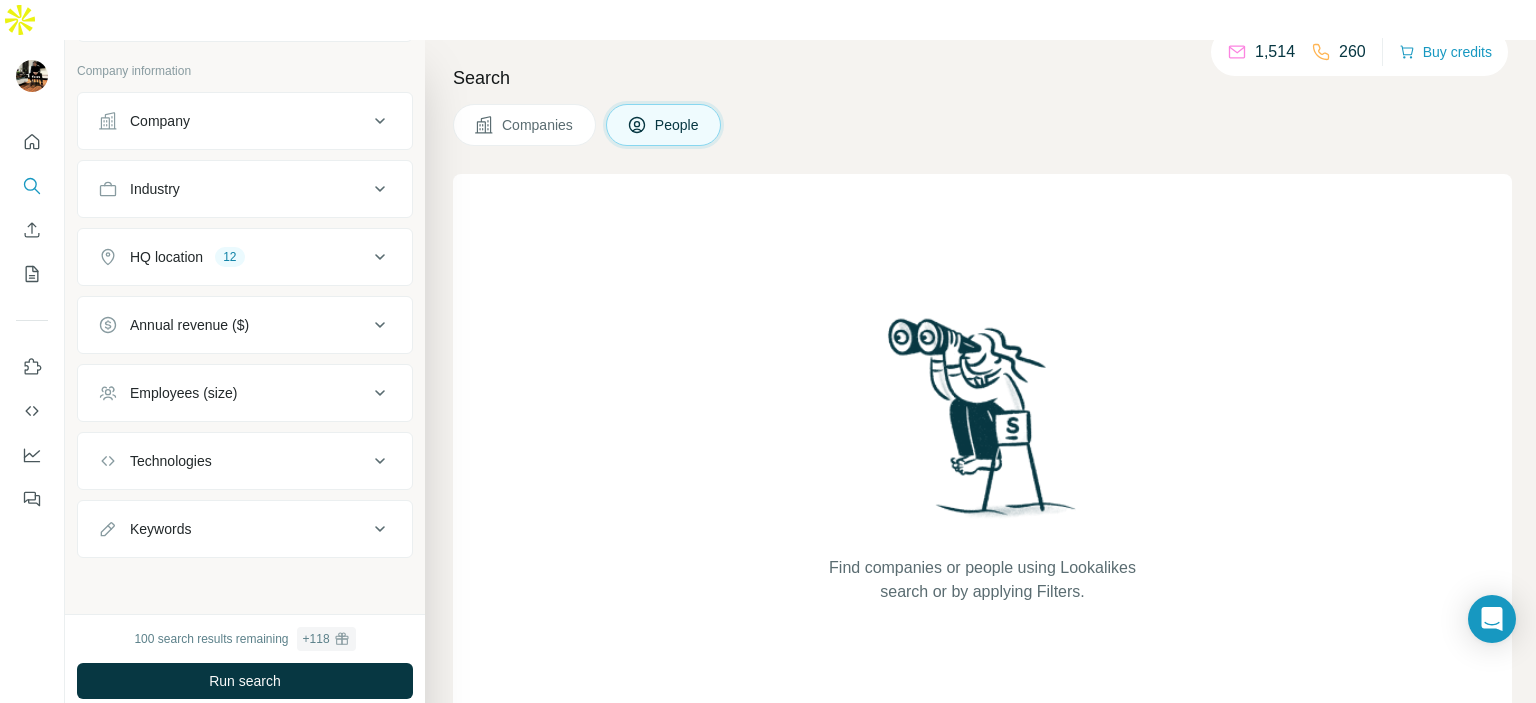 click on "HQ location [NUMBER]" at bounding box center [233, 257] 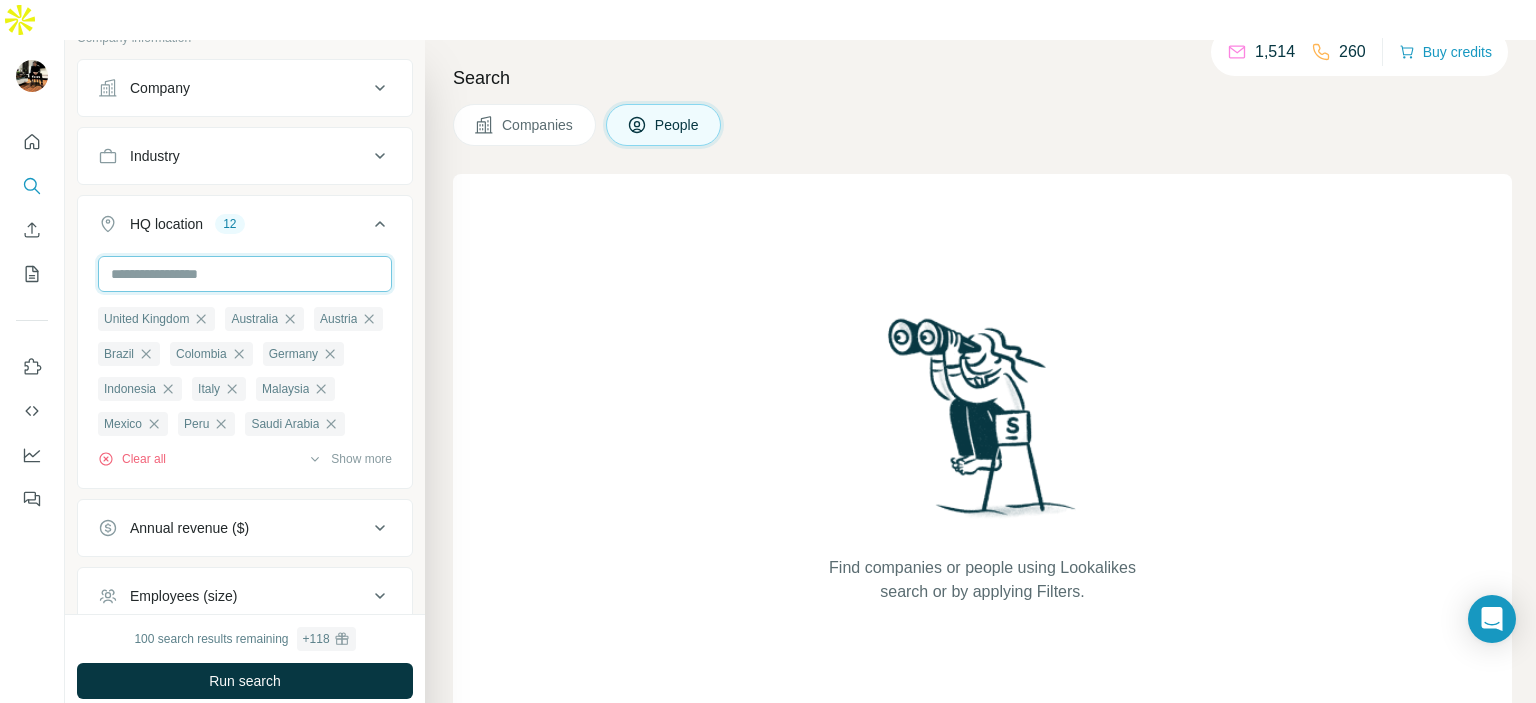 click at bounding box center [245, 274] 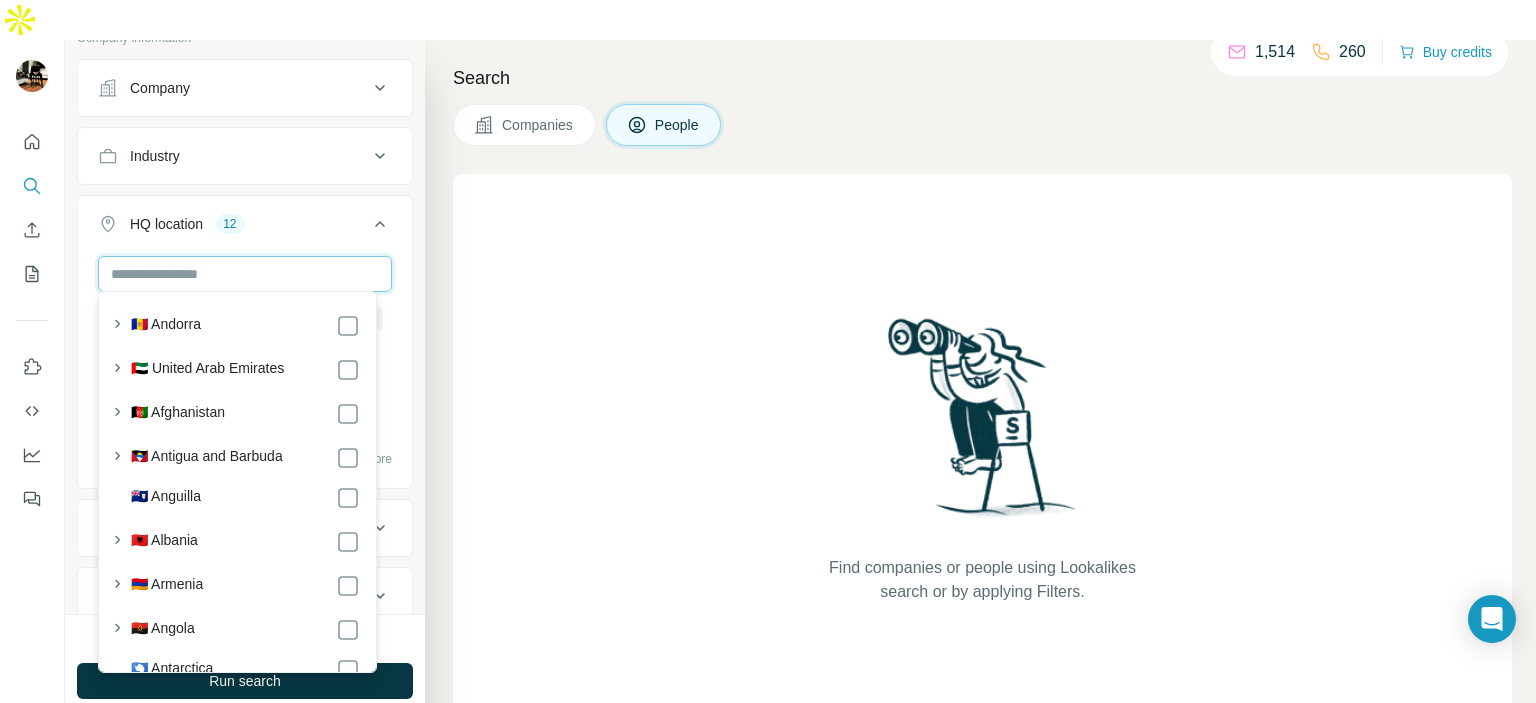 paste on "**********" 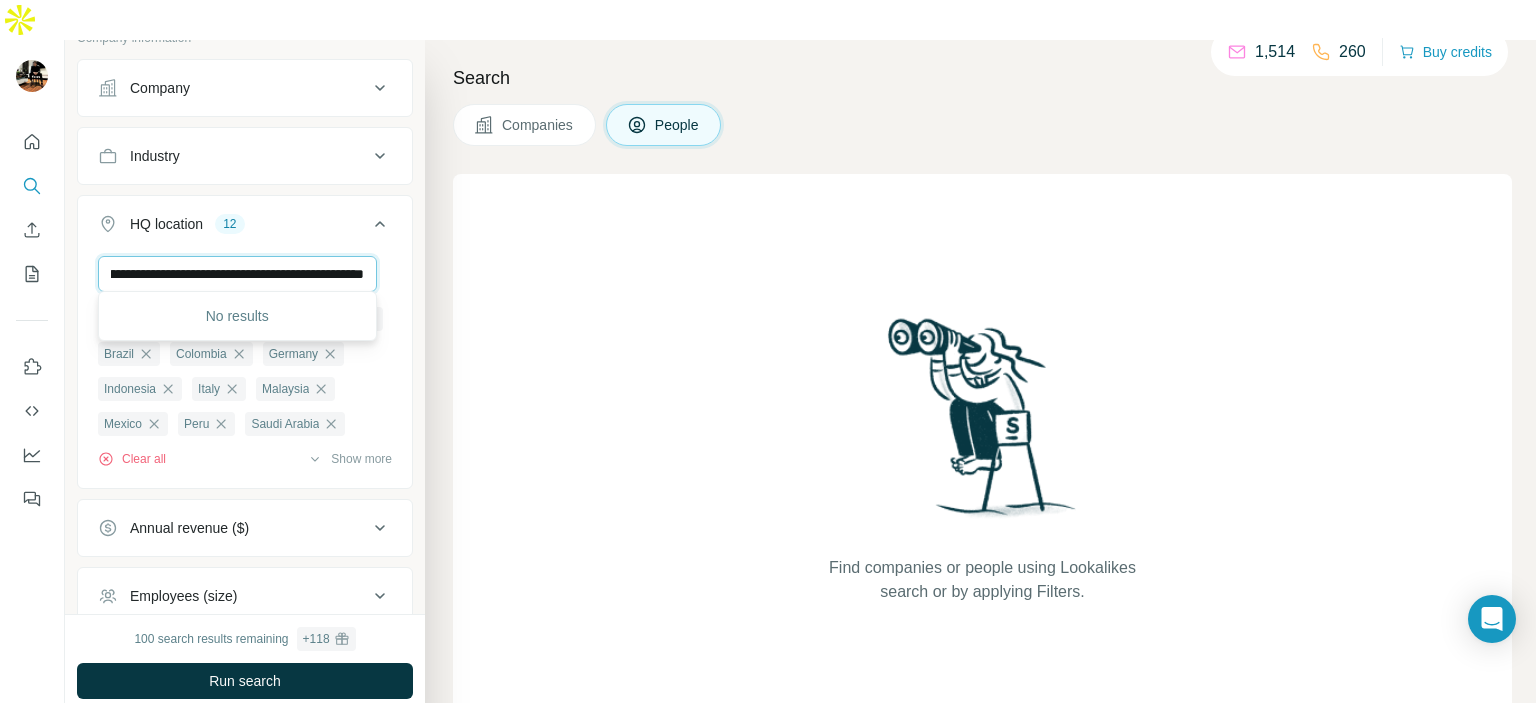 scroll, scrollTop: 0, scrollLeft: 0, axis: both 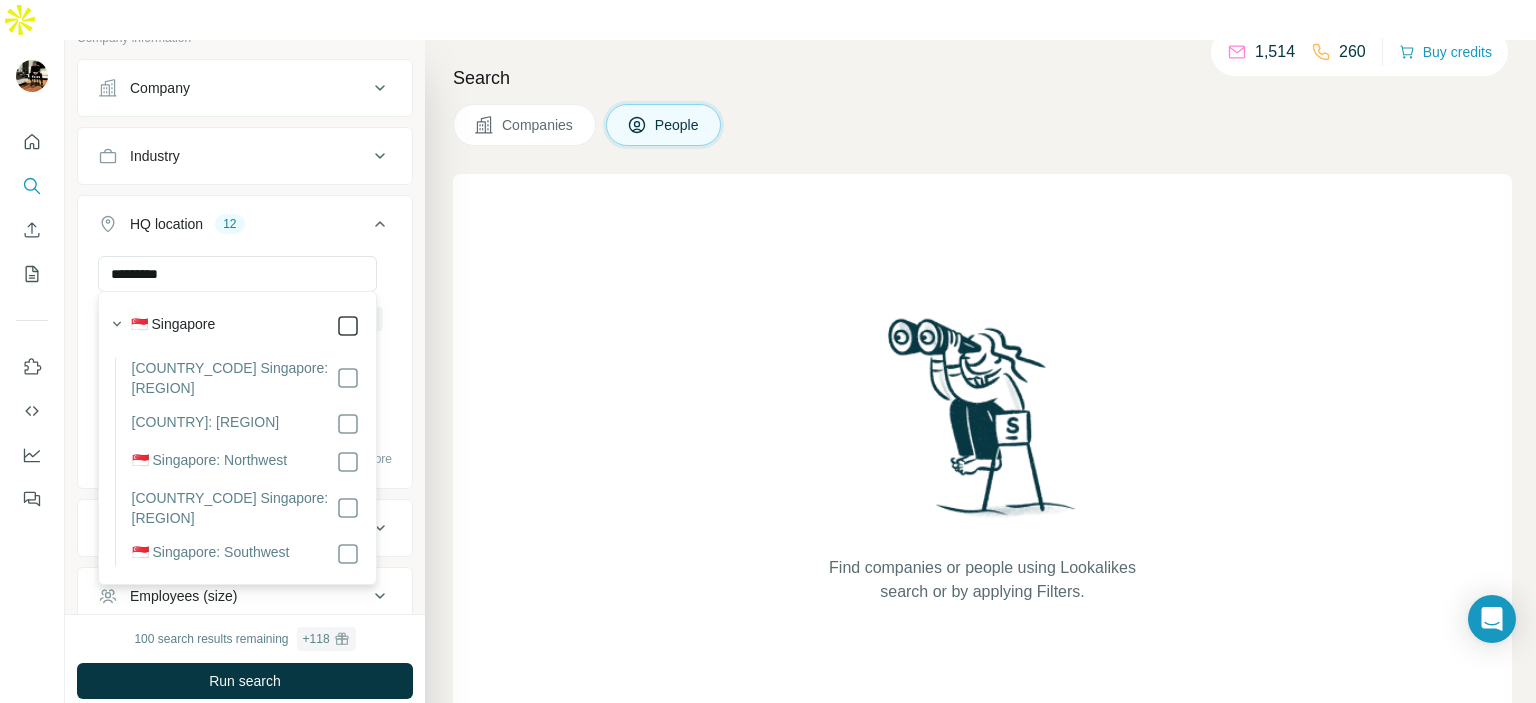 click 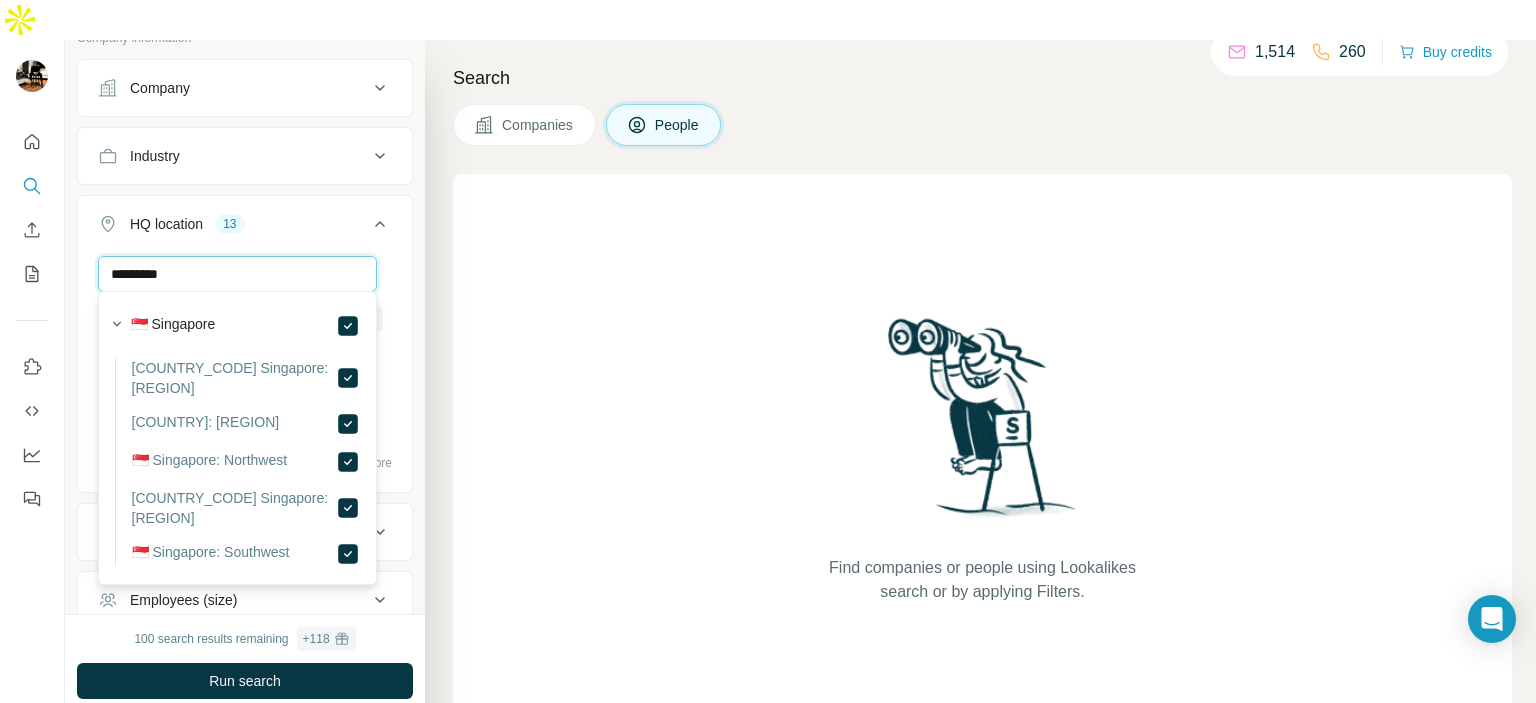 click on "*********" at bounding box center (237, 274) 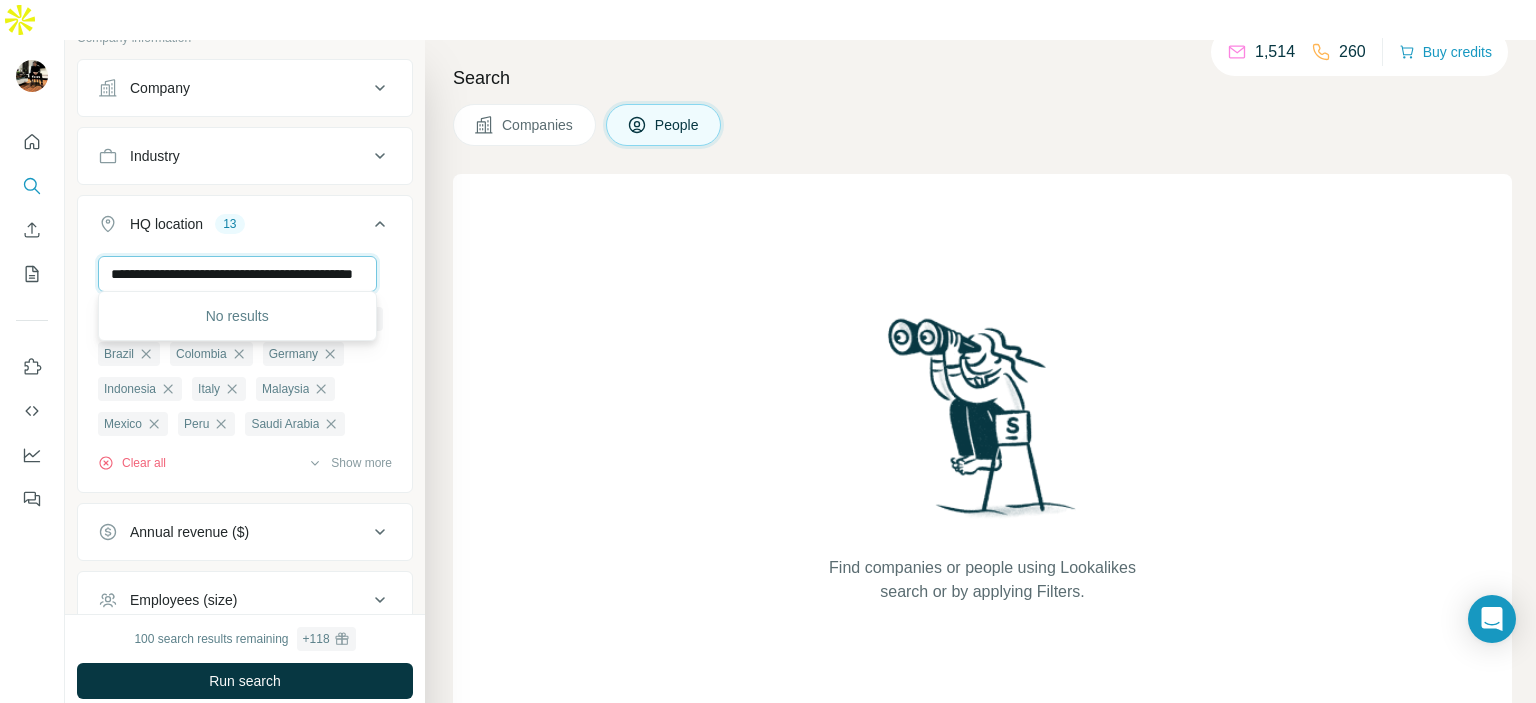 scroll, scrollTop: 0, scrollLeft: 0, axis: both 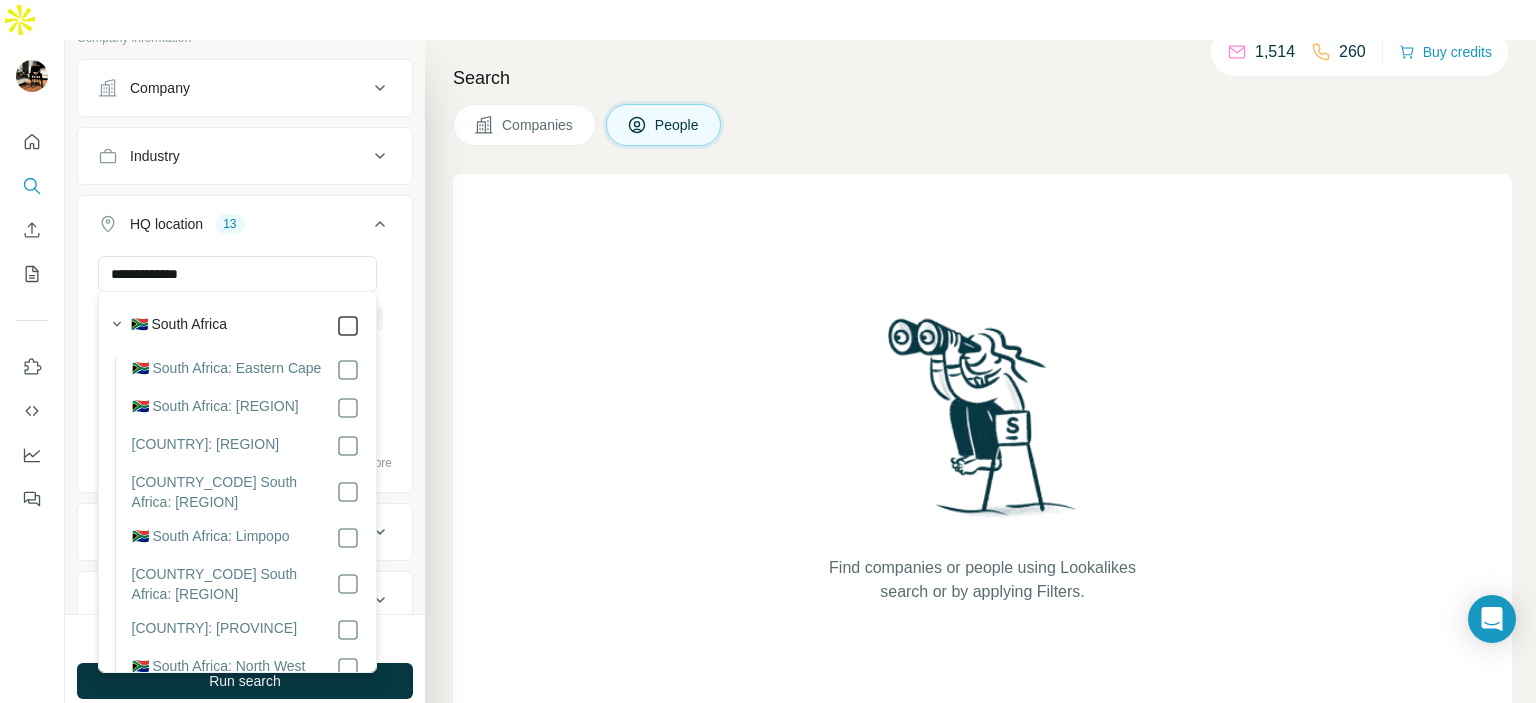 click 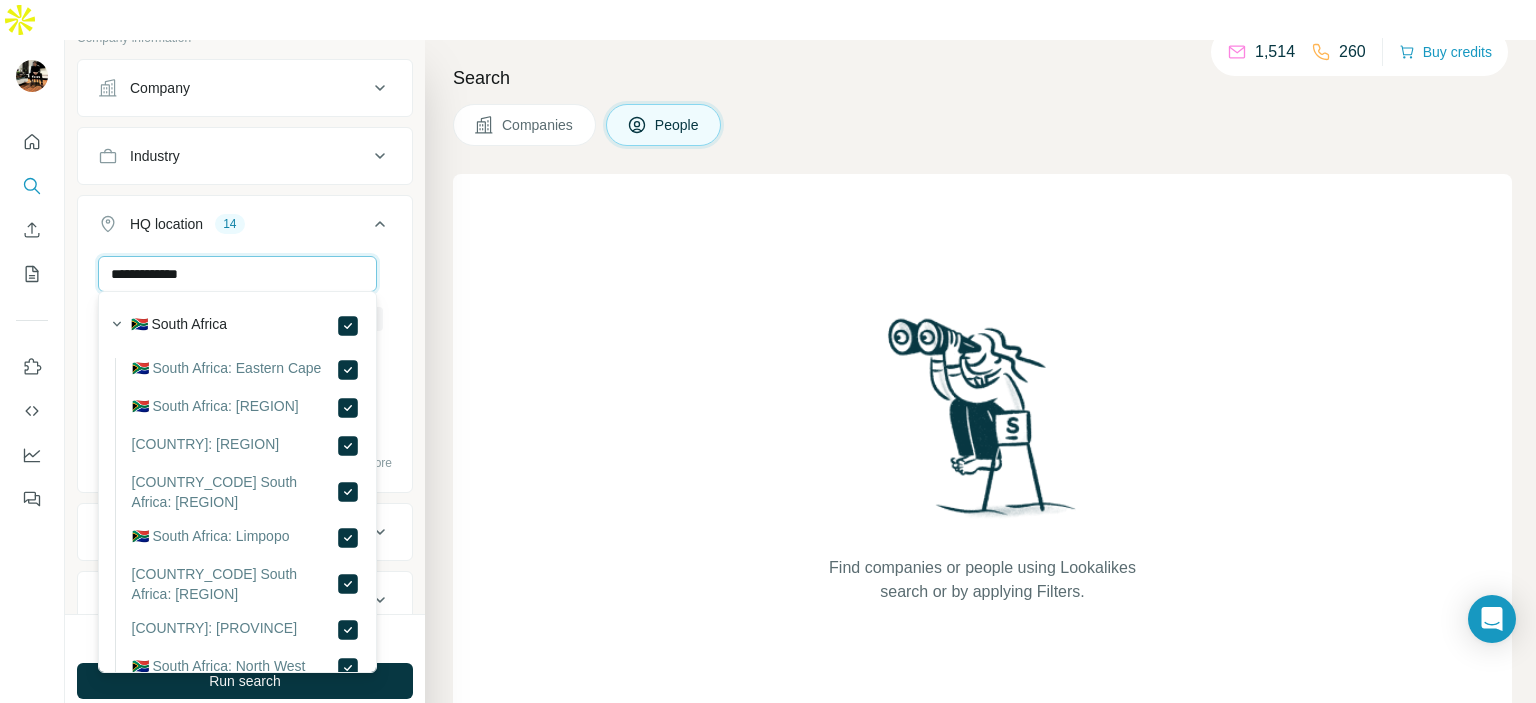 click on "**********" at bounding box center (237, 274) 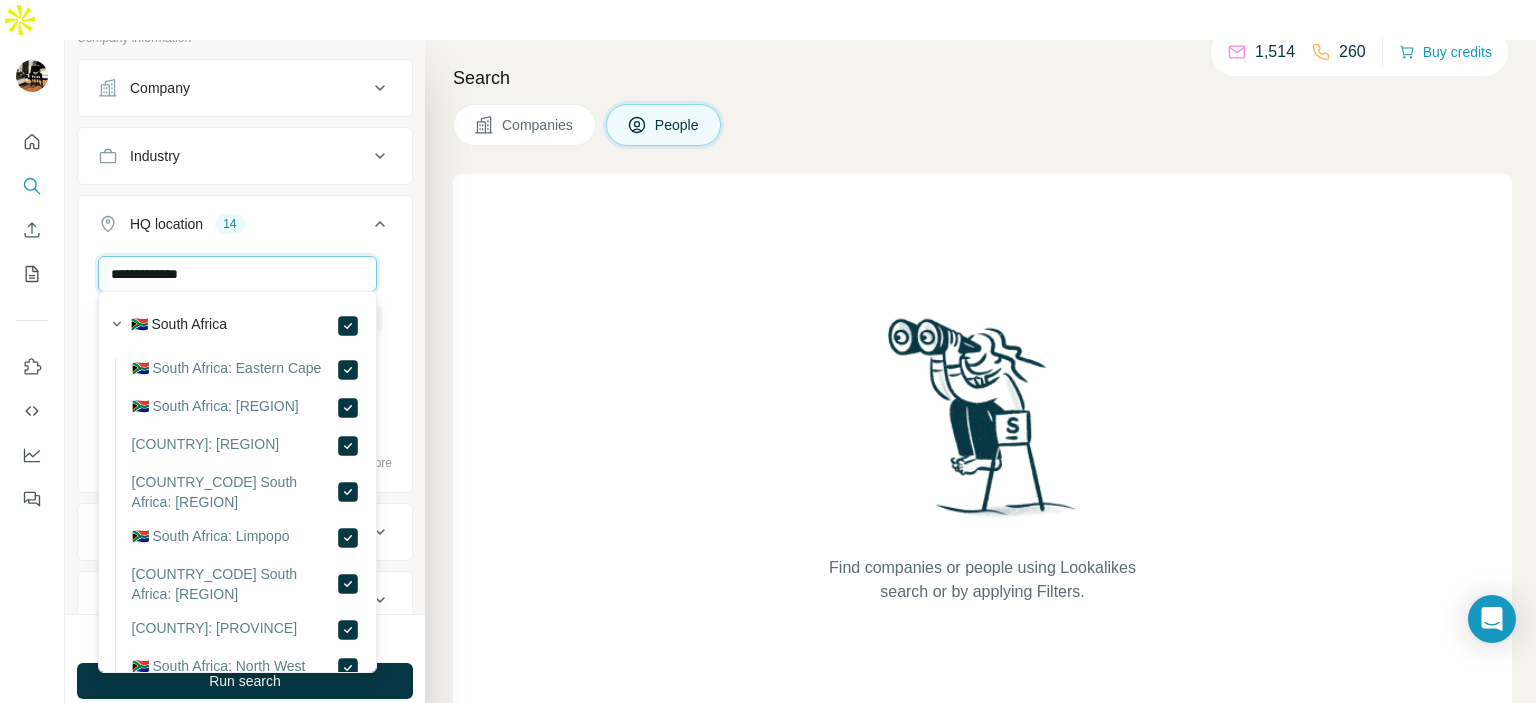 click on "**********" at bounding box center [237, 274] 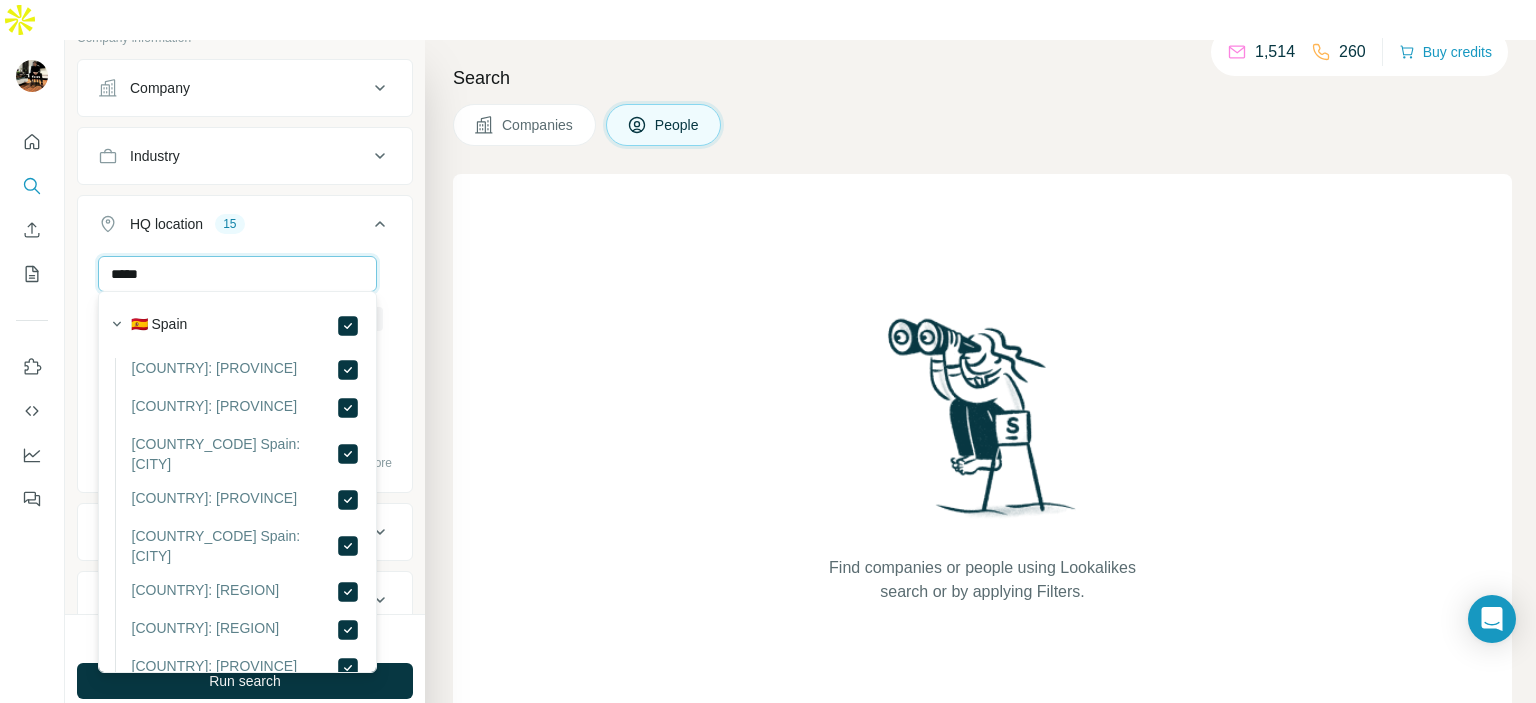 click on "*****" at bounding box center [237, 274] 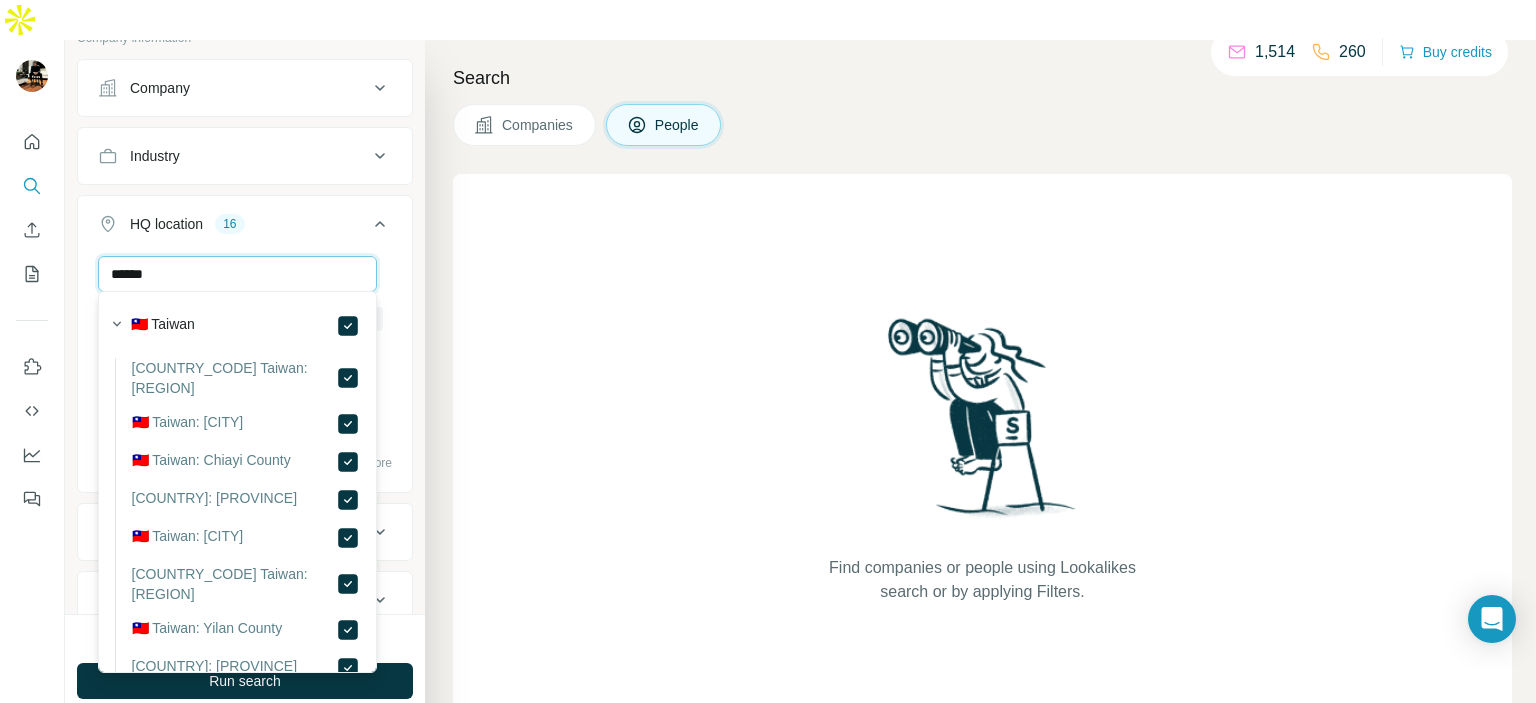 click on "******" at bounding box center (237, 274) 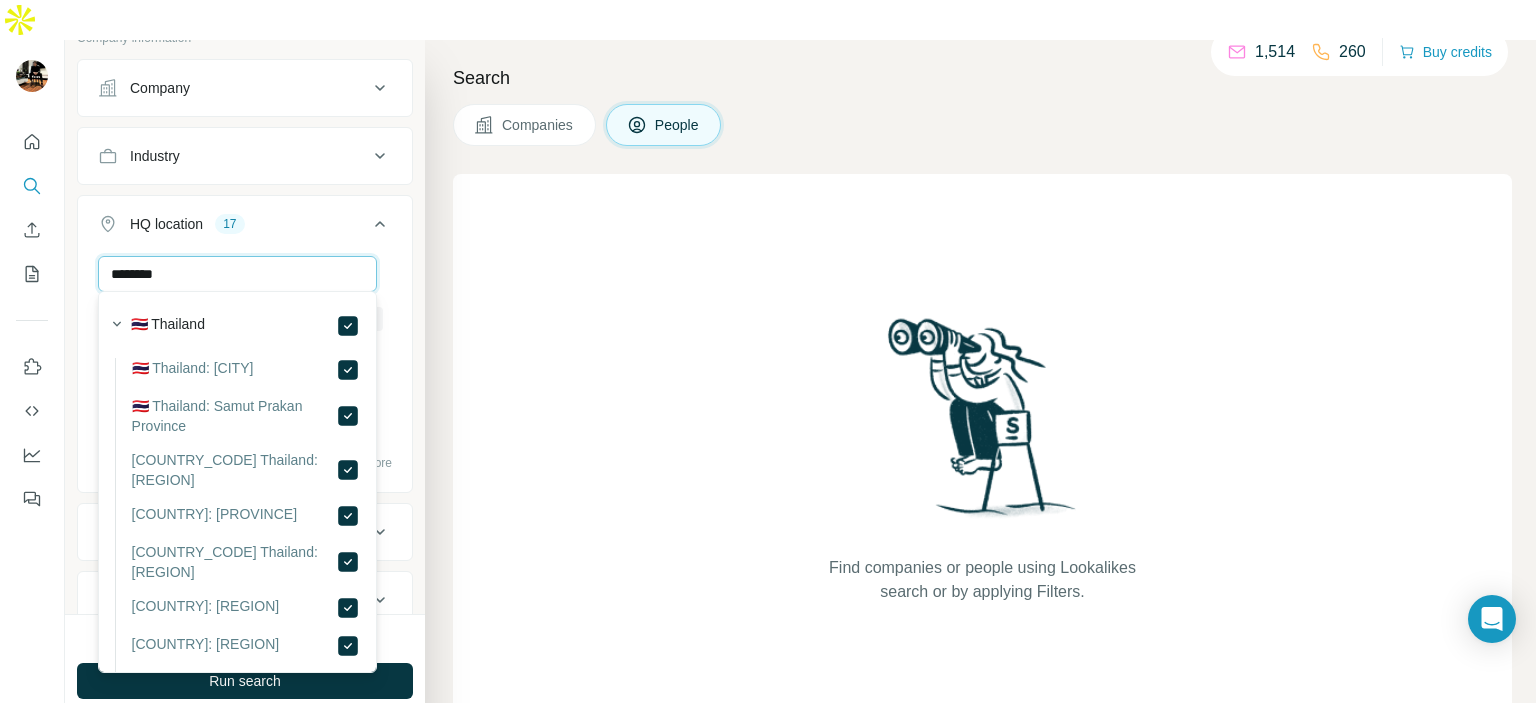 click on "********" at bounding box center [237, 274] 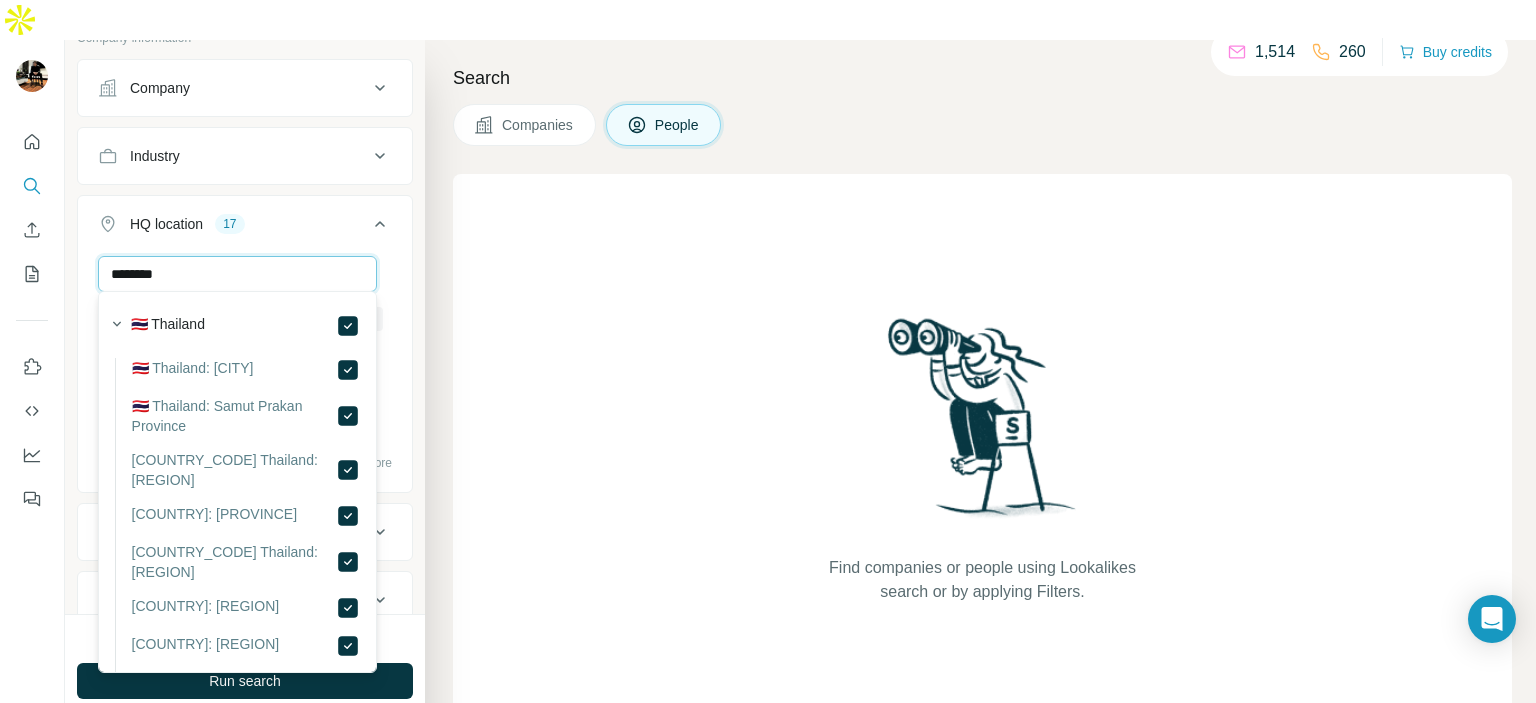 paste on "*****" 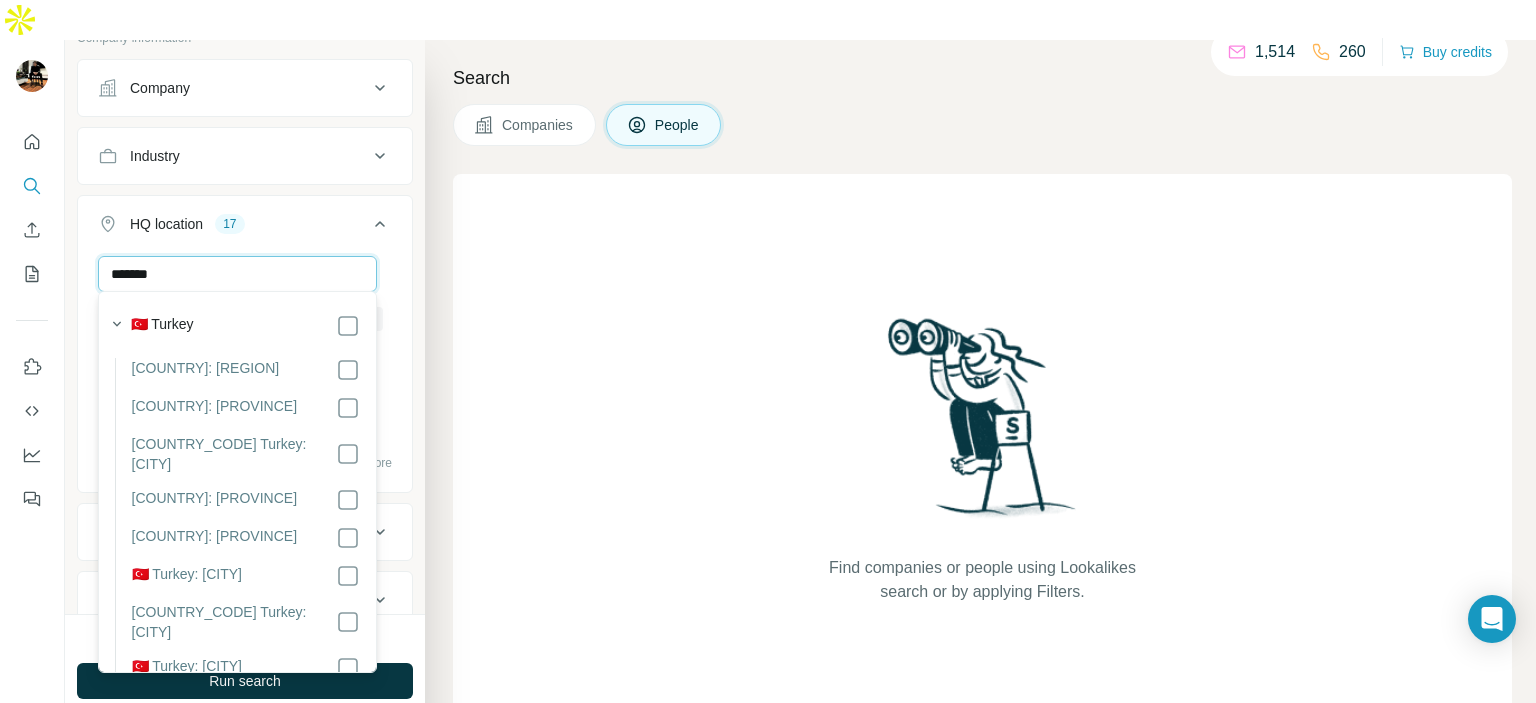 type on "******" 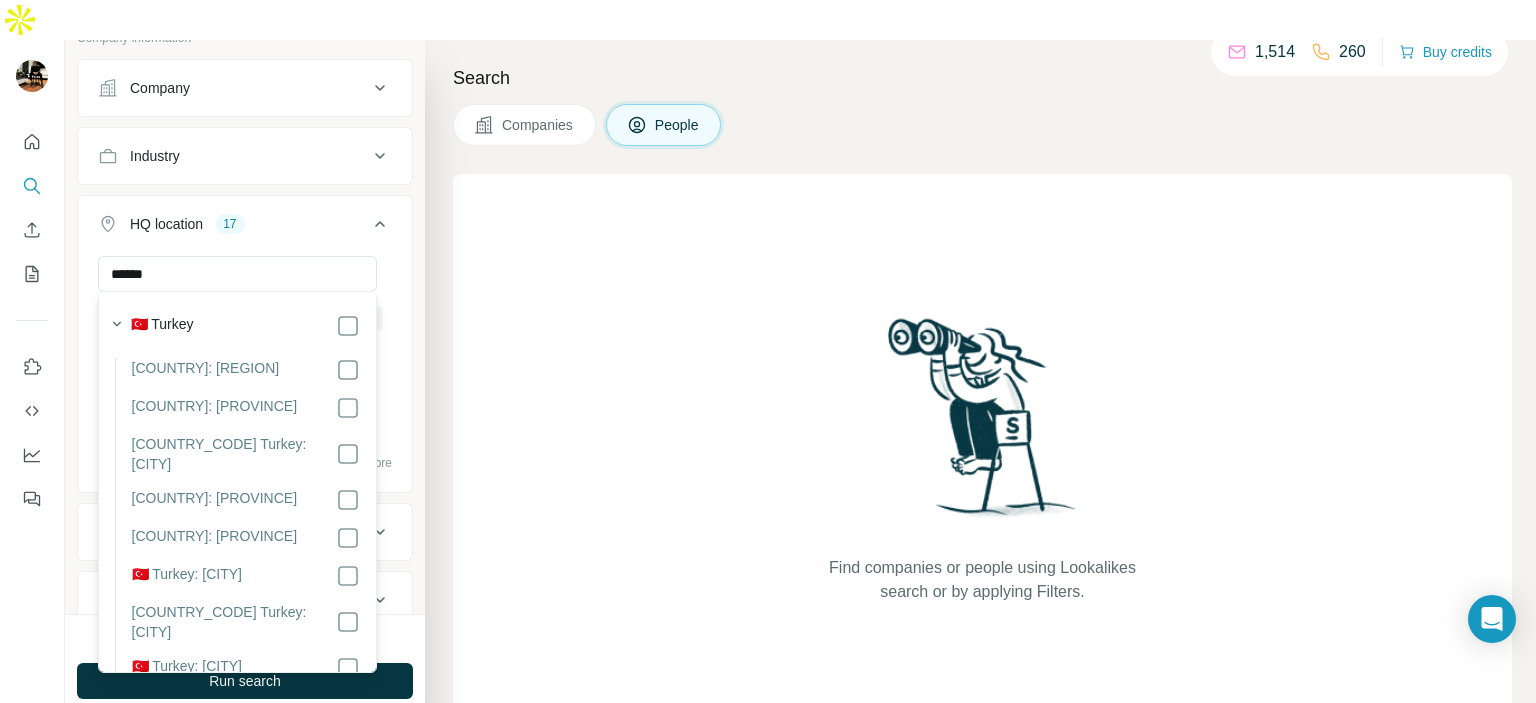 click on "HQ location [NUMBER]" at bounding box center [245, 228] 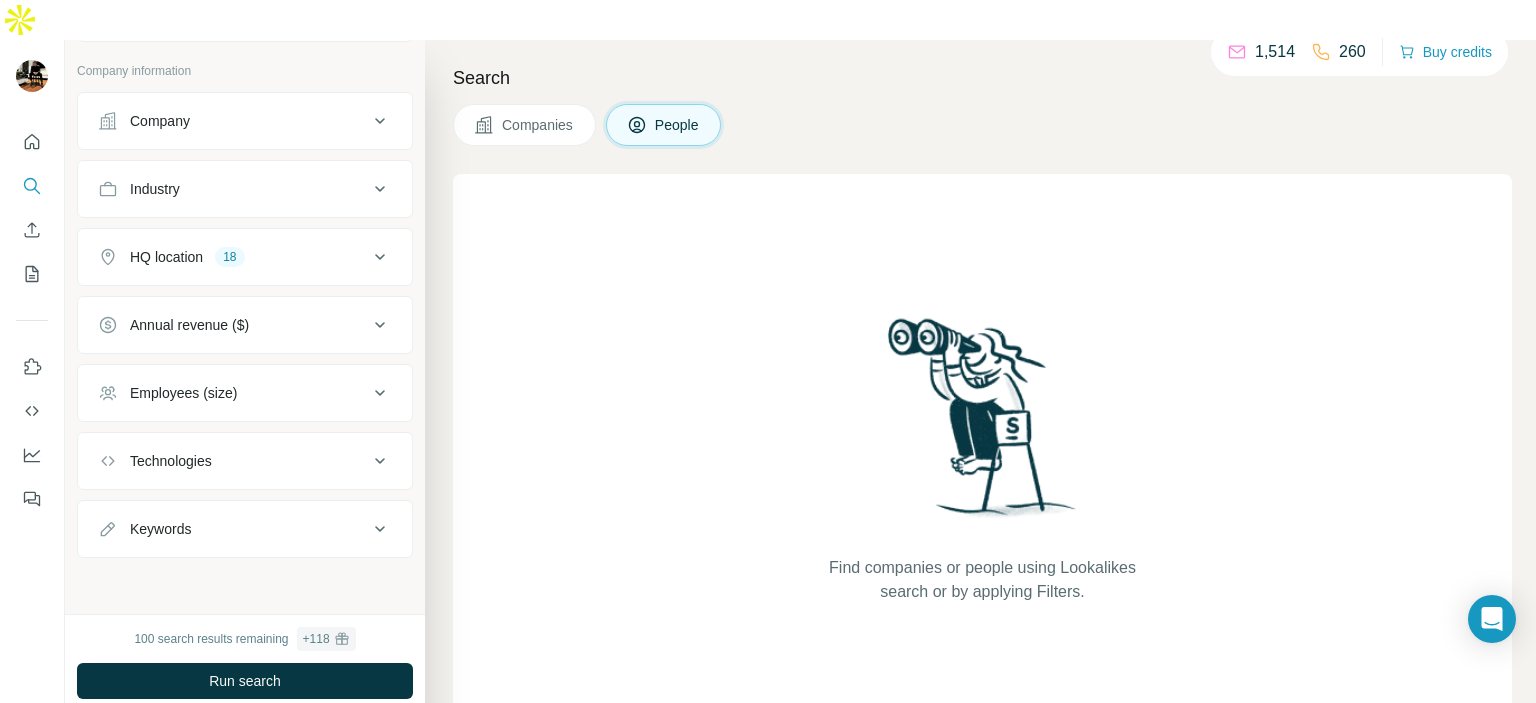 click on "Company Industry HQ location [NUMBER] Annual revenue ($) Employees (size) Technologies Keywords" at bounding box center (245, 325) 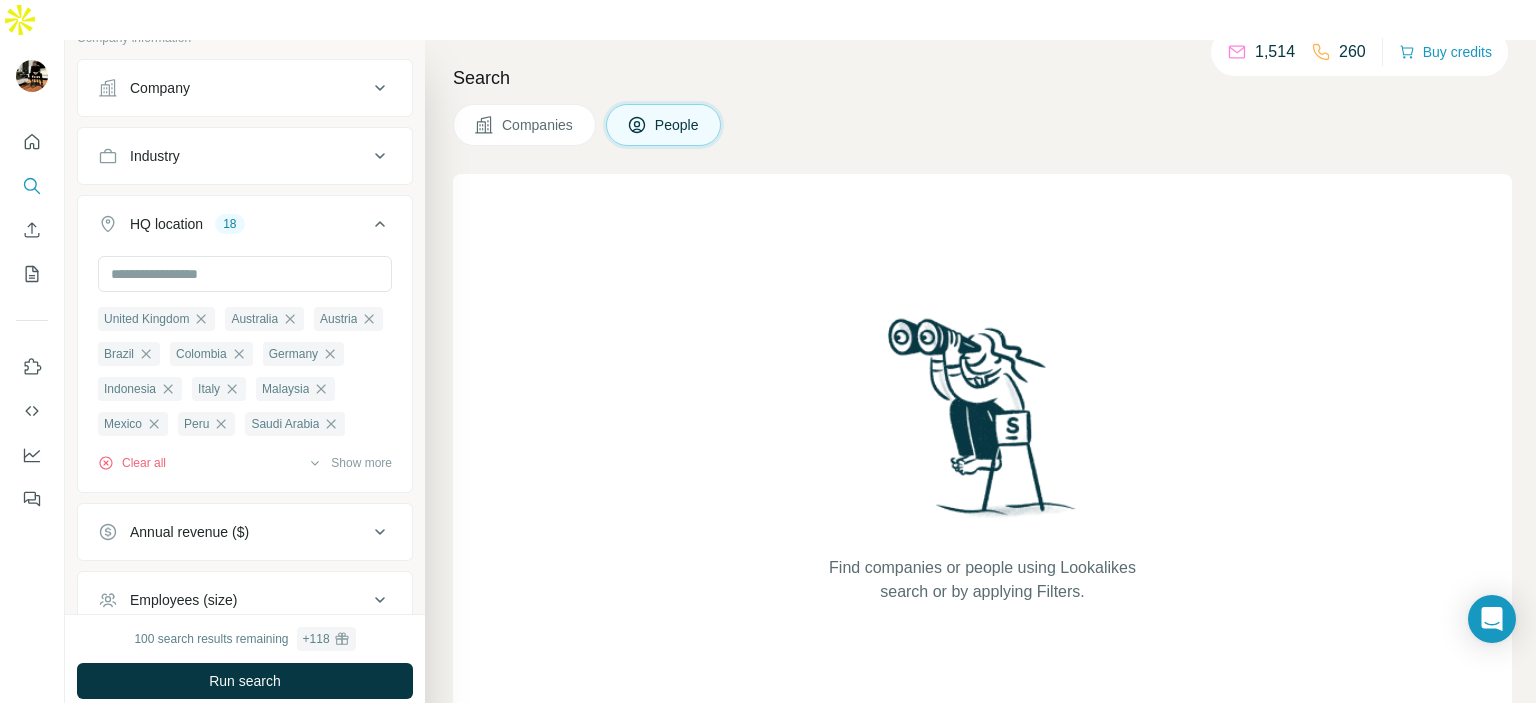 click on "HQ location [NUMBER]" at bounding box center [245, 228] 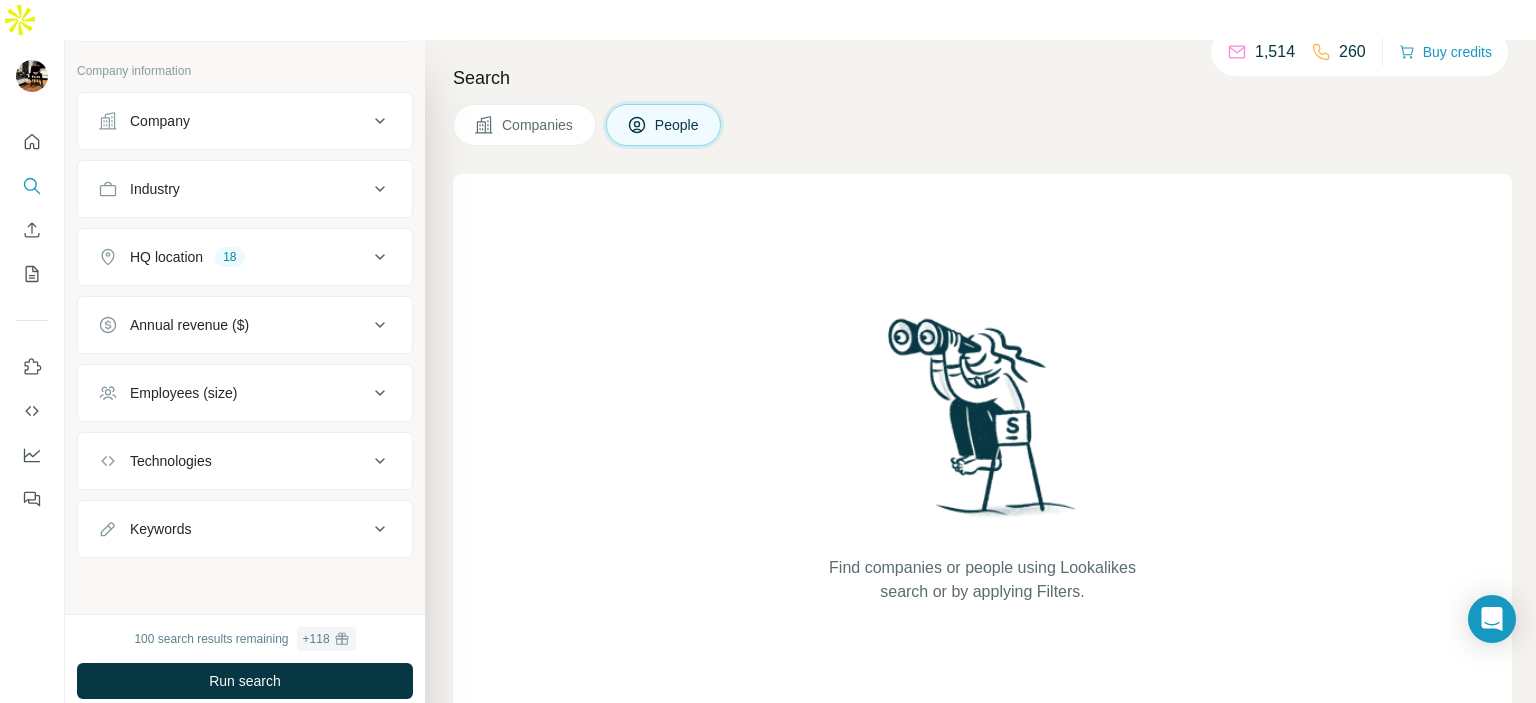 click on "HQ location [NUMBER]" at bounding box center [245, 257] 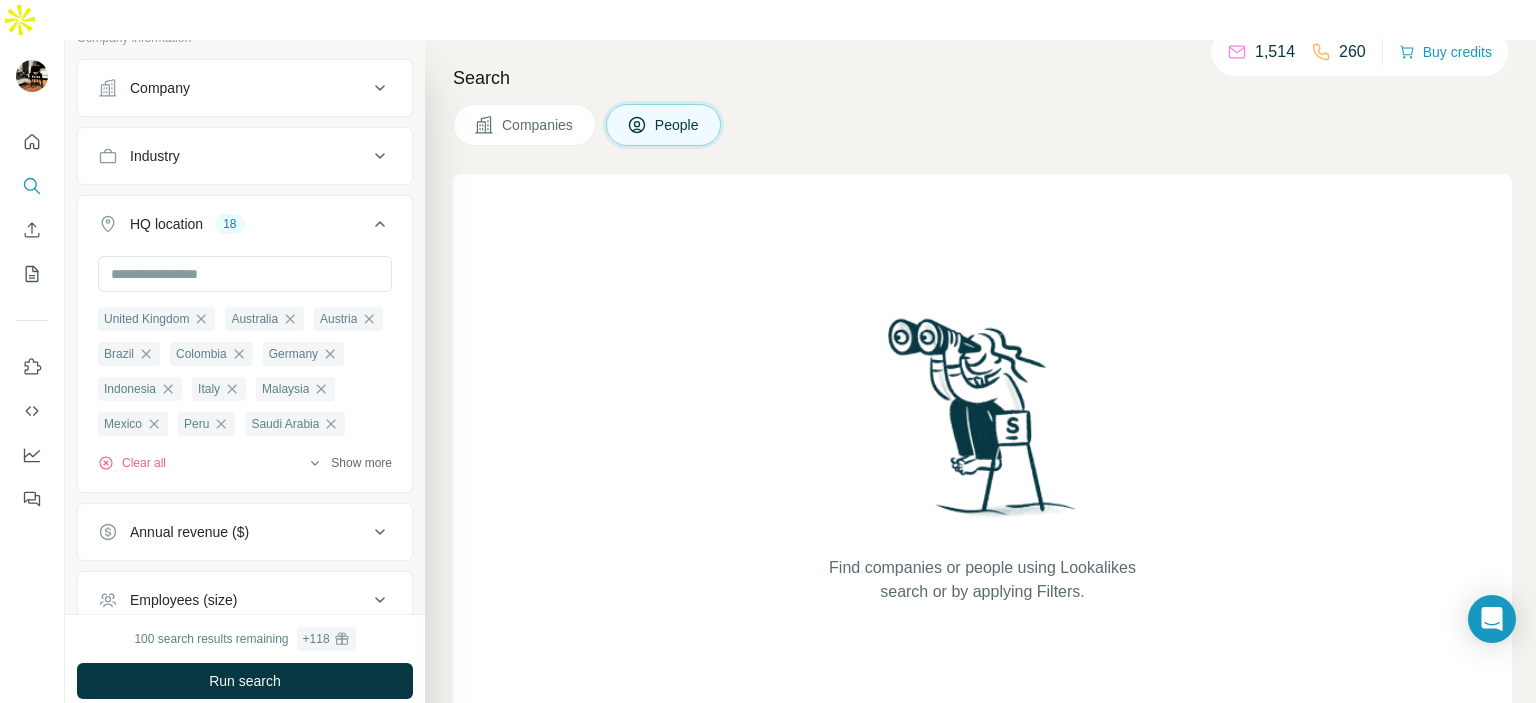 click on "Show more" at bounding box center [349, 463] 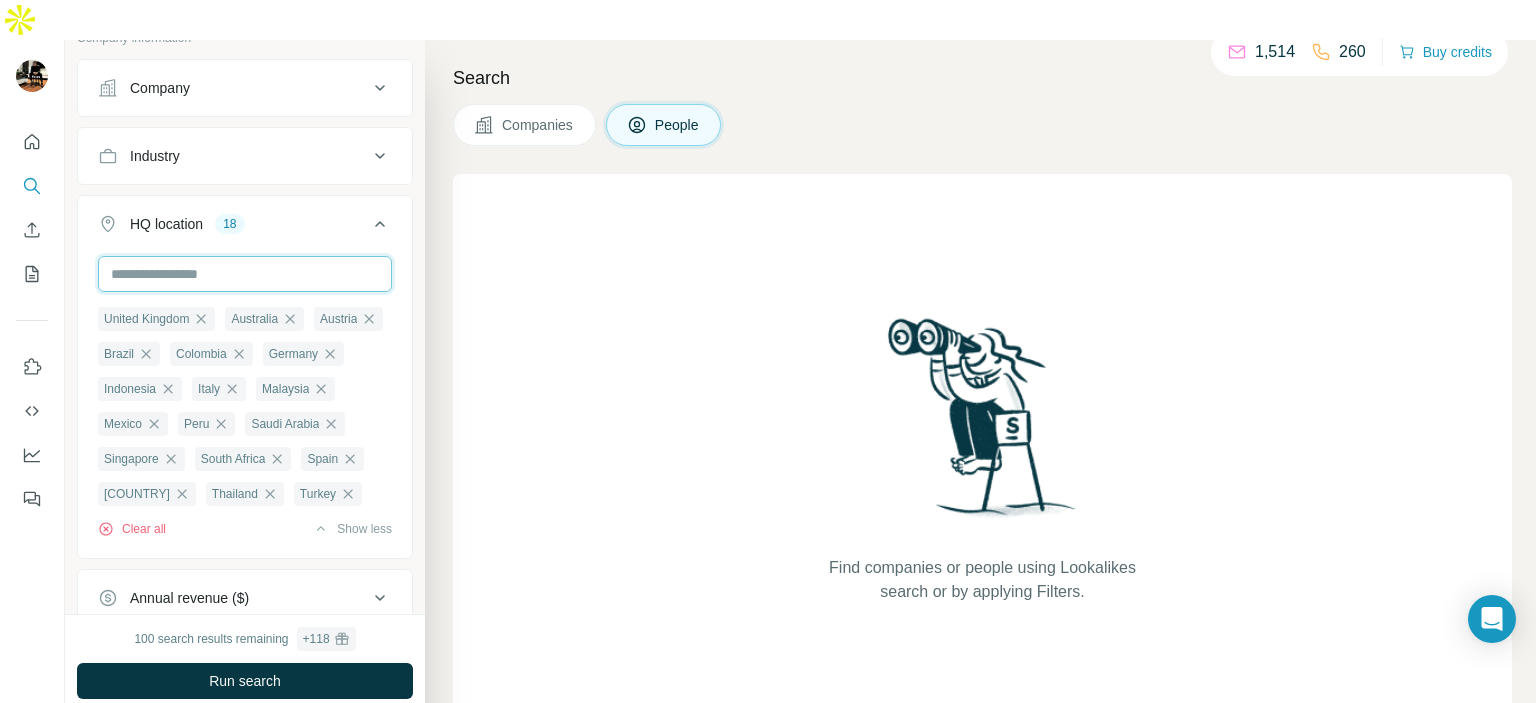 click at bounding box center (245, 274) 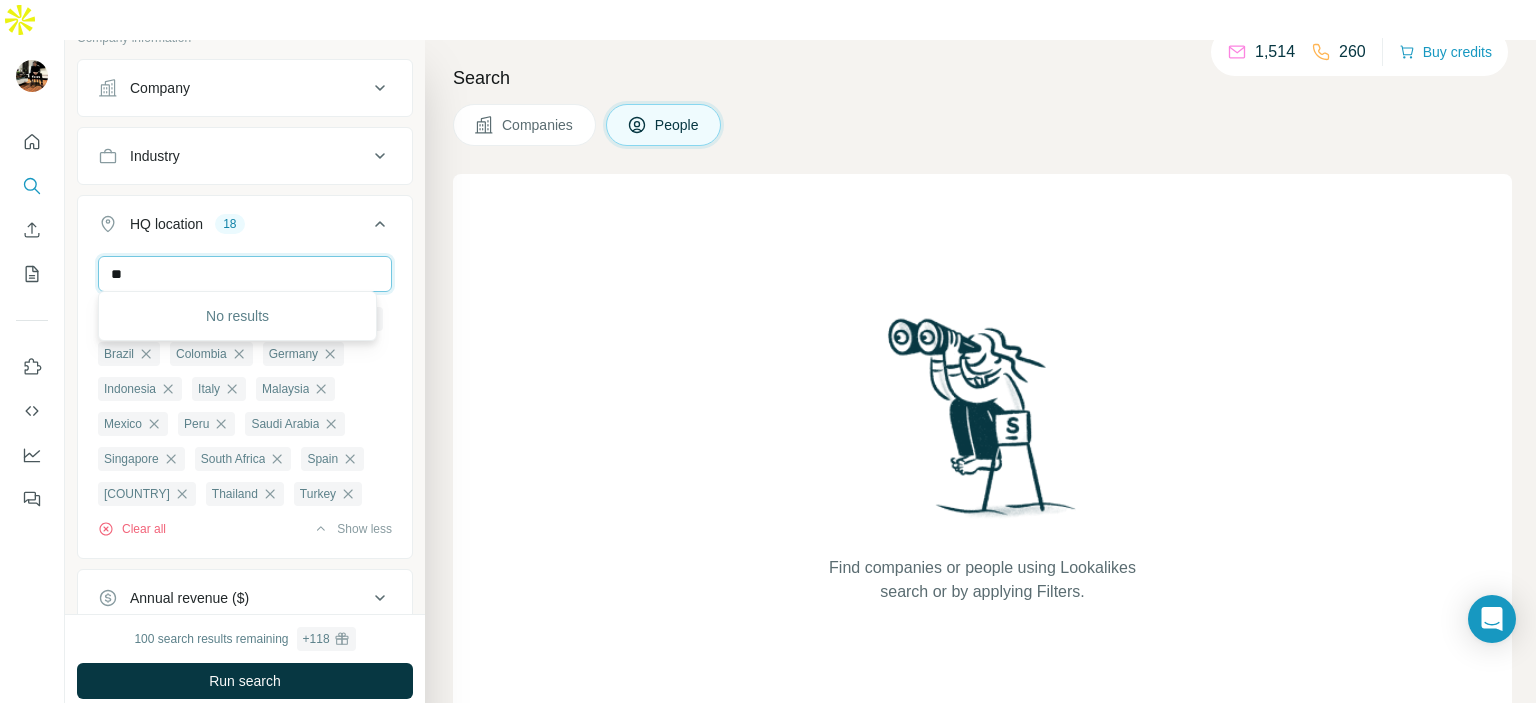 type on "*" 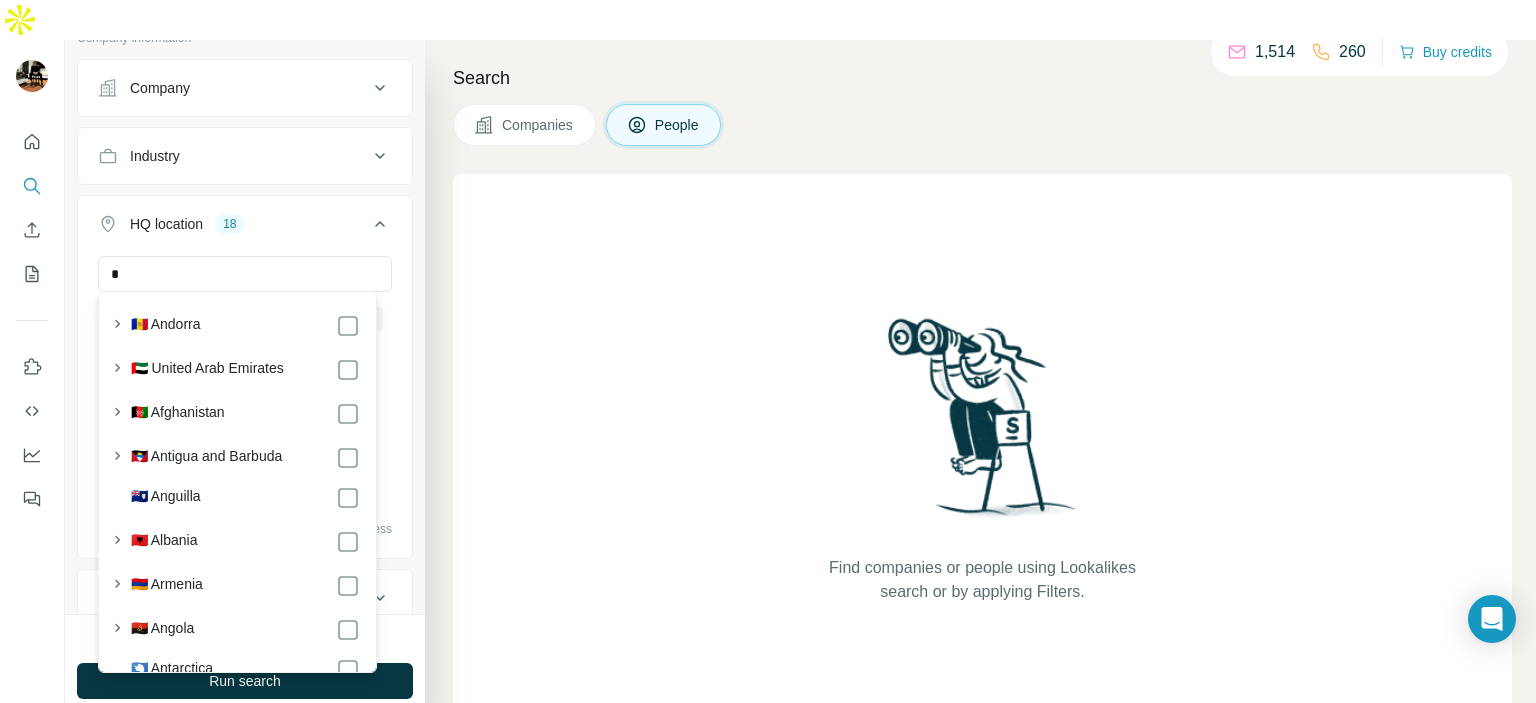 click on "🇦🇪 United Arab Emirates" at bounding box center [231, 368] 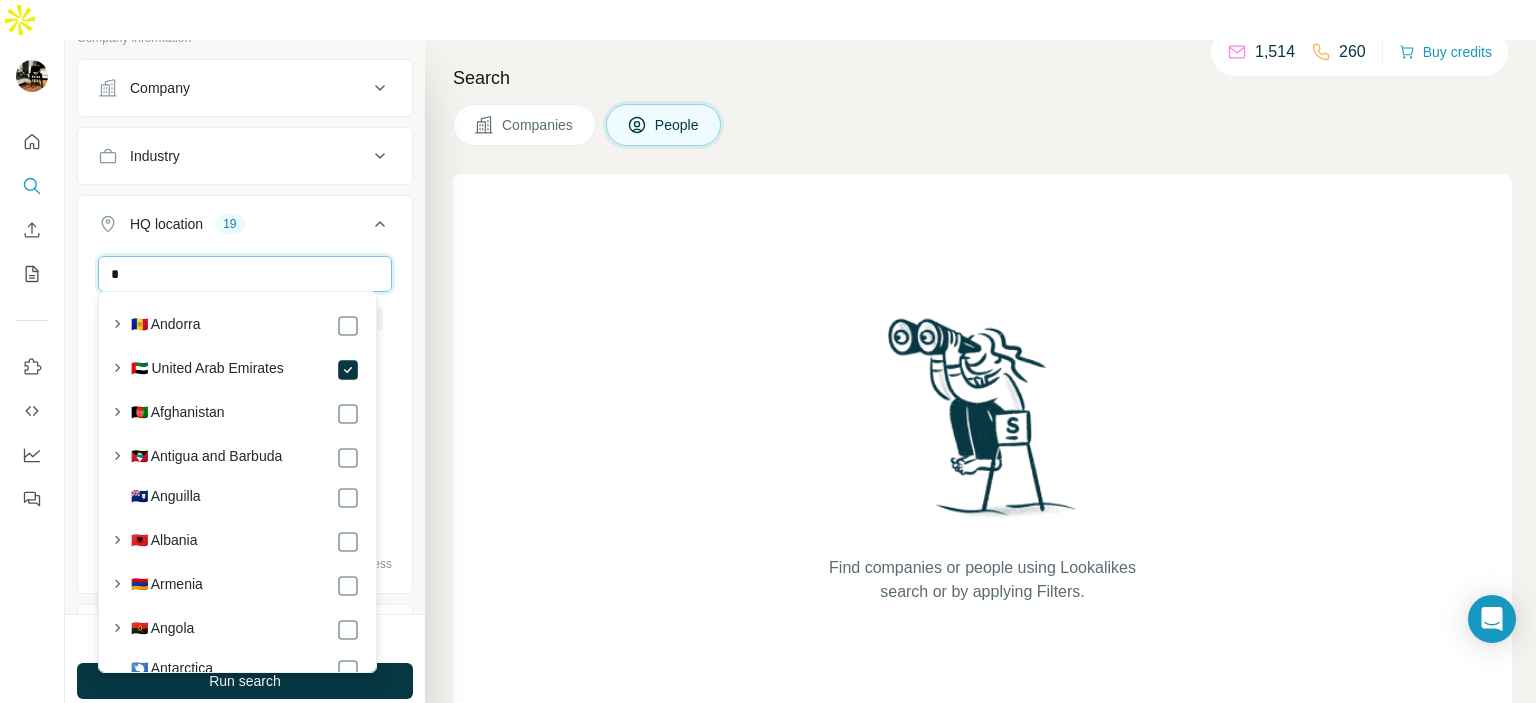 click on "*" at bounding box center [245, 274] 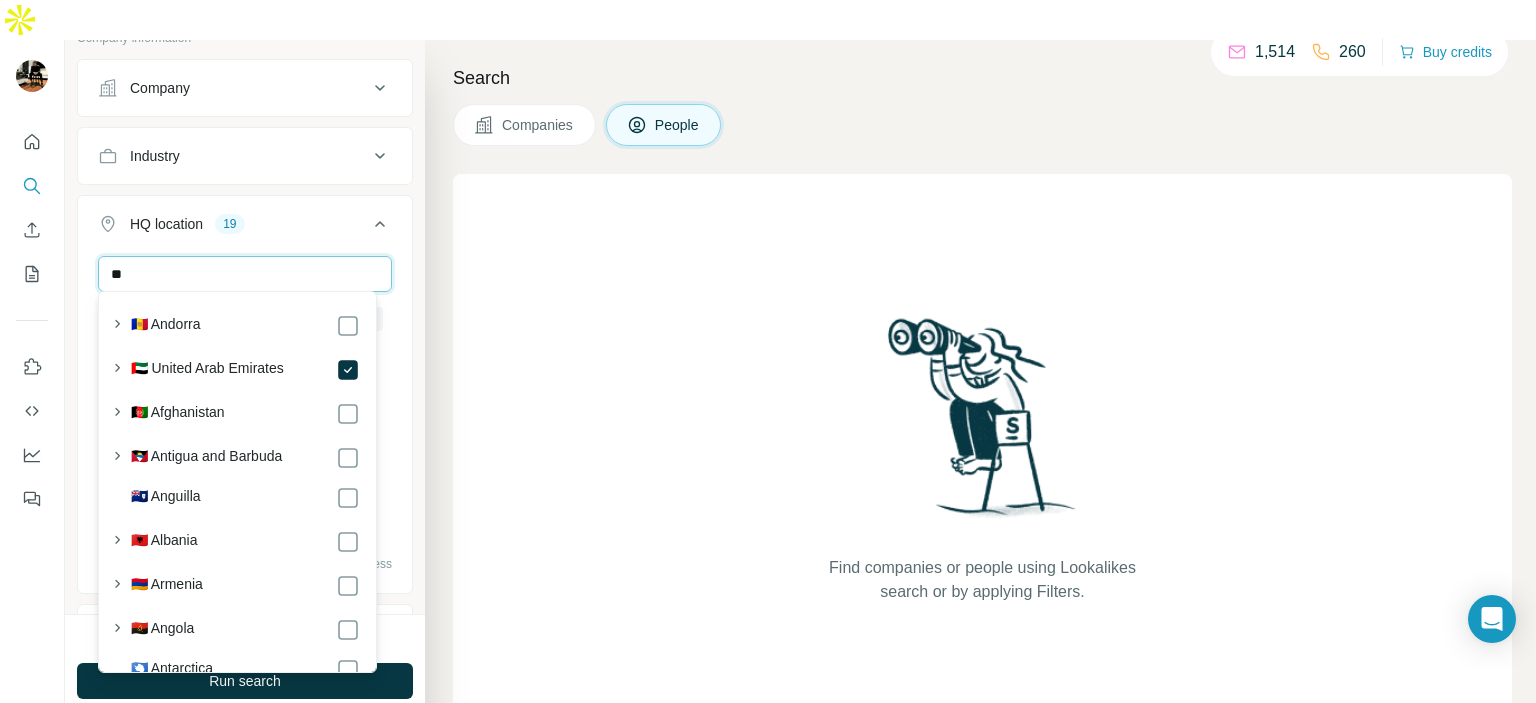 type on "*" 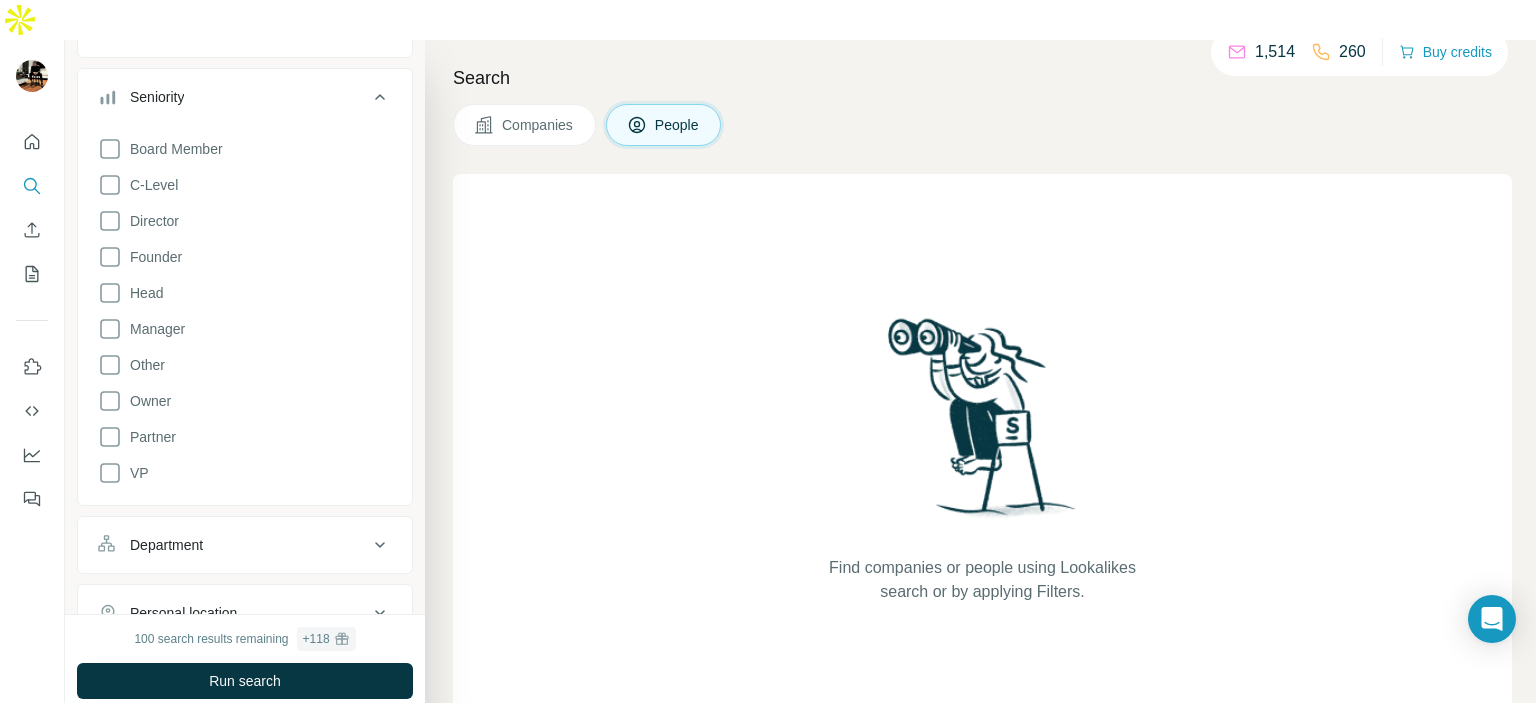 scroll, scrollTop: 367, scrollLeft: 0, axis: vertical 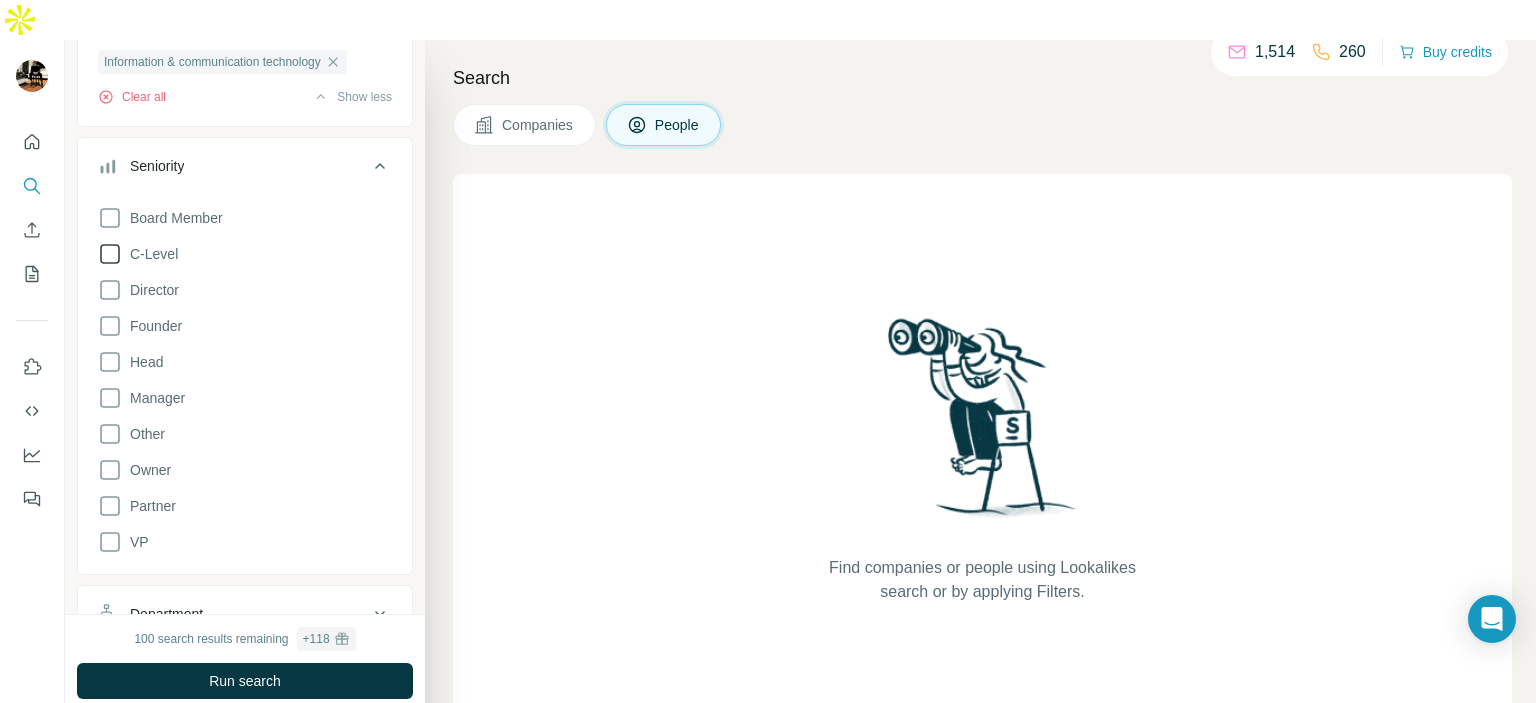 type 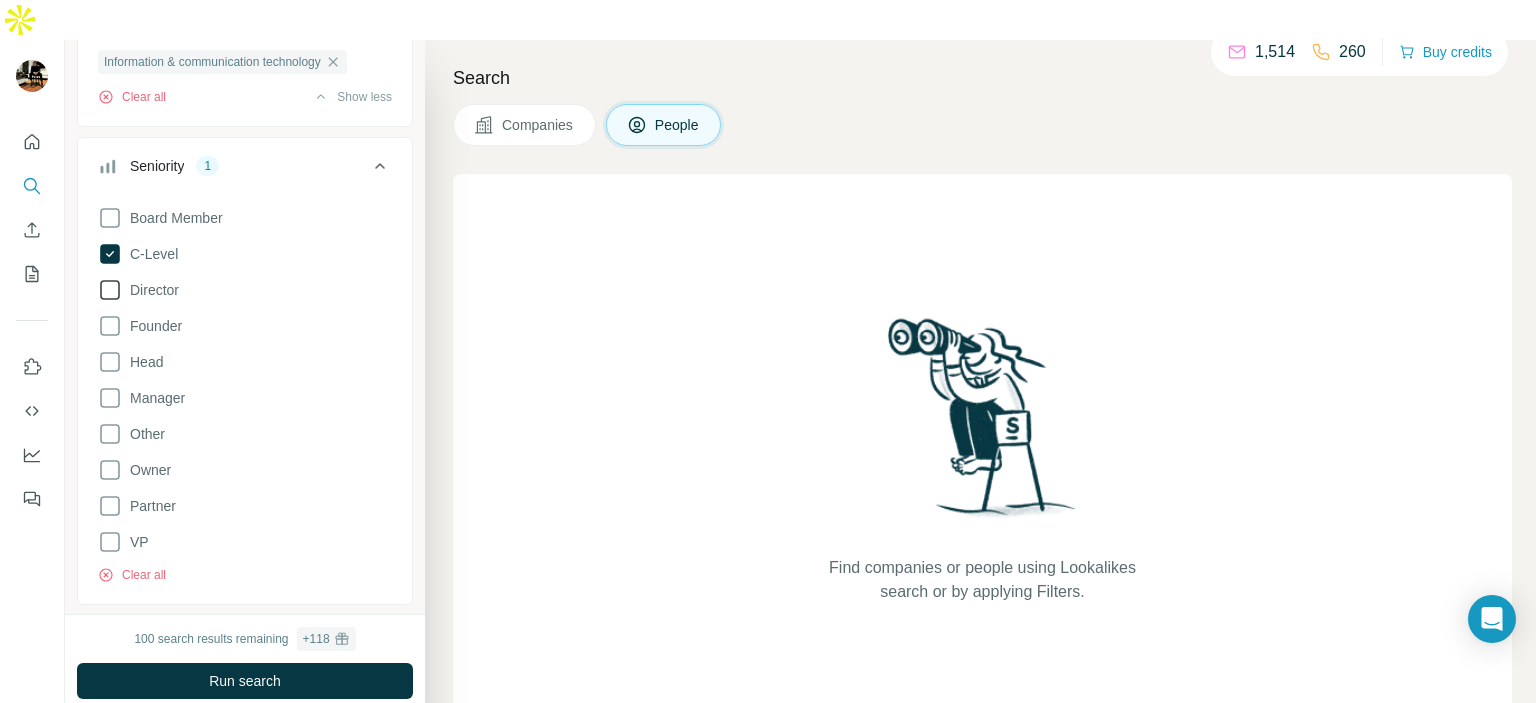 click on "Director" at bounding box center [150, 290] 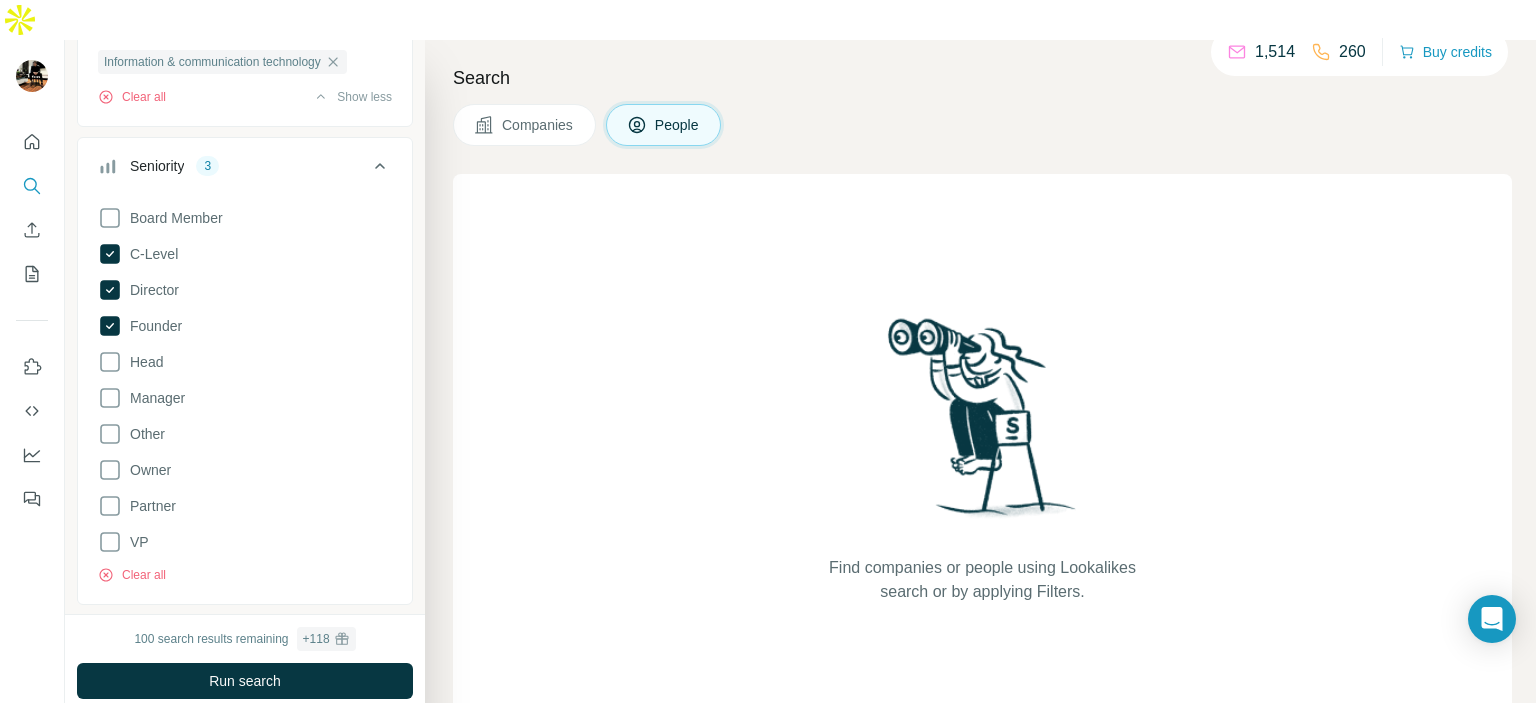 click on "Board Member C-Level Director Founder Head Manager Other Owner Partner VP Clear all" at bounding box center [245, 391] 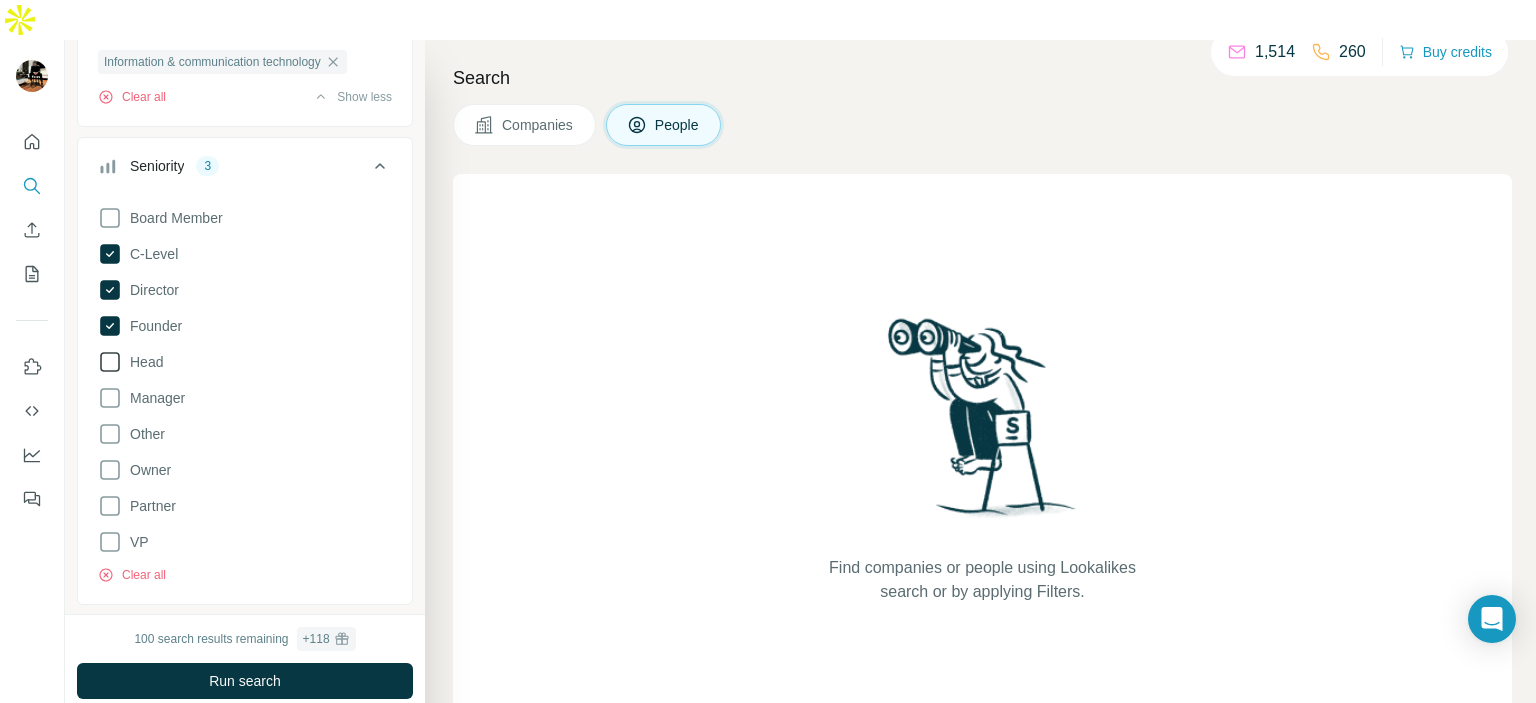 click on "Head" at bounding box center (142, 362) 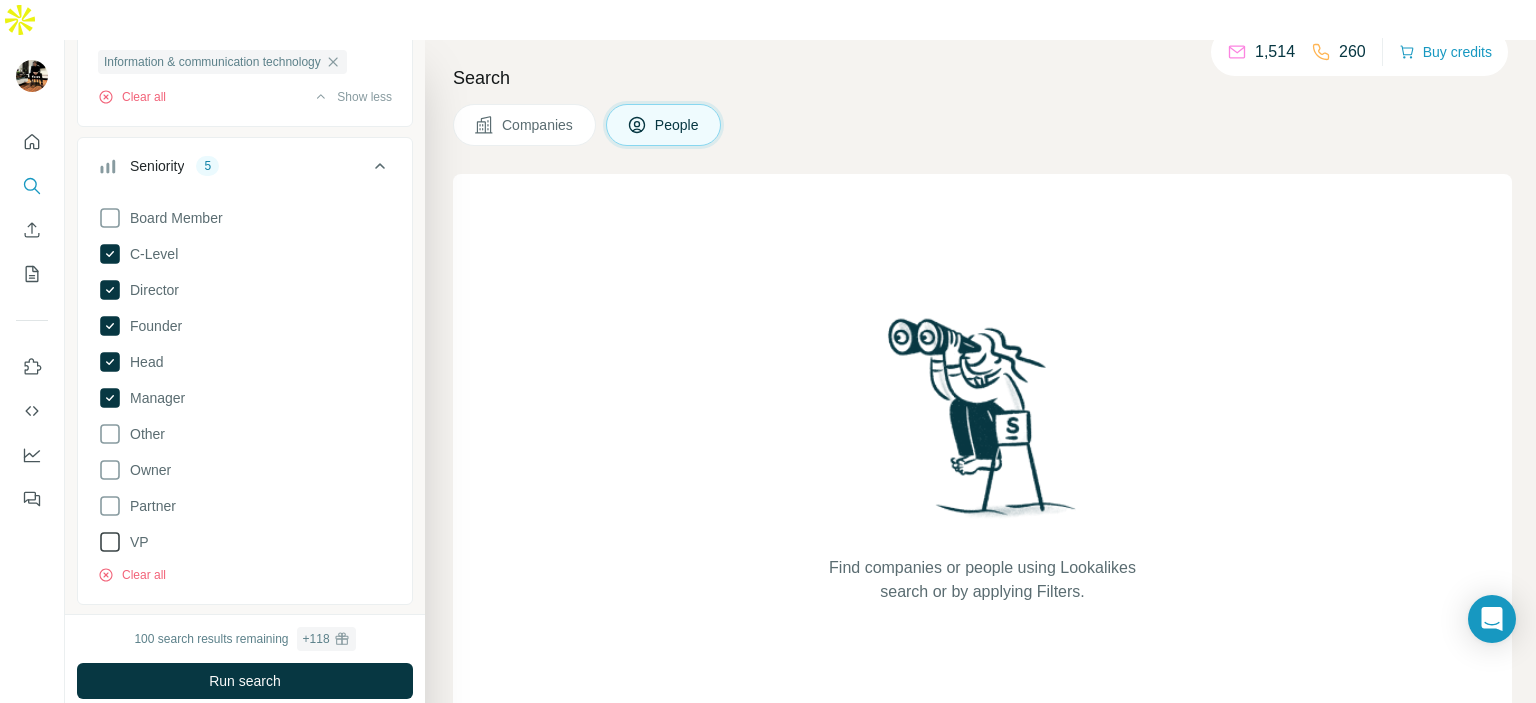 click on "VP" at bounding box center (135, 542) 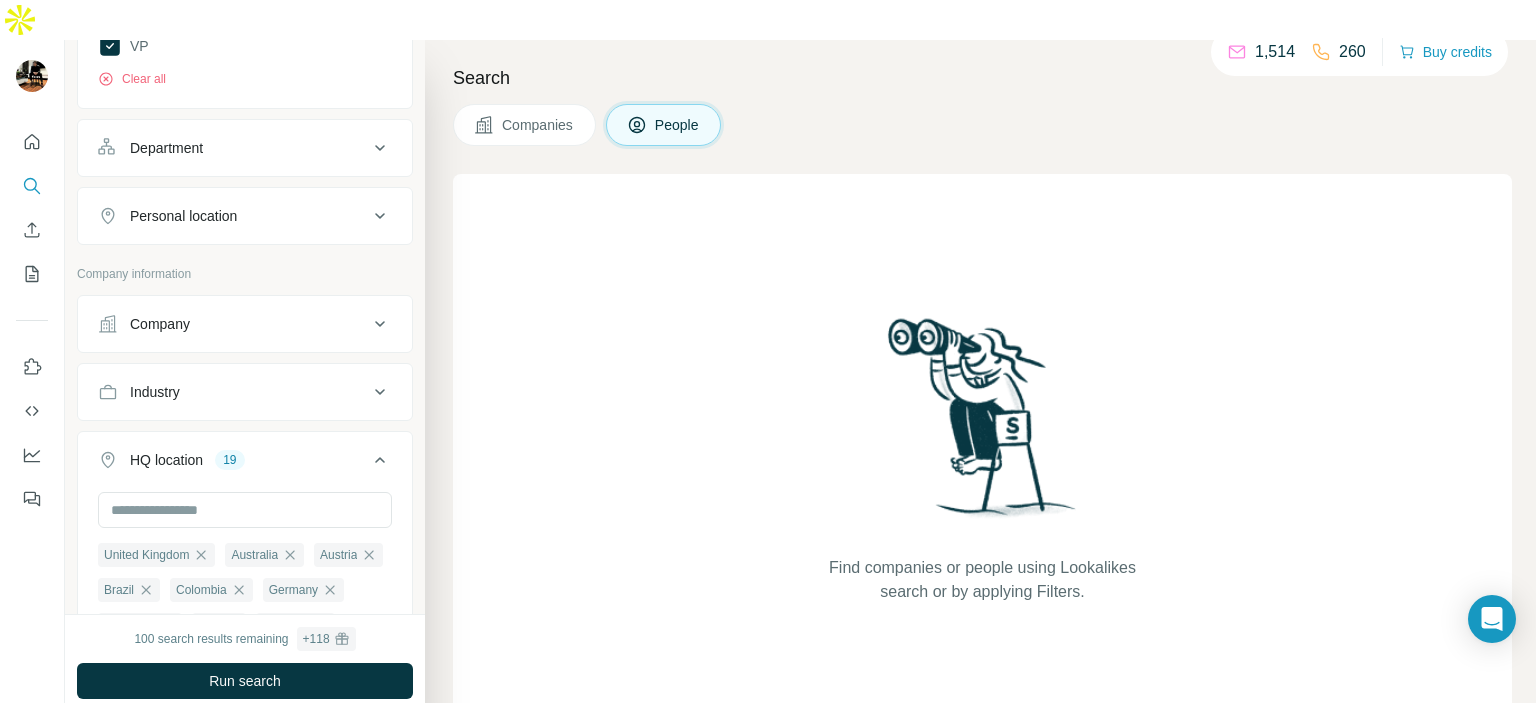 scroll, scrollTop: 867, scrollLeft: 0, axis: vertical 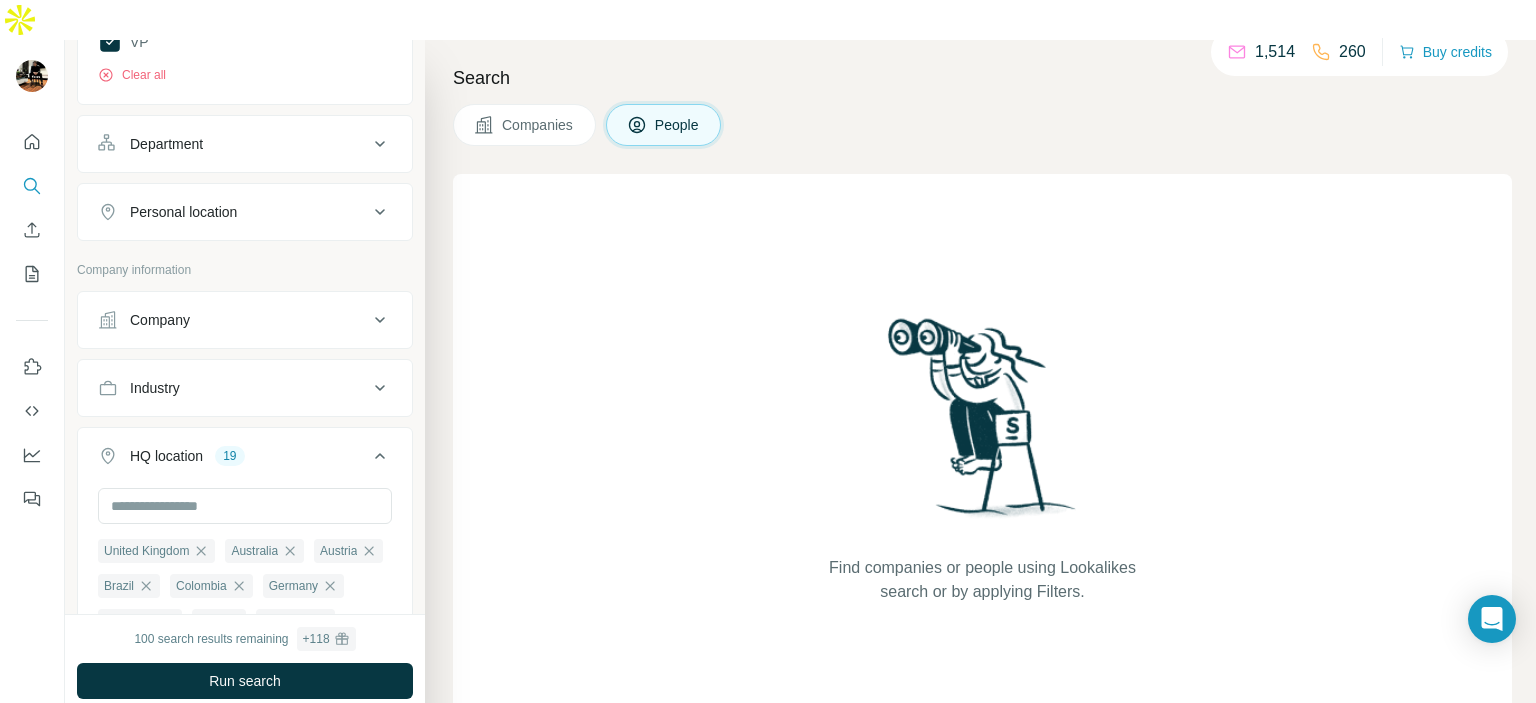 click on "Industry" at bounding box center (233, 388) 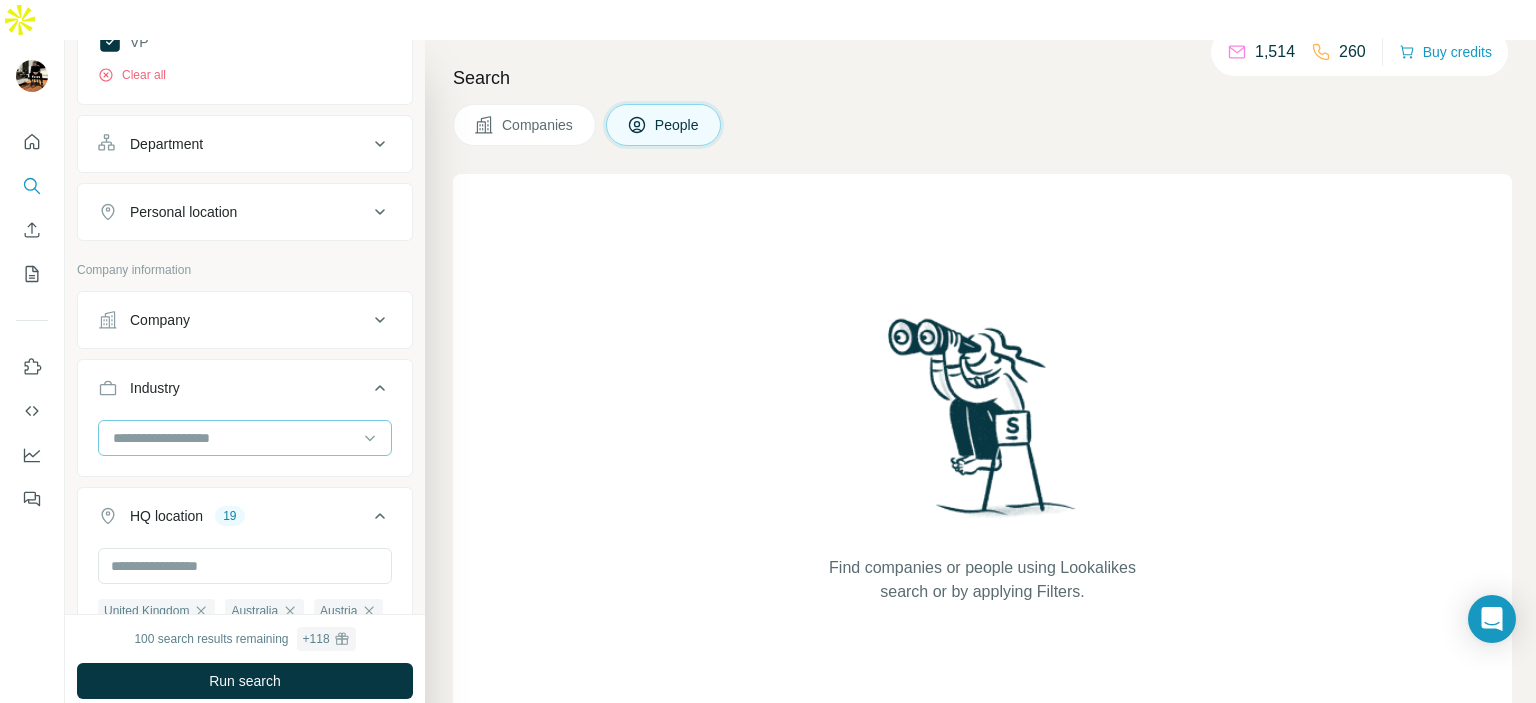 click at bounding box center [234, 438] 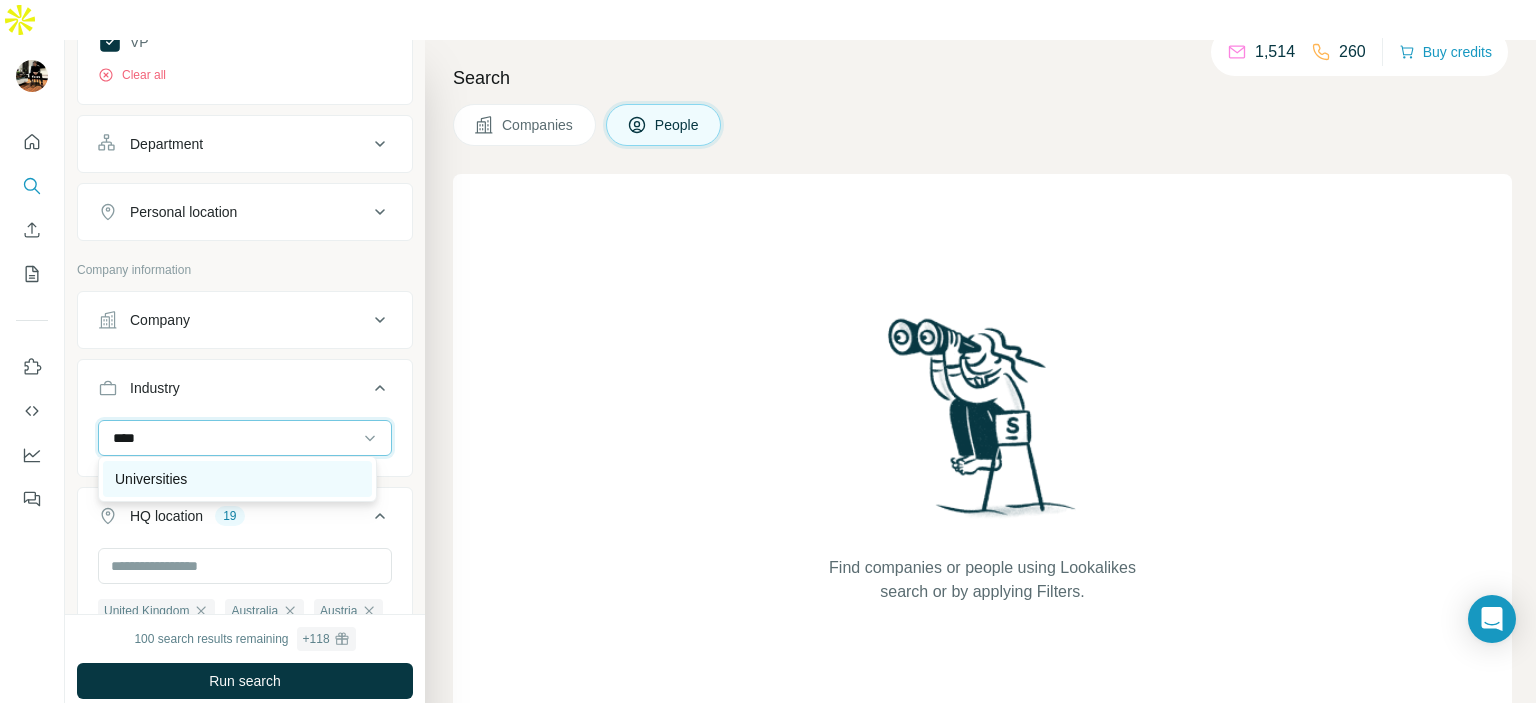 type on "****" 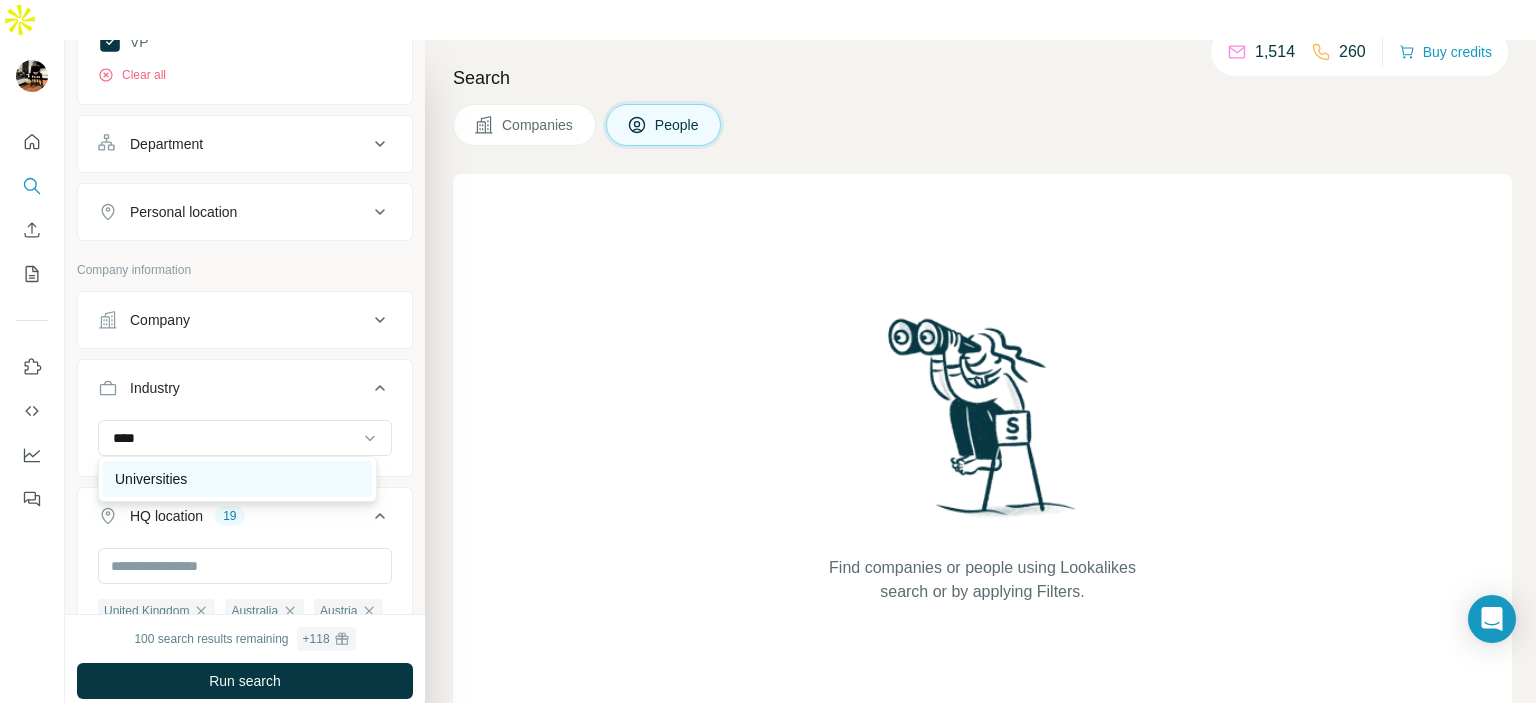 click on "Universities" at bounding box center [237, 479] 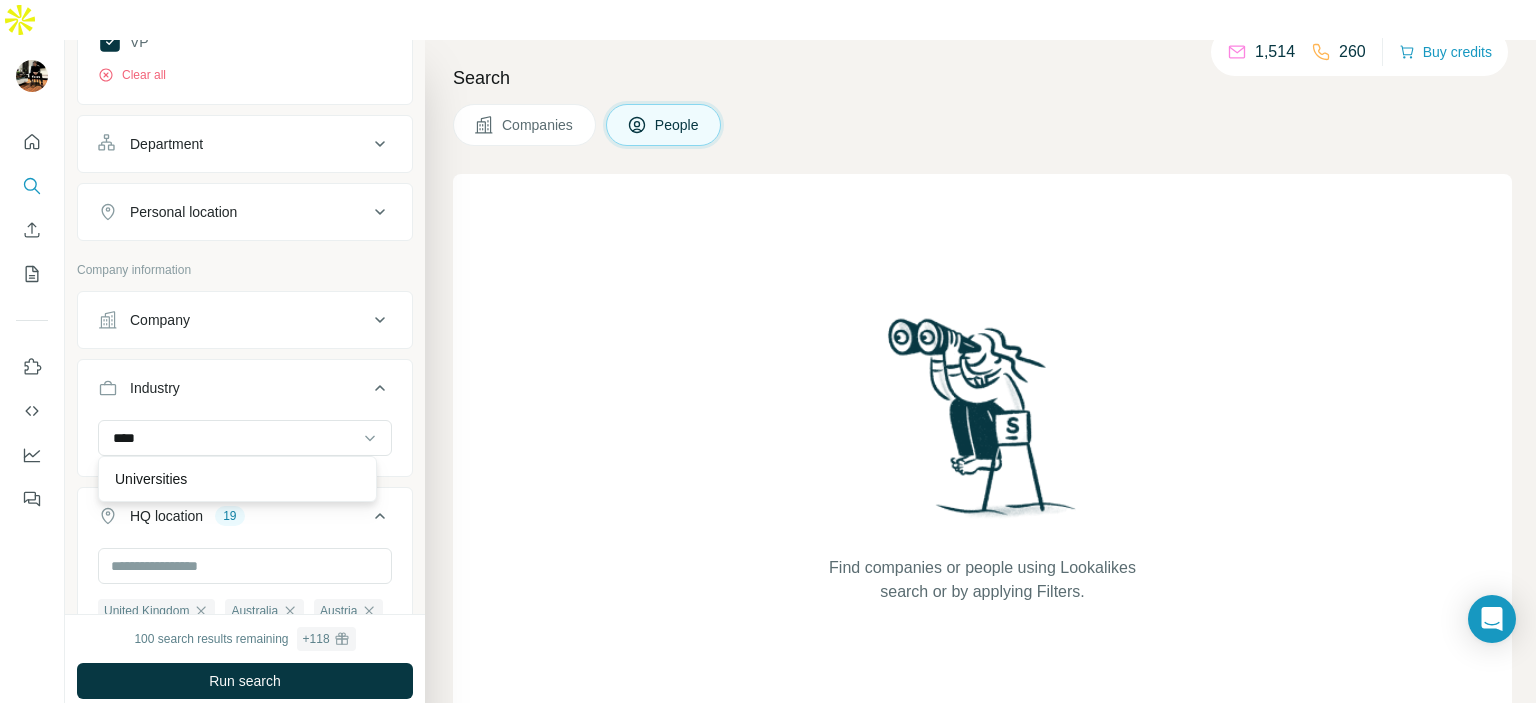 type 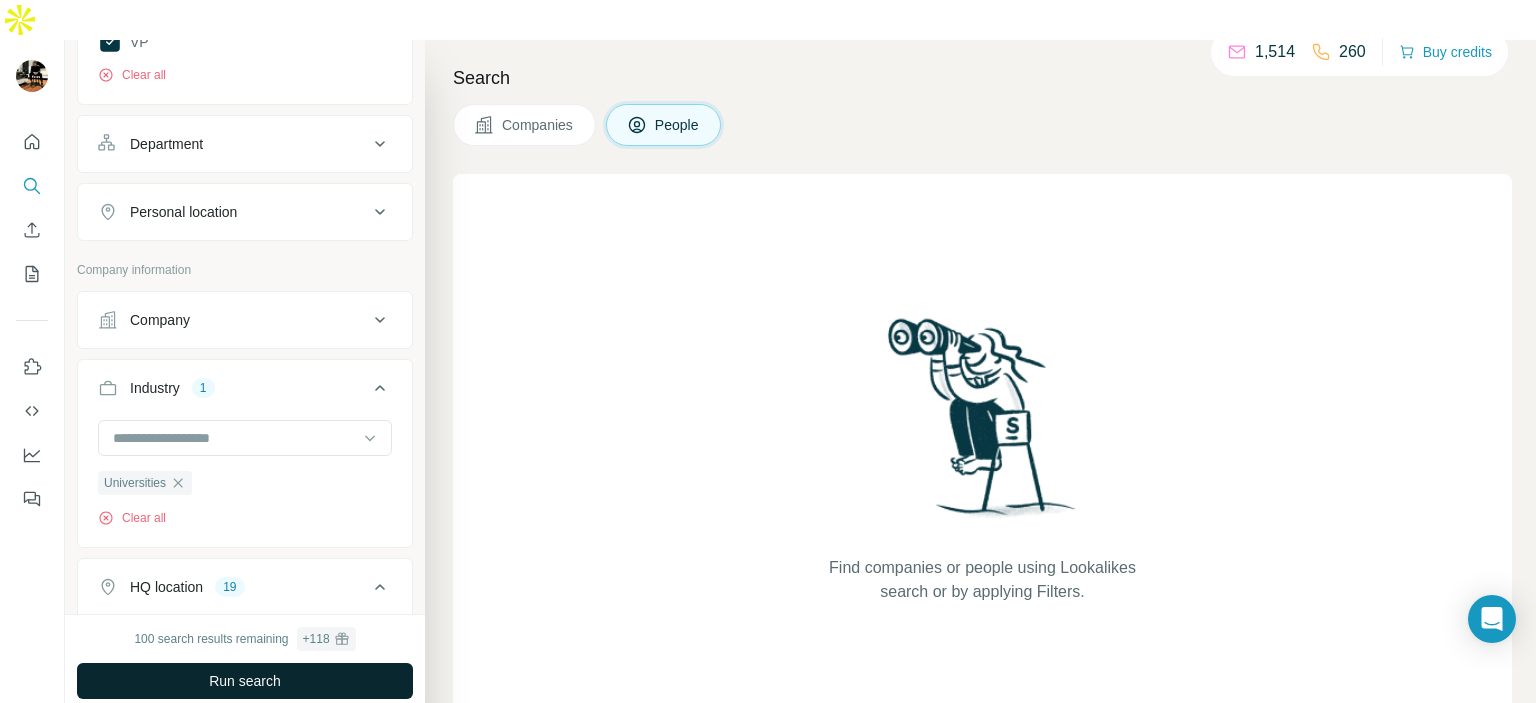click on "Run search" at bounding box center (245, 681) 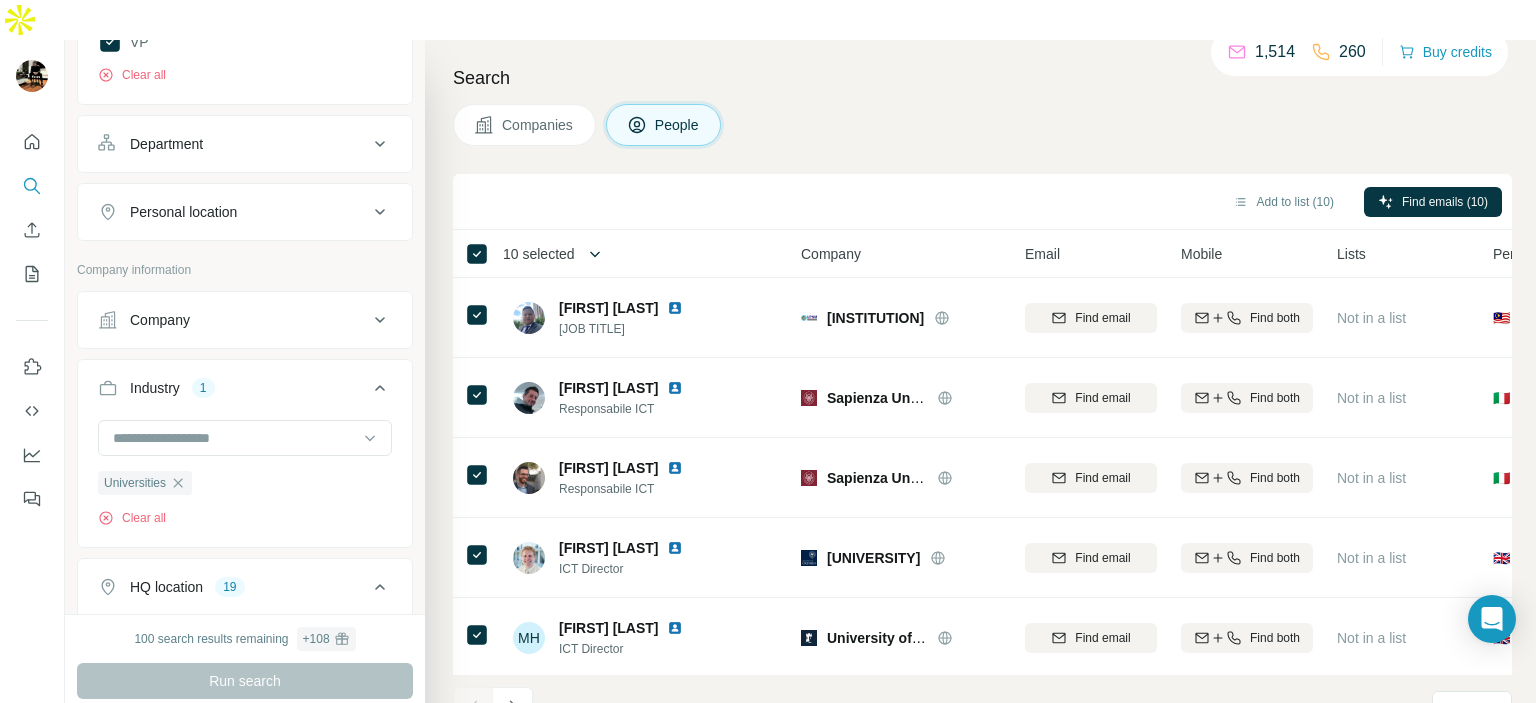click 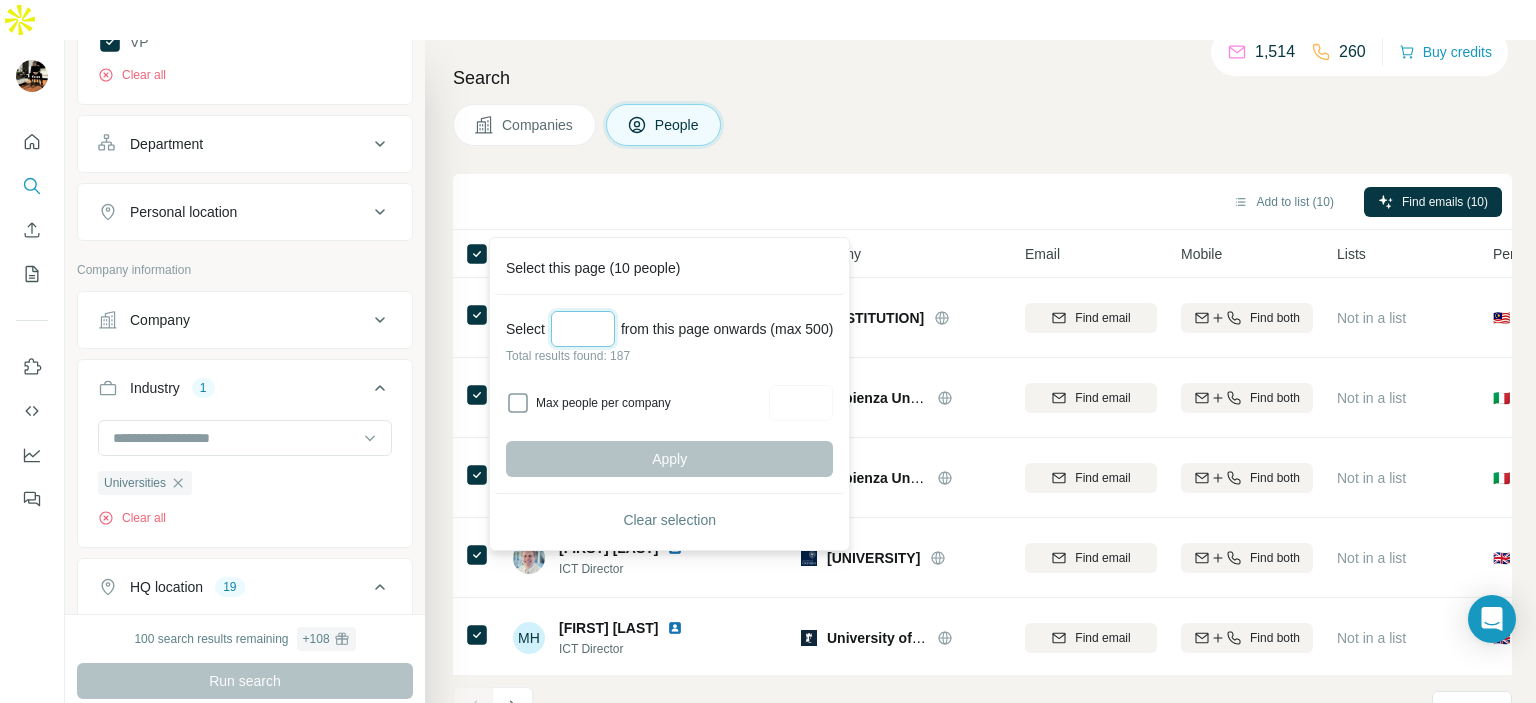 click at bounding box center [583, 329] 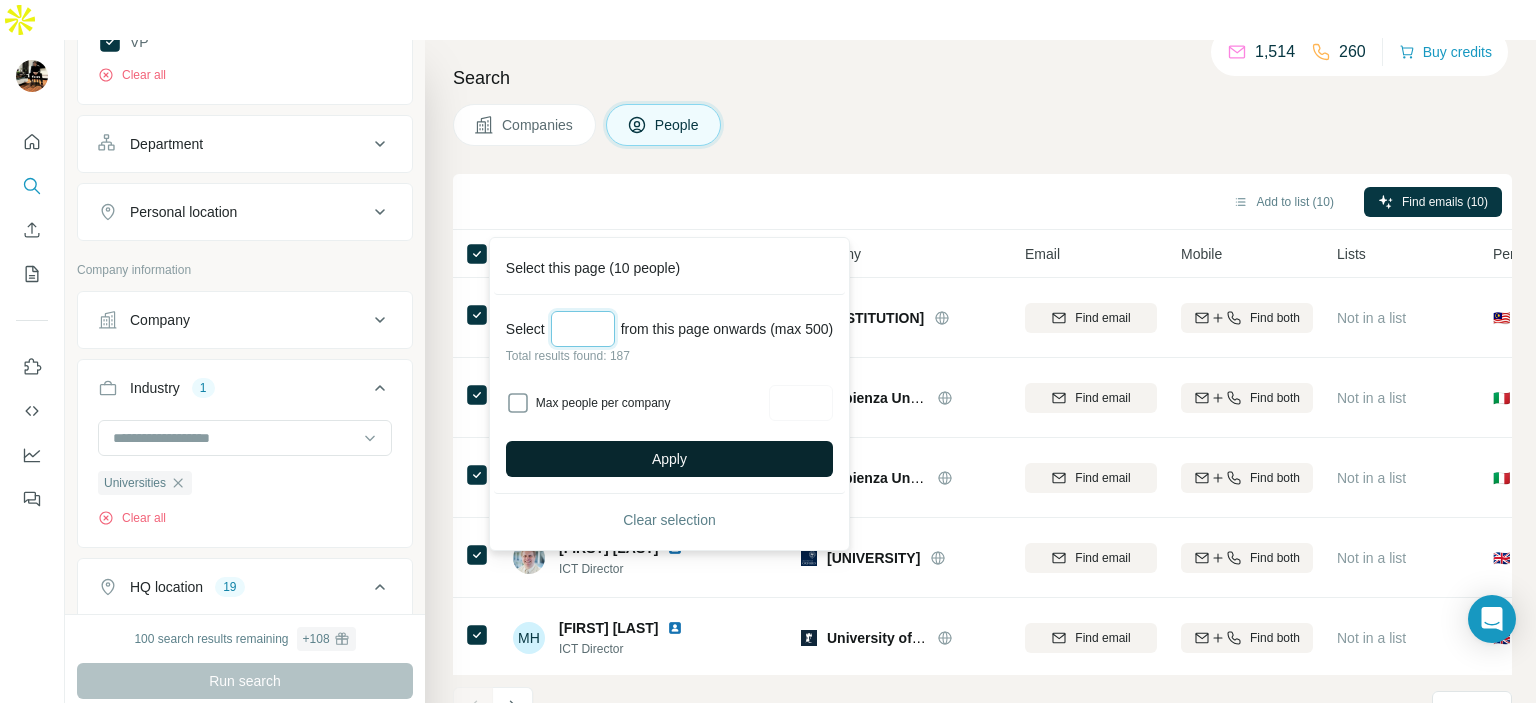 type on "***" 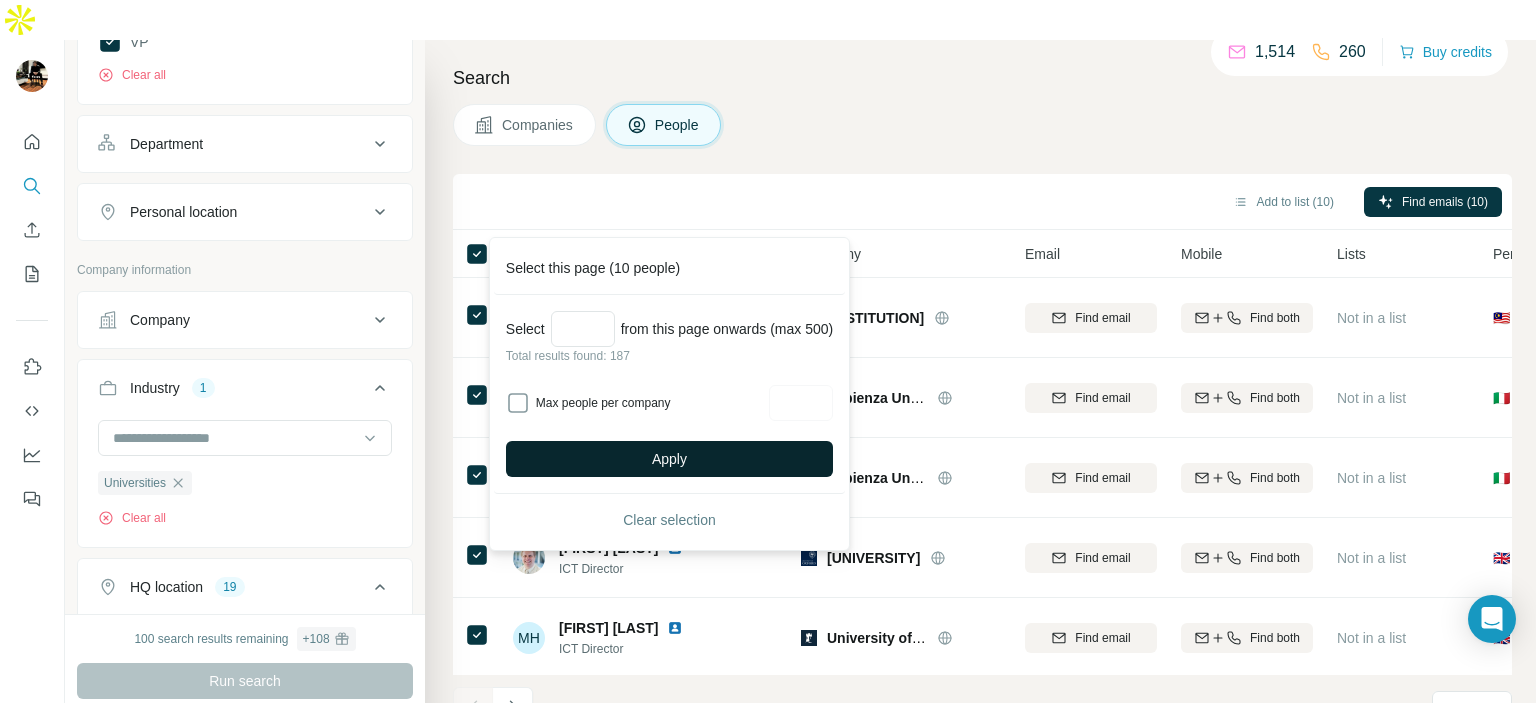 click on "Apply" at bounding box center (669, 459) 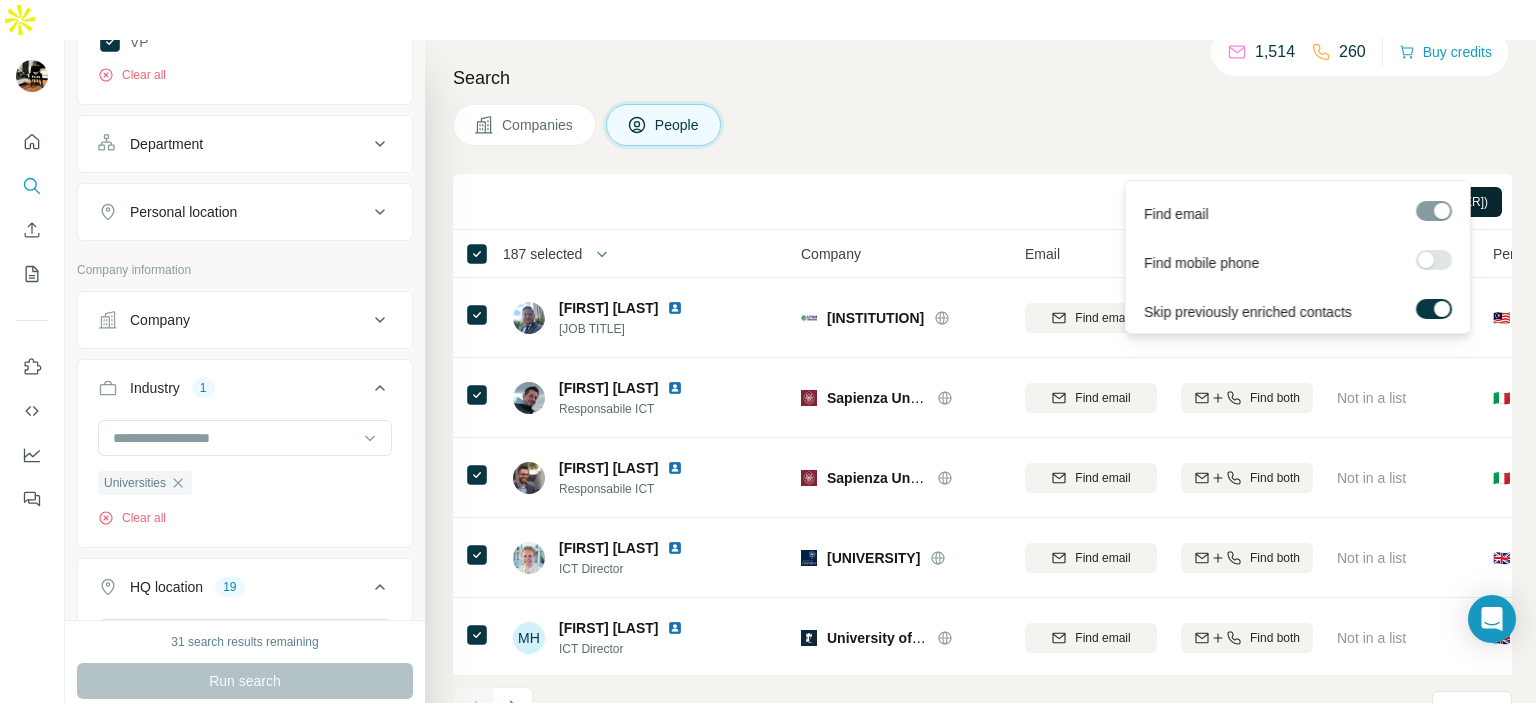 click on "Find emails ([NUMBER])" at bounding box center (1422, 202) 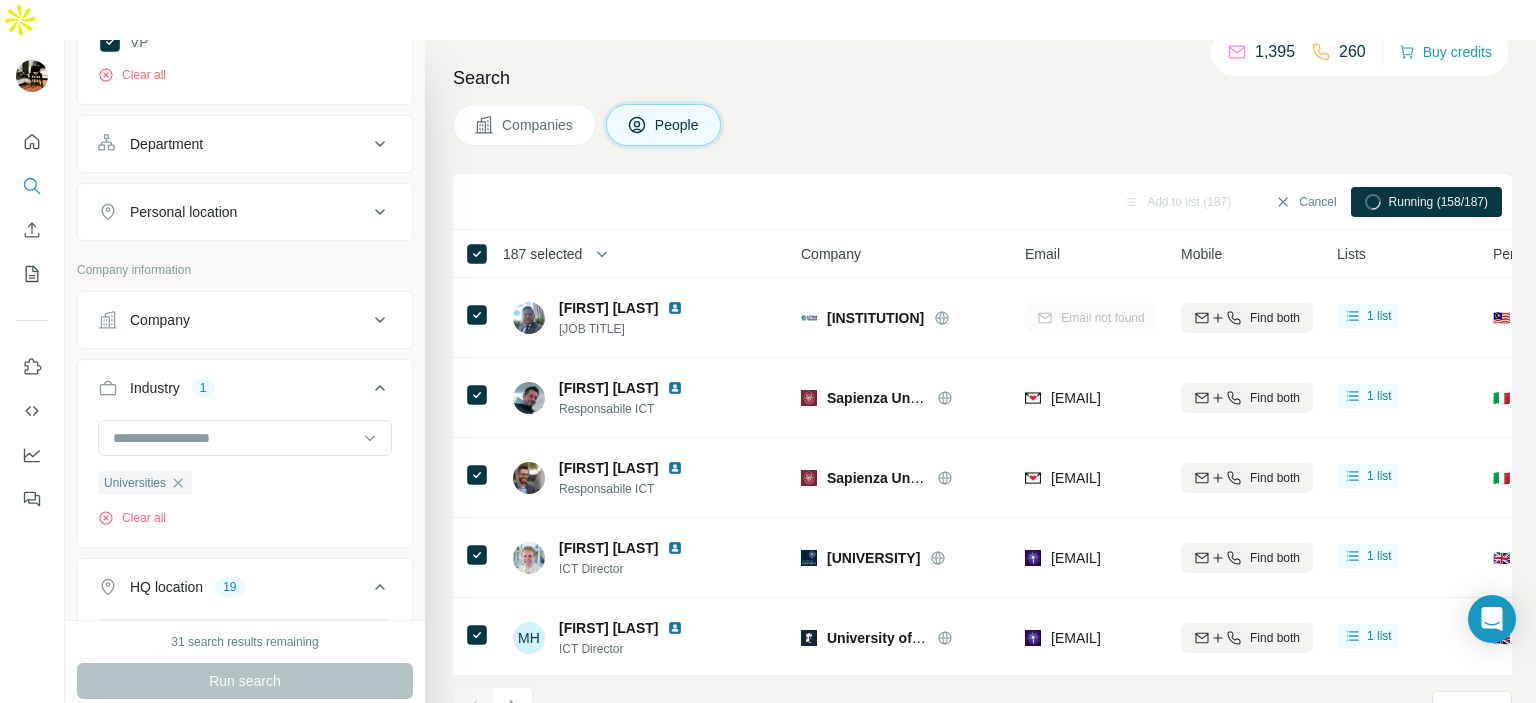 click on "[CATEGORY] [CATEGORY]" at bounding box center [982, 125] 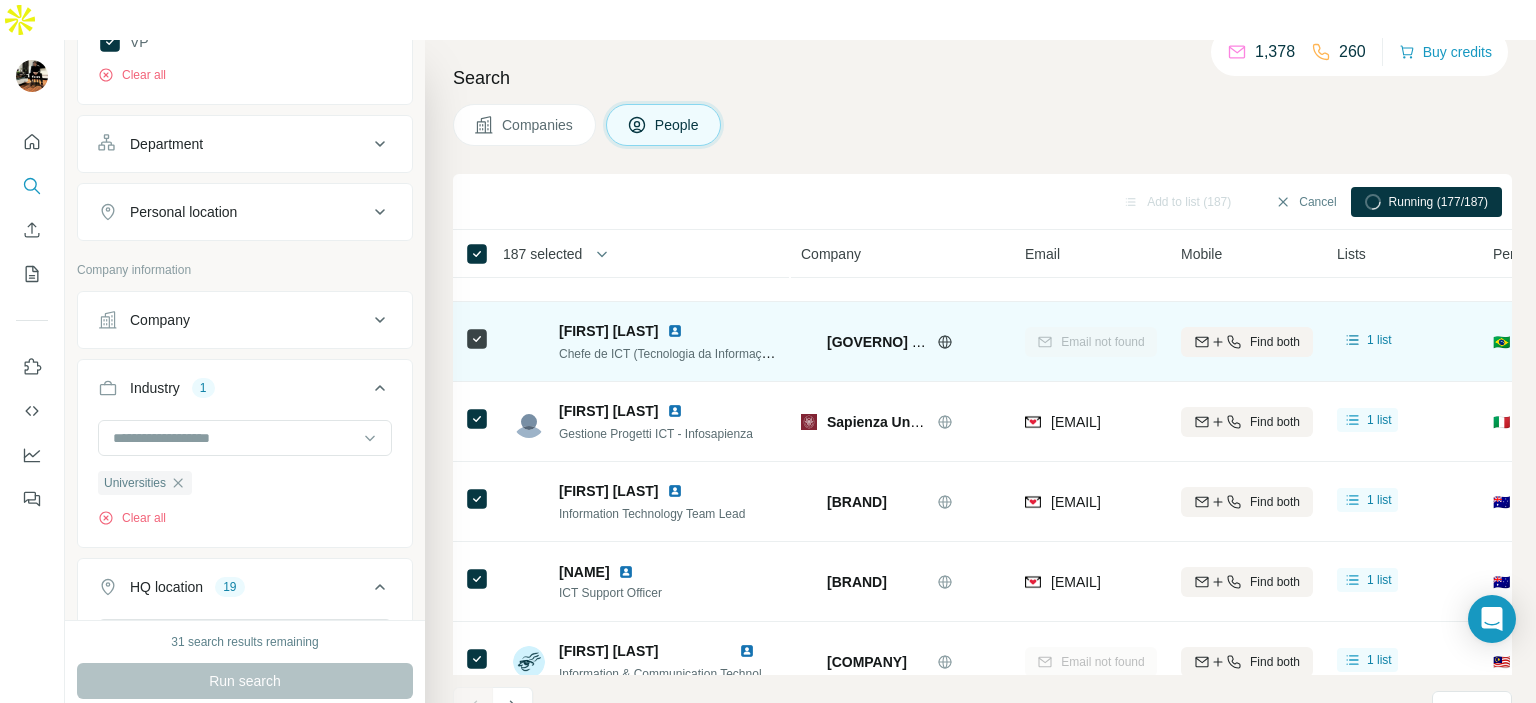 scroll, scrollTop: 412, scrollLeft: 0, axis: vertical 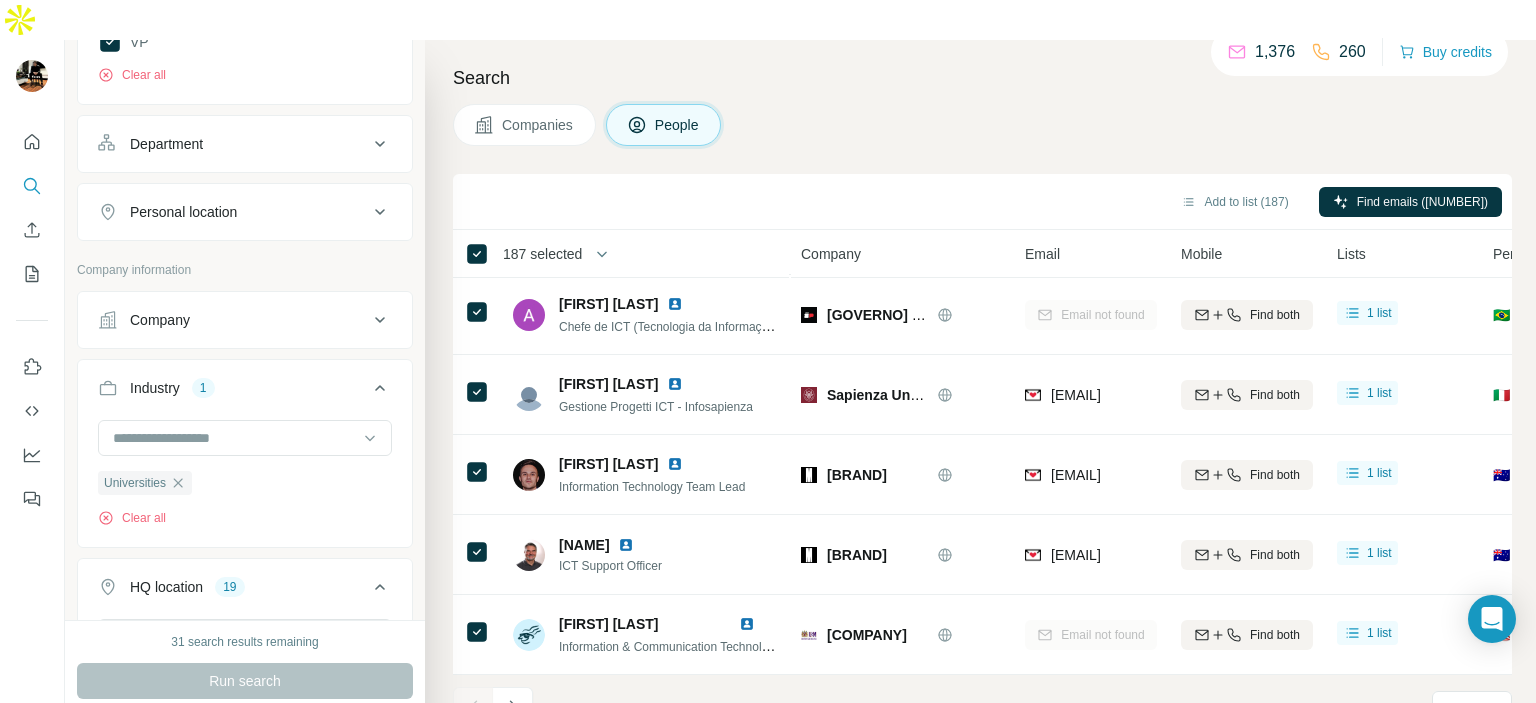click on "Add to list (187) Find emails (187)" at bounding box center (982, 201) 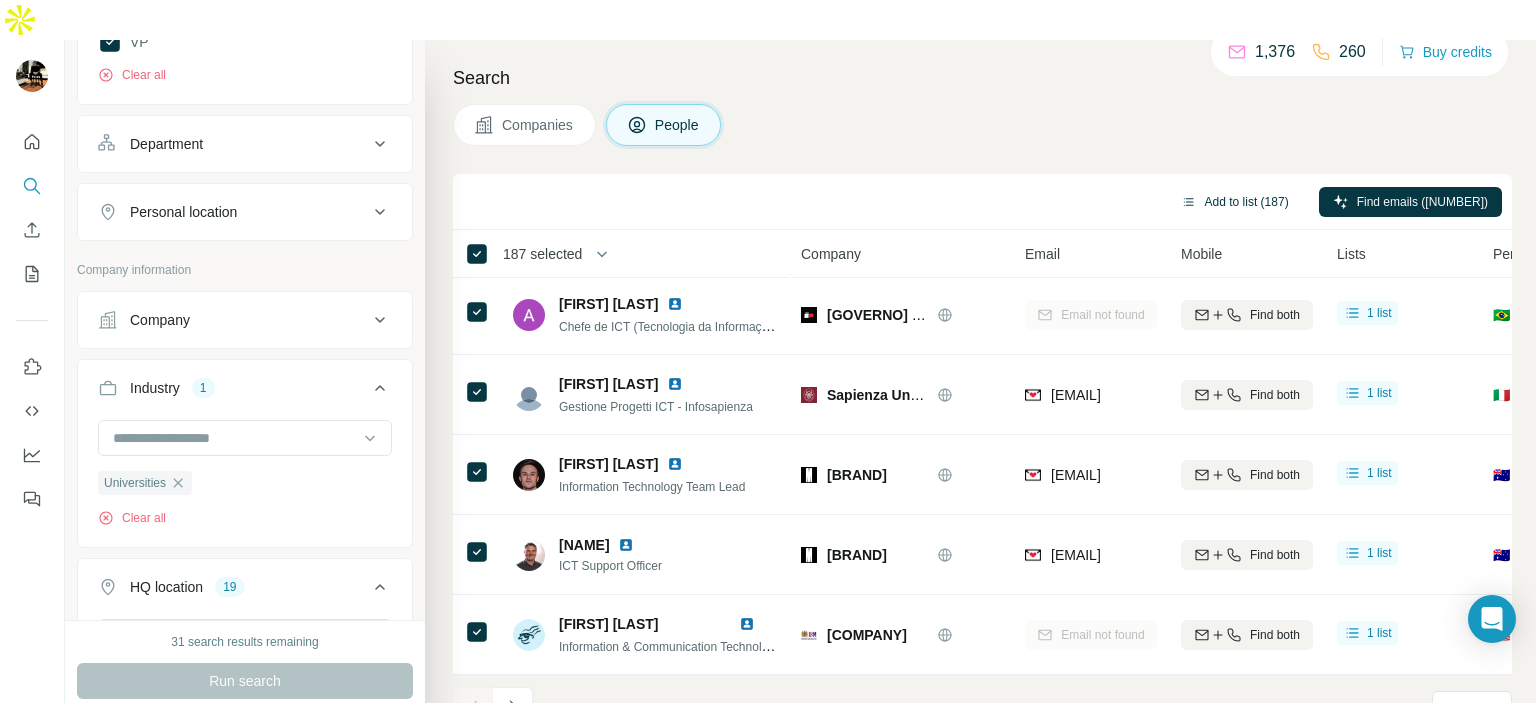 click on "Add to list (187)" at bounding box center [1235, 202] 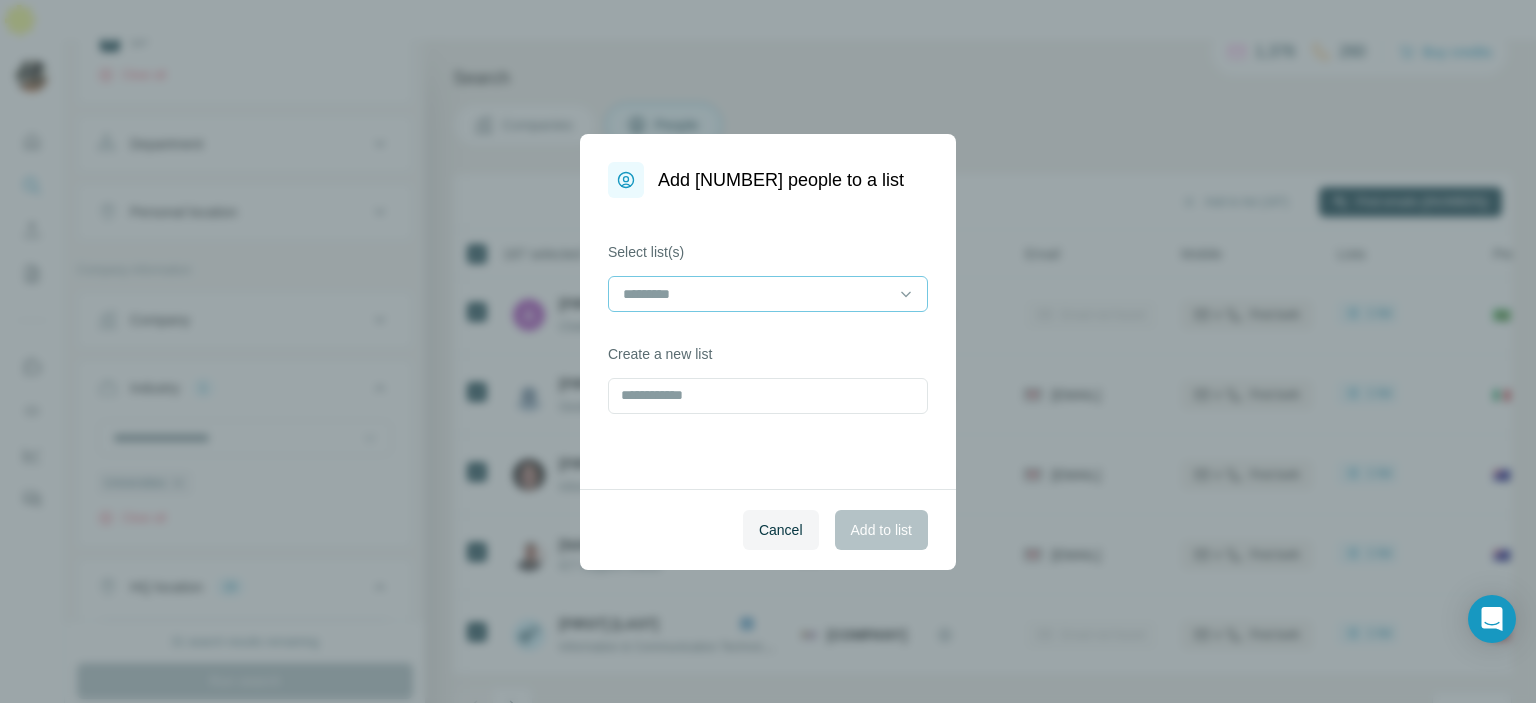 click at bounding box center [756, 294] 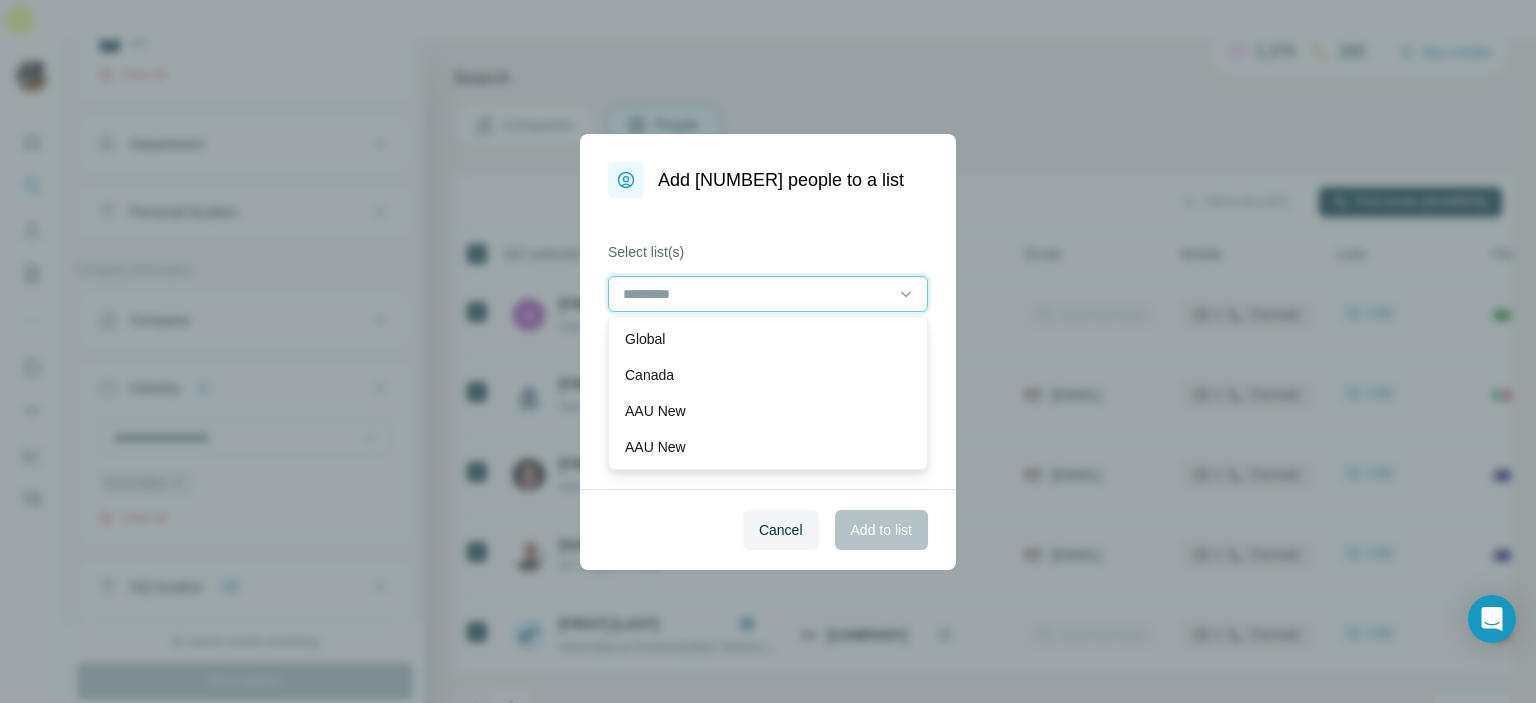 click at bounding box center (756, 294) 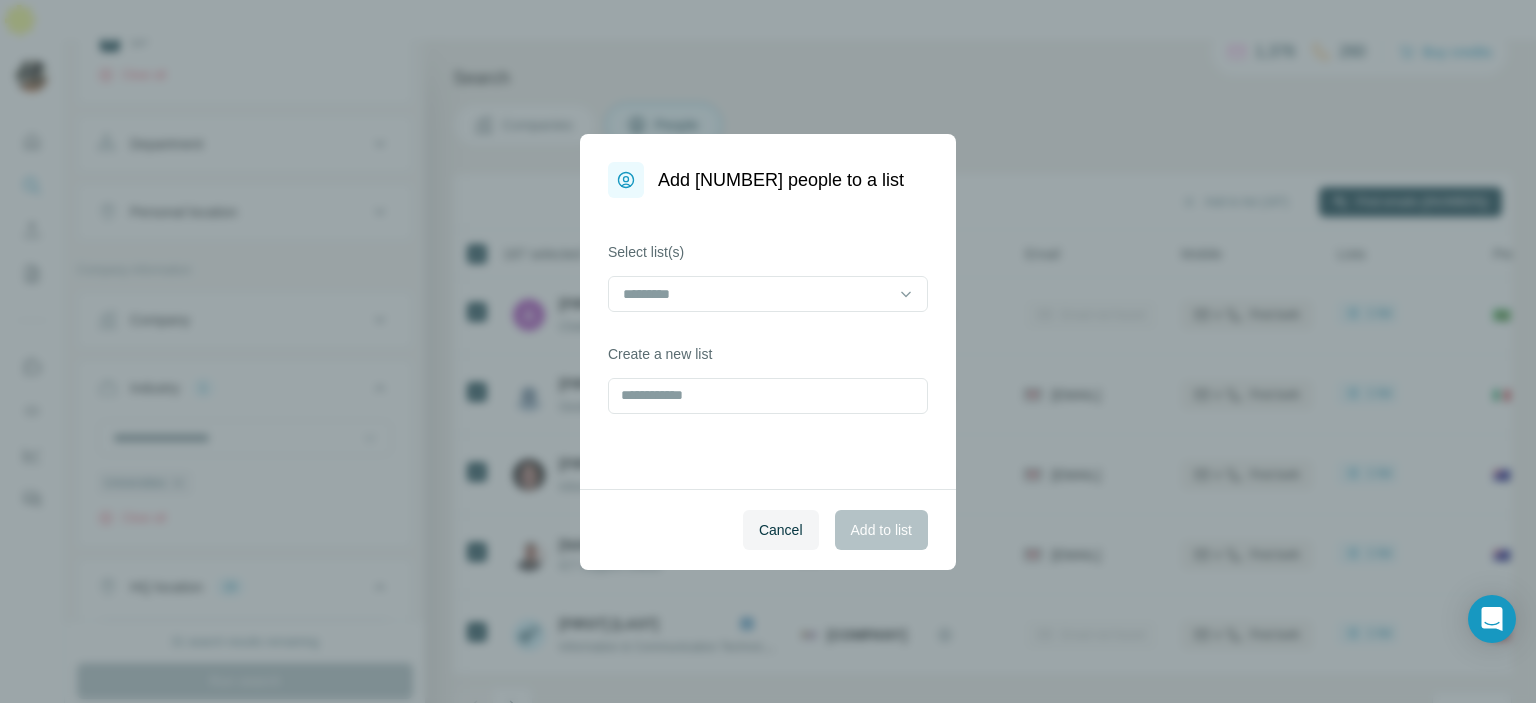 click on "Cancel Add to list" at bounding box center (768, 529) 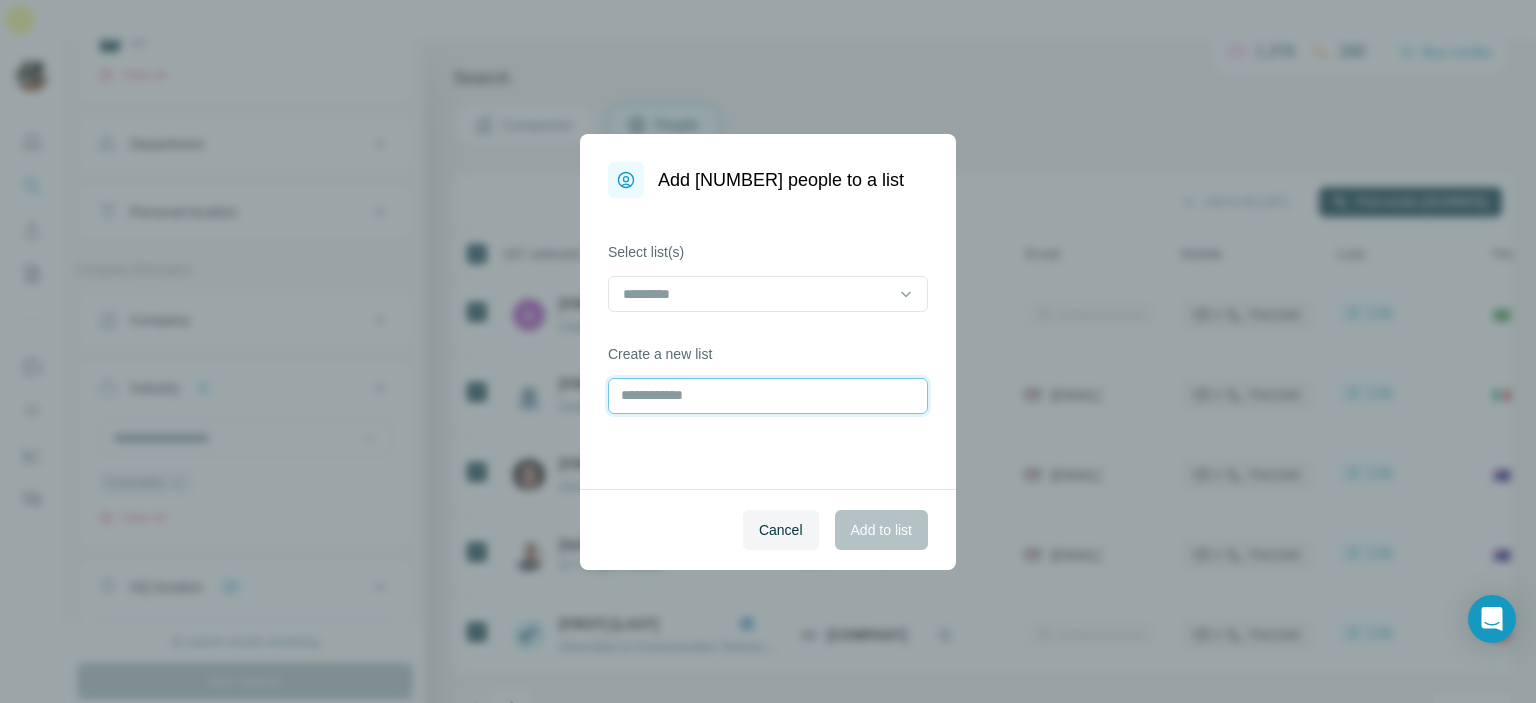 click at bounding box center [768, 396] 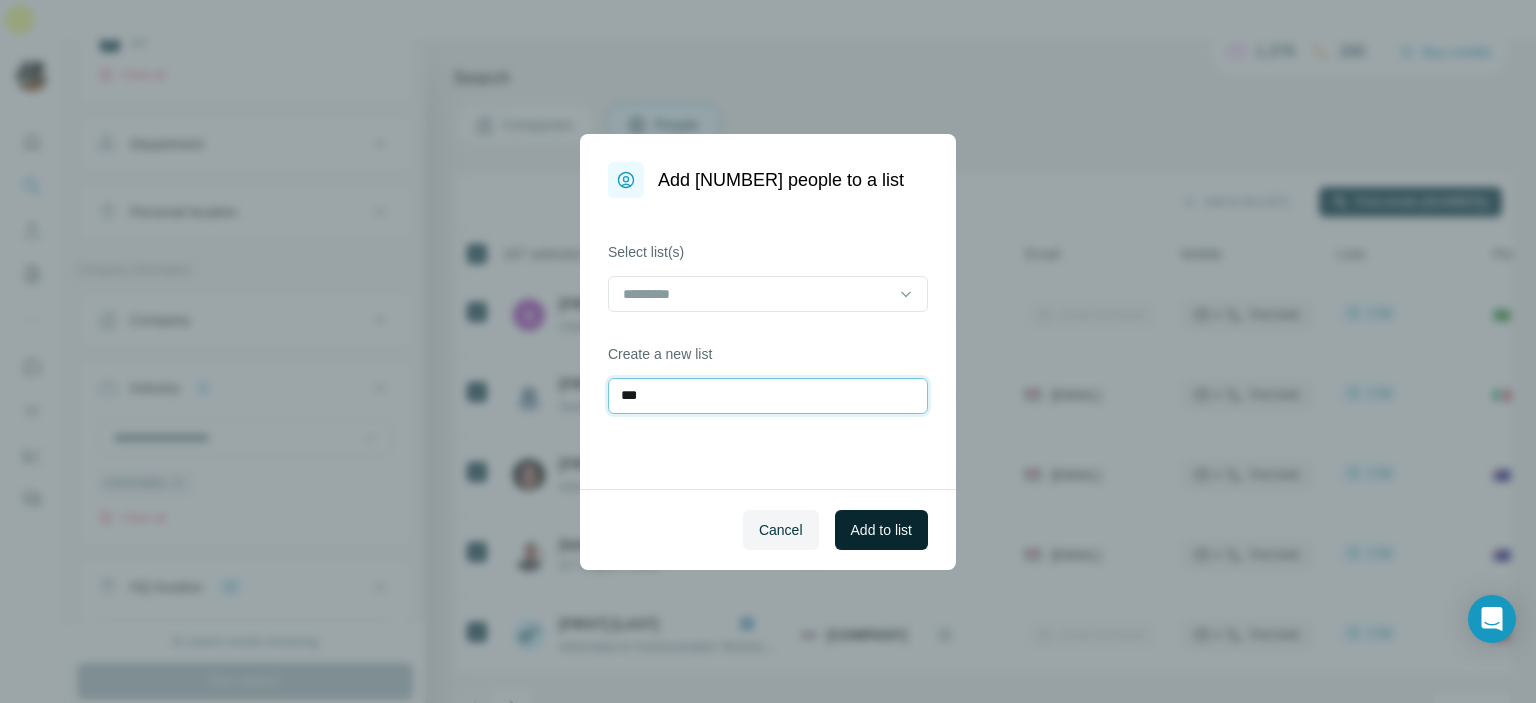 type on "***" 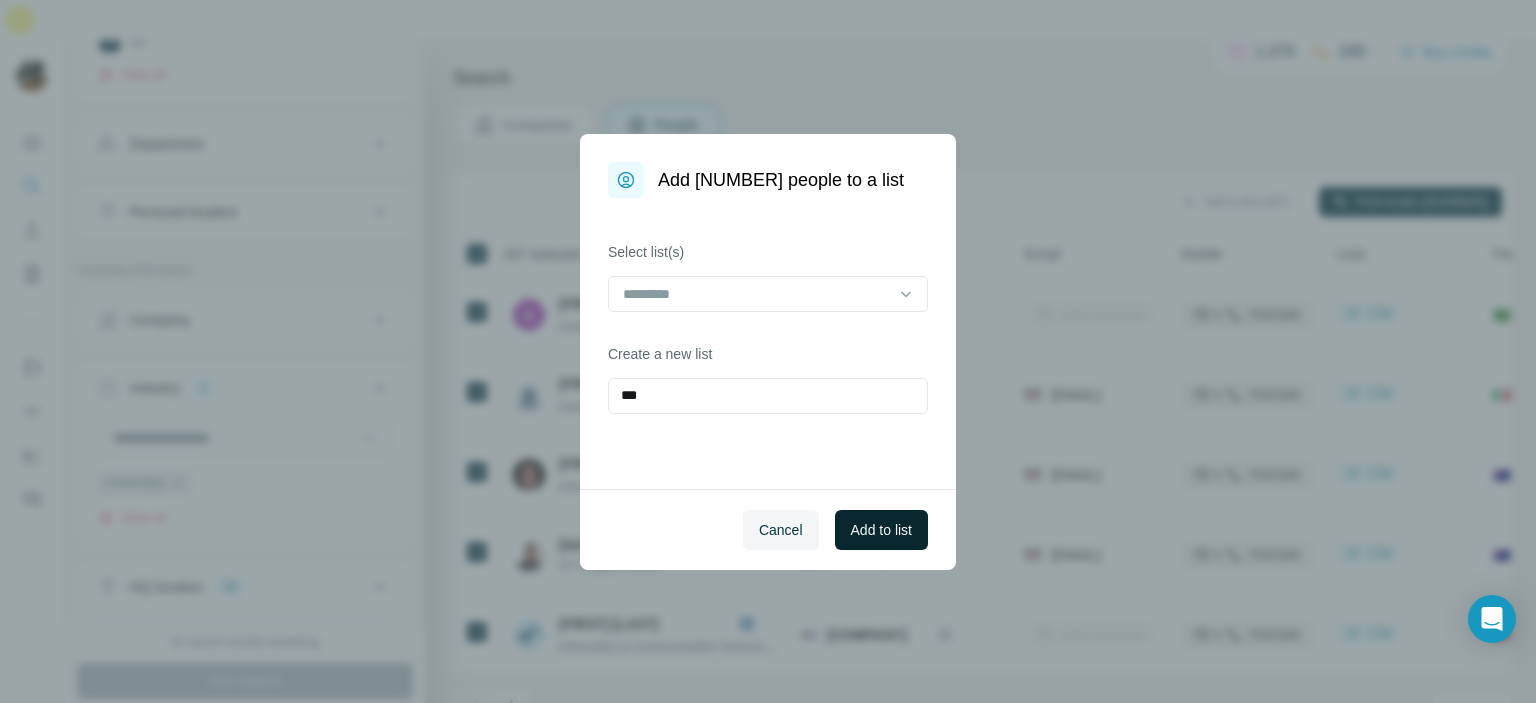 click on "Add to list" at bounding box center [881, 530] 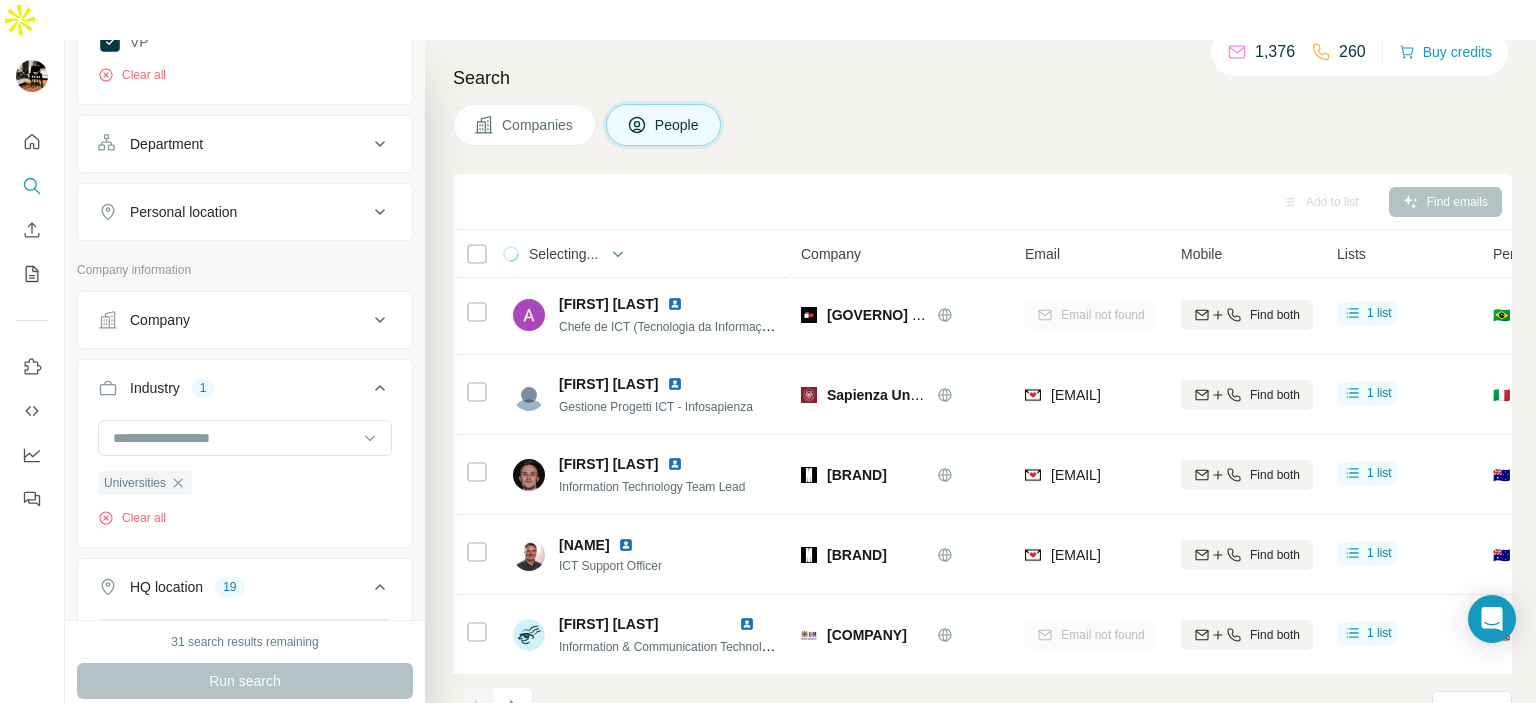 click on "[FIRST] [LAST] [JOB TITLE]" at bounding box center [646, 475] 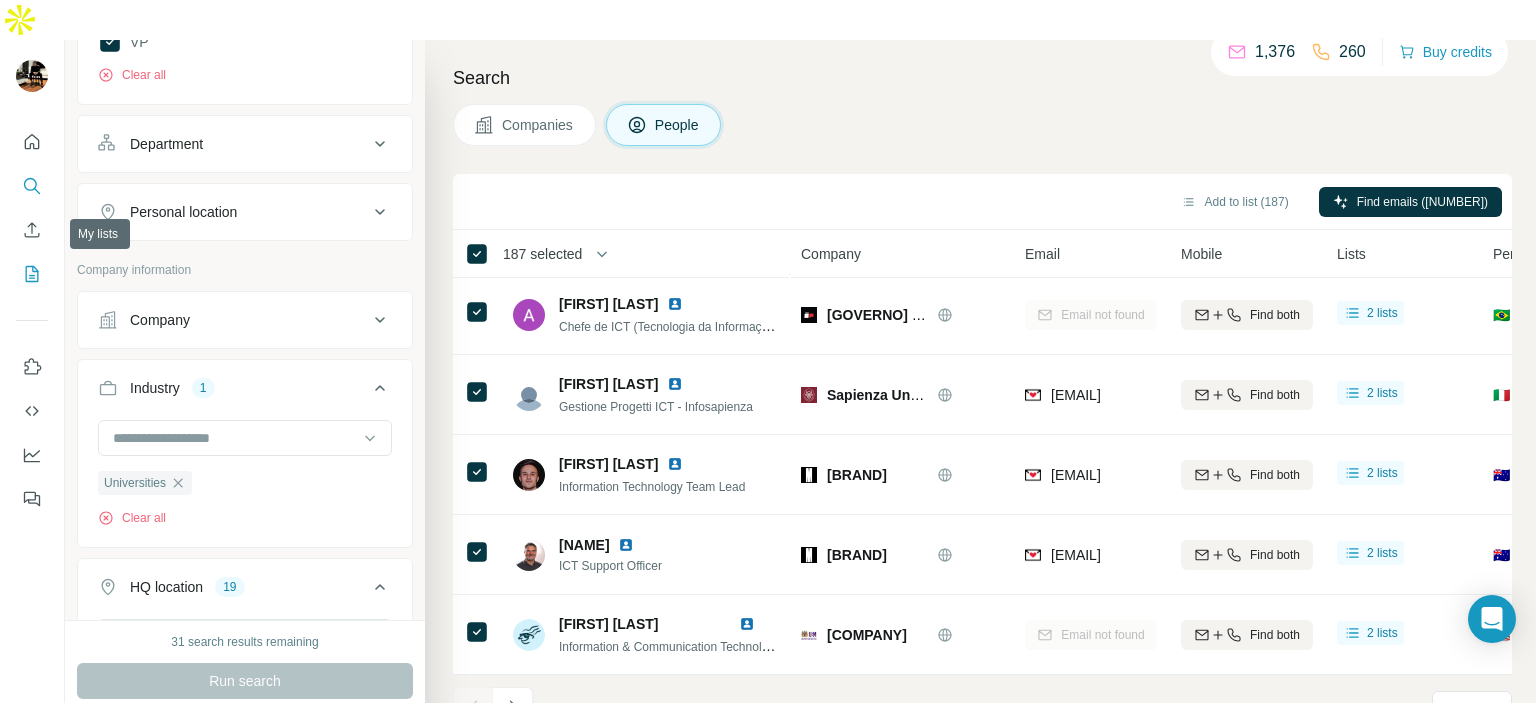 click 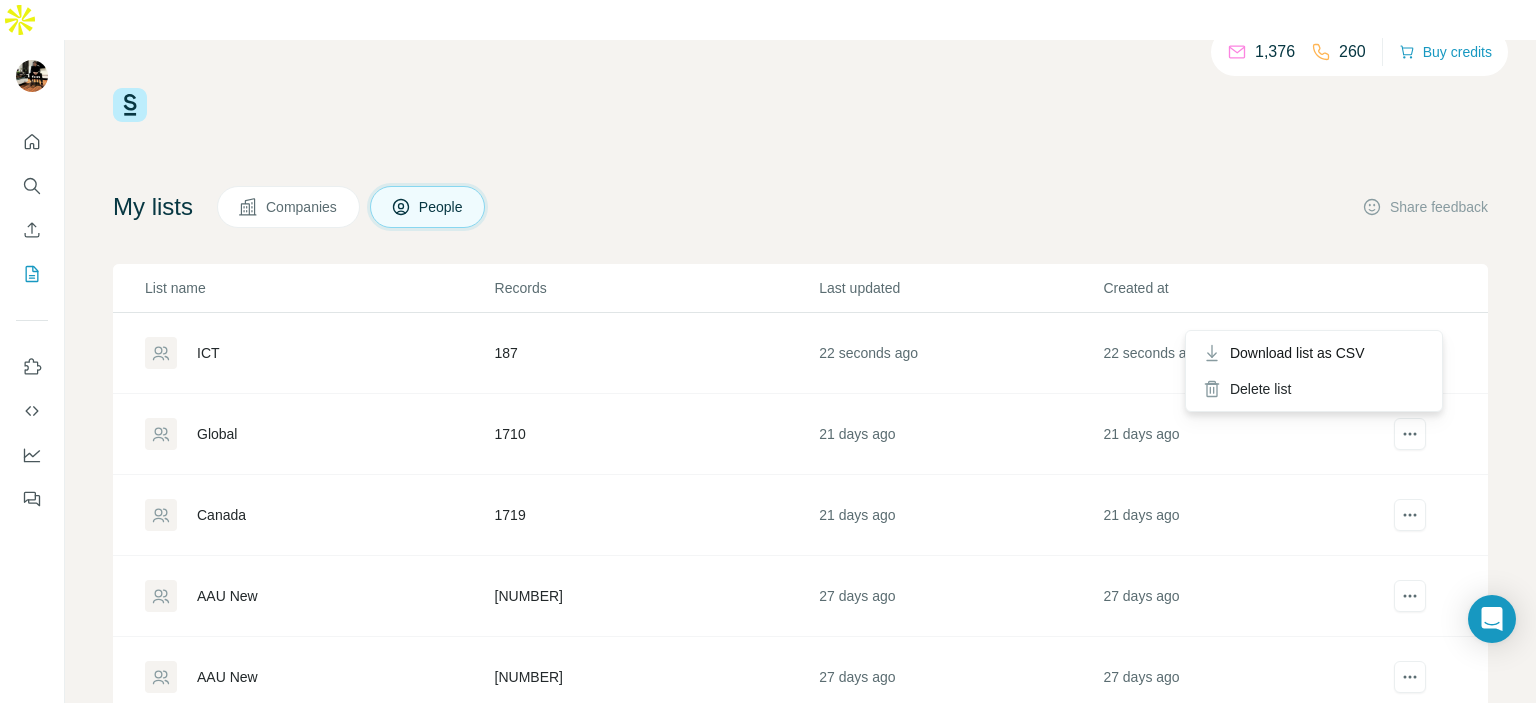 click 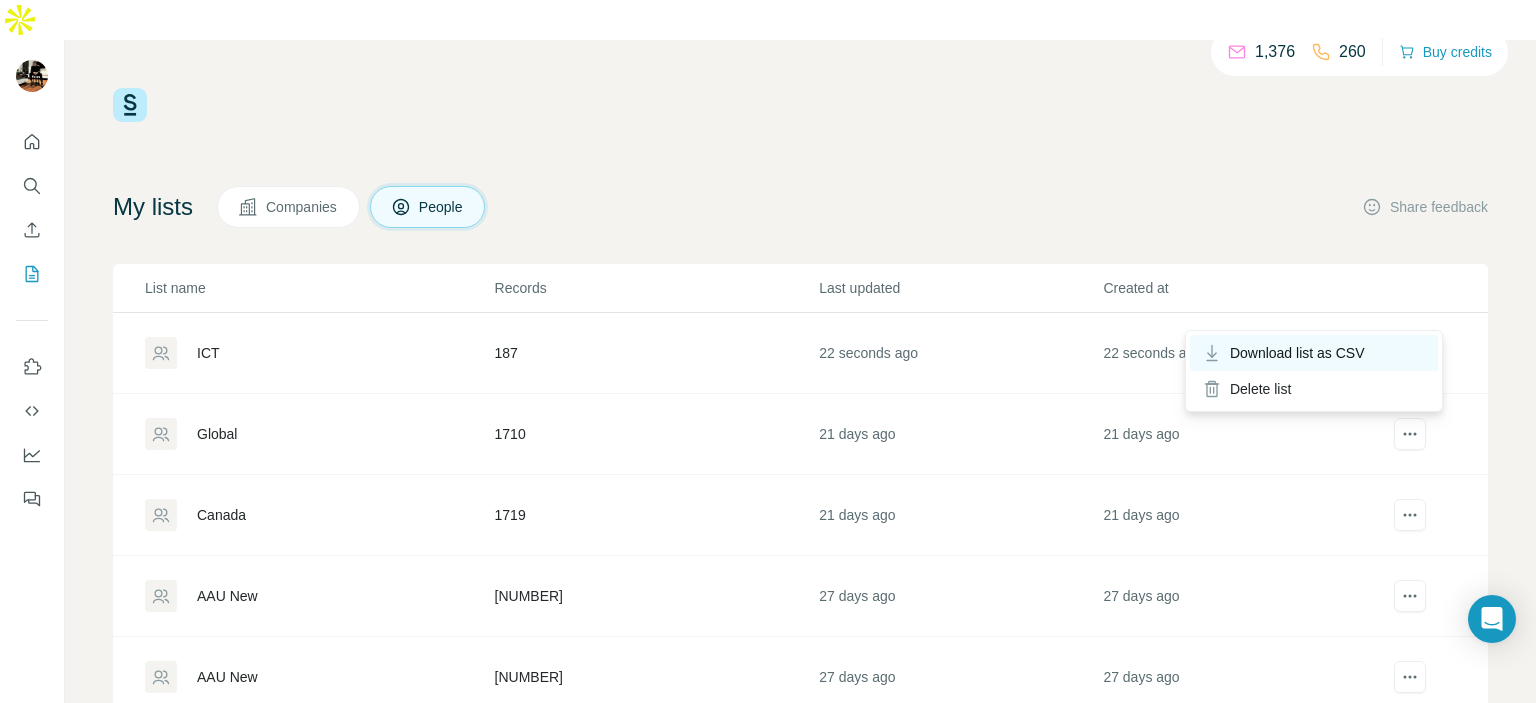 click on "Download list as CSV" at bounding box center [1297, 353] 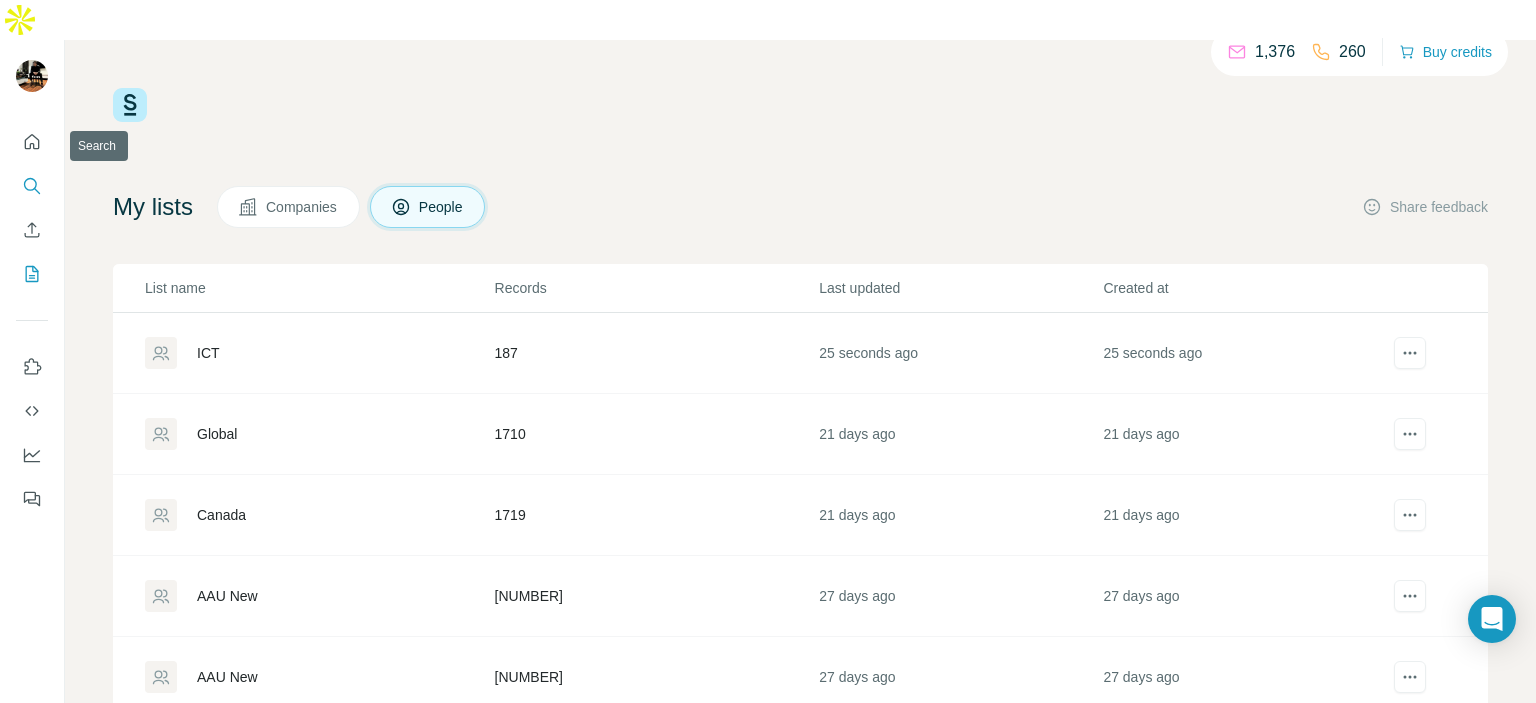 click 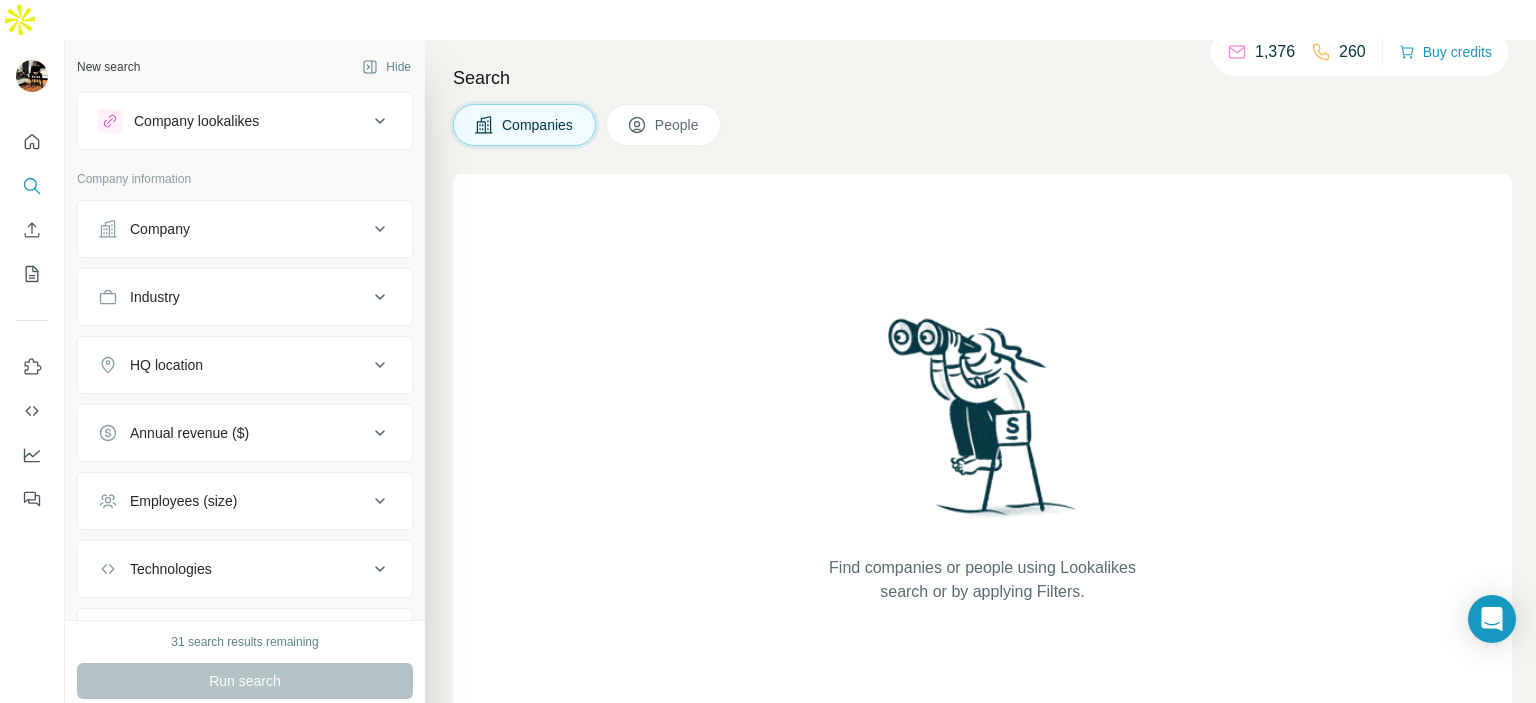 click on "People" at bounding box center (678, 125) 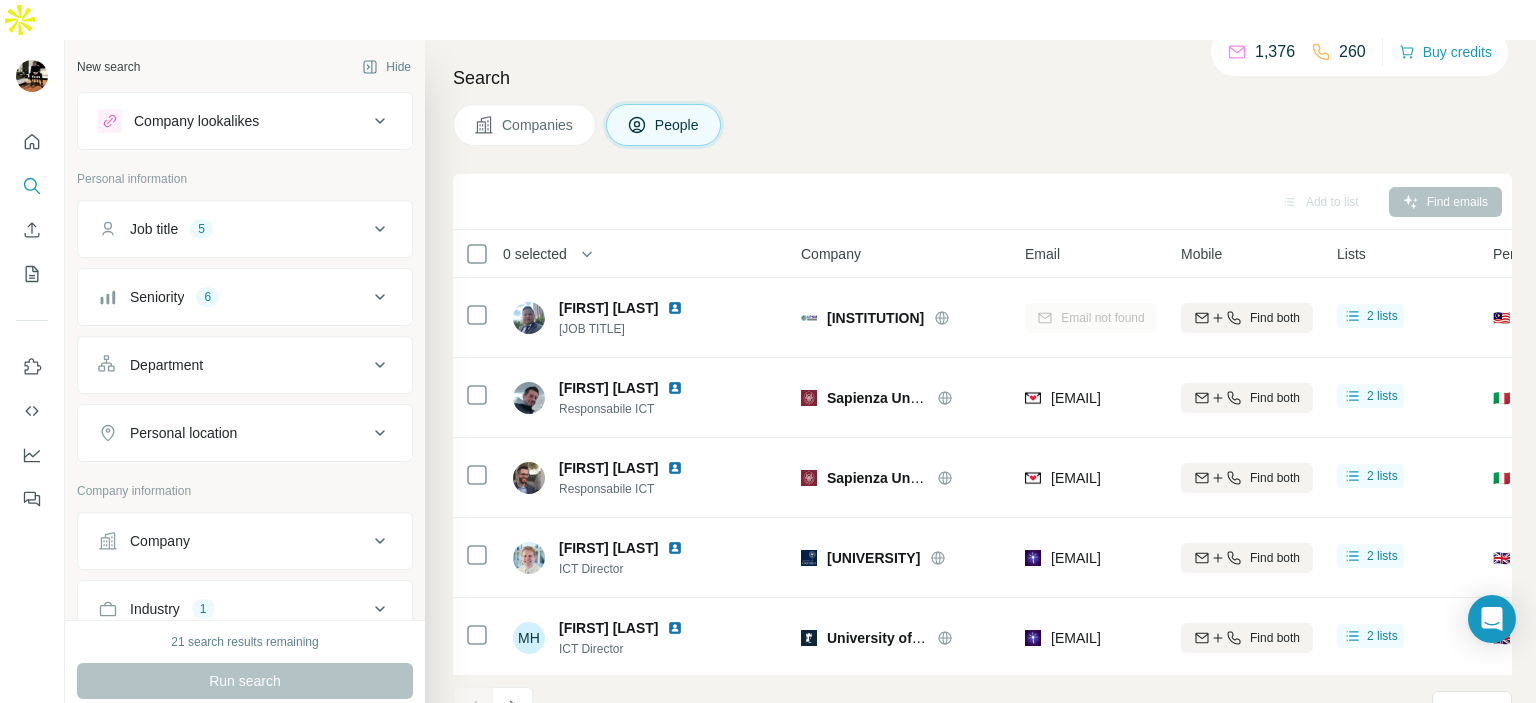 scroll, scrollTop: 412, scrollLeft: 0, axis: vertical 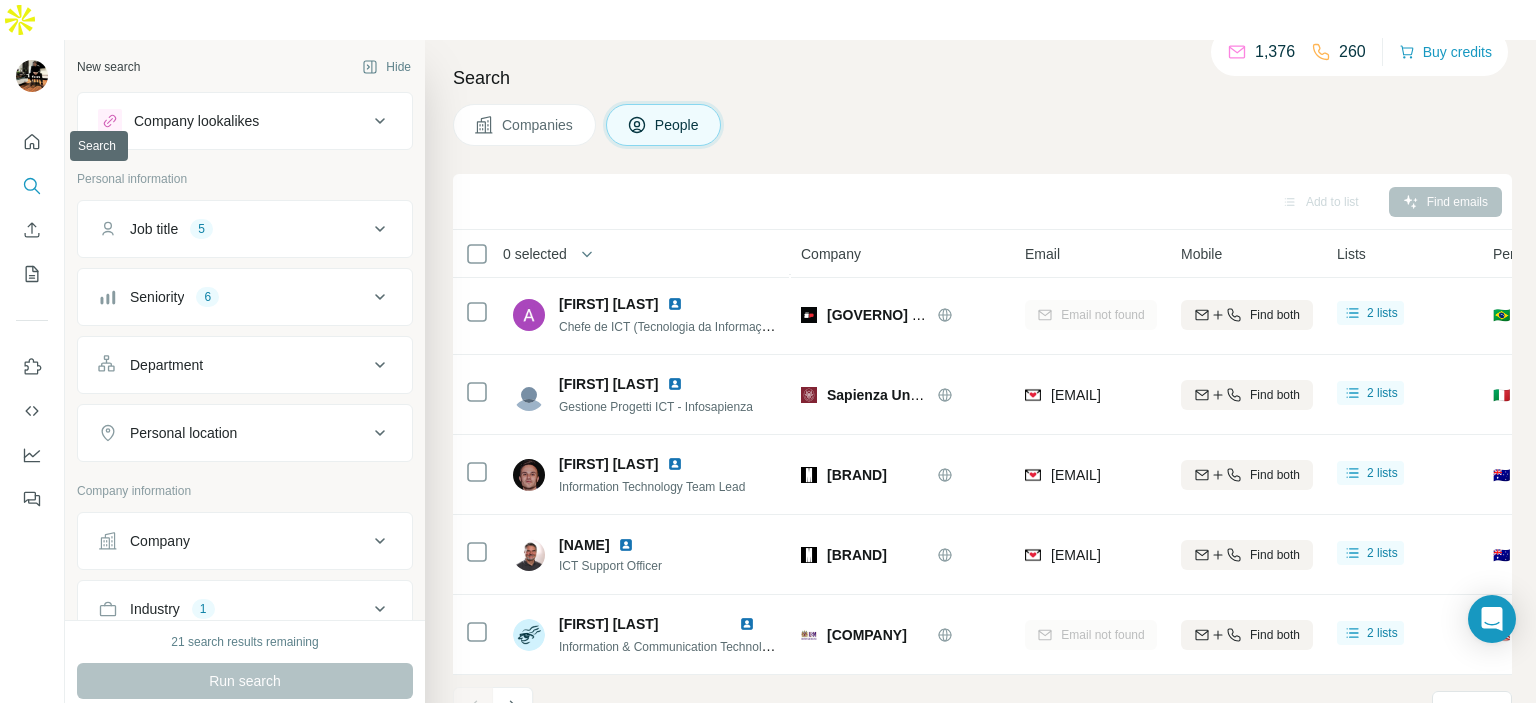 click at bounding box center (32, 186) 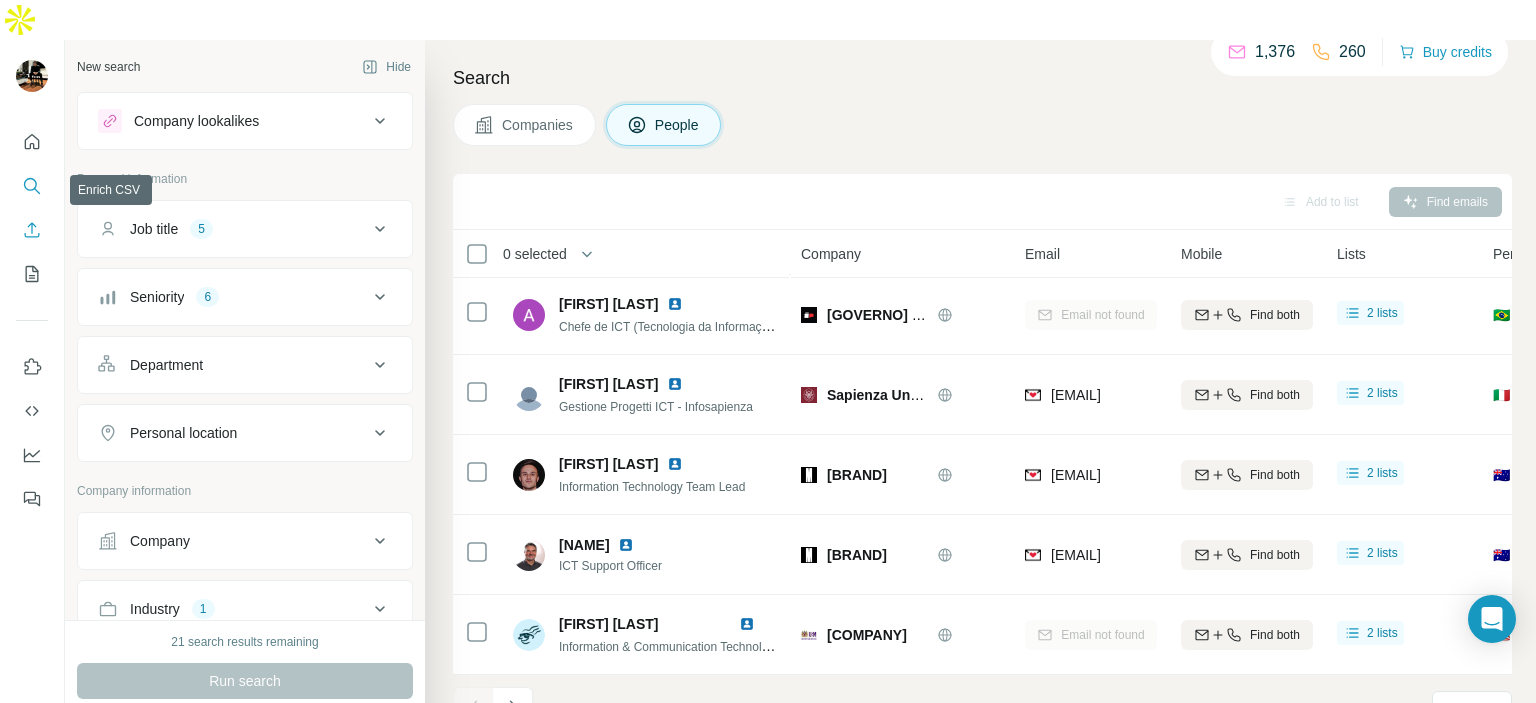 click at bounding box center [32, 230] 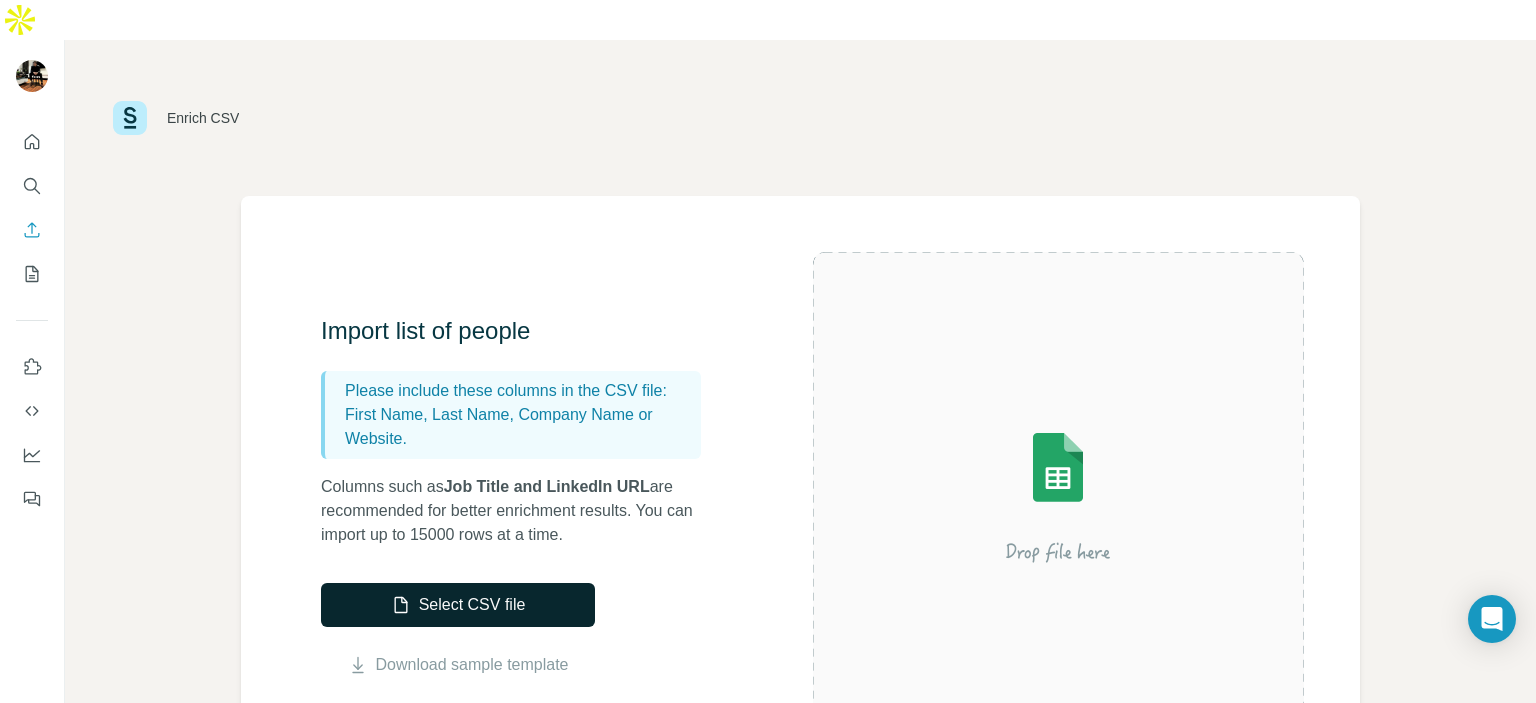 click on "Select CSV file" at bounding box center (458, 605) 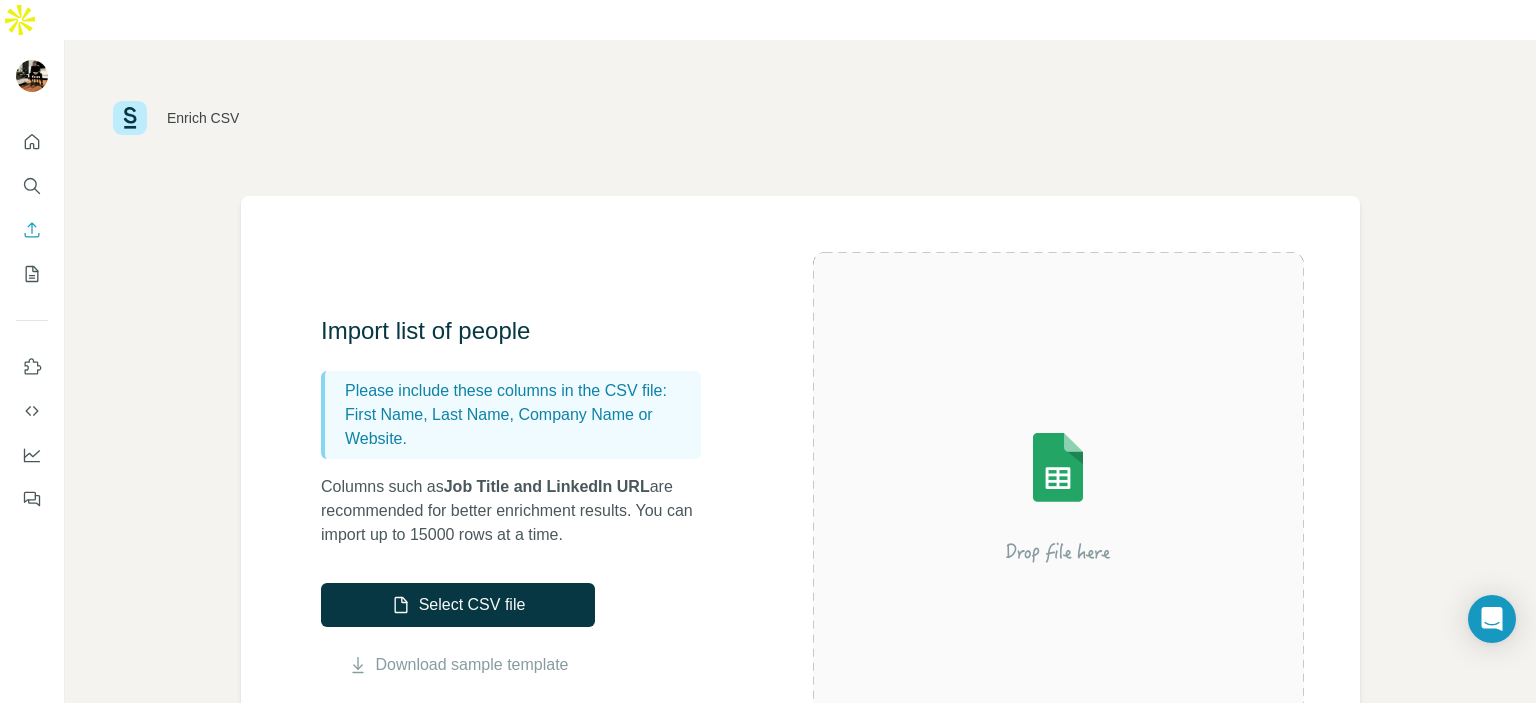 click on "Import list of people Please include these columns in the CSV file: First Name, Last Name, Company Name or Website. Columns such as Job Title and LinkedIn URL are recommended for better enrichment results. You can import up to [NUMBER] rows at a time. Select CSV file Download sample template" at bounding box center [567, 496] 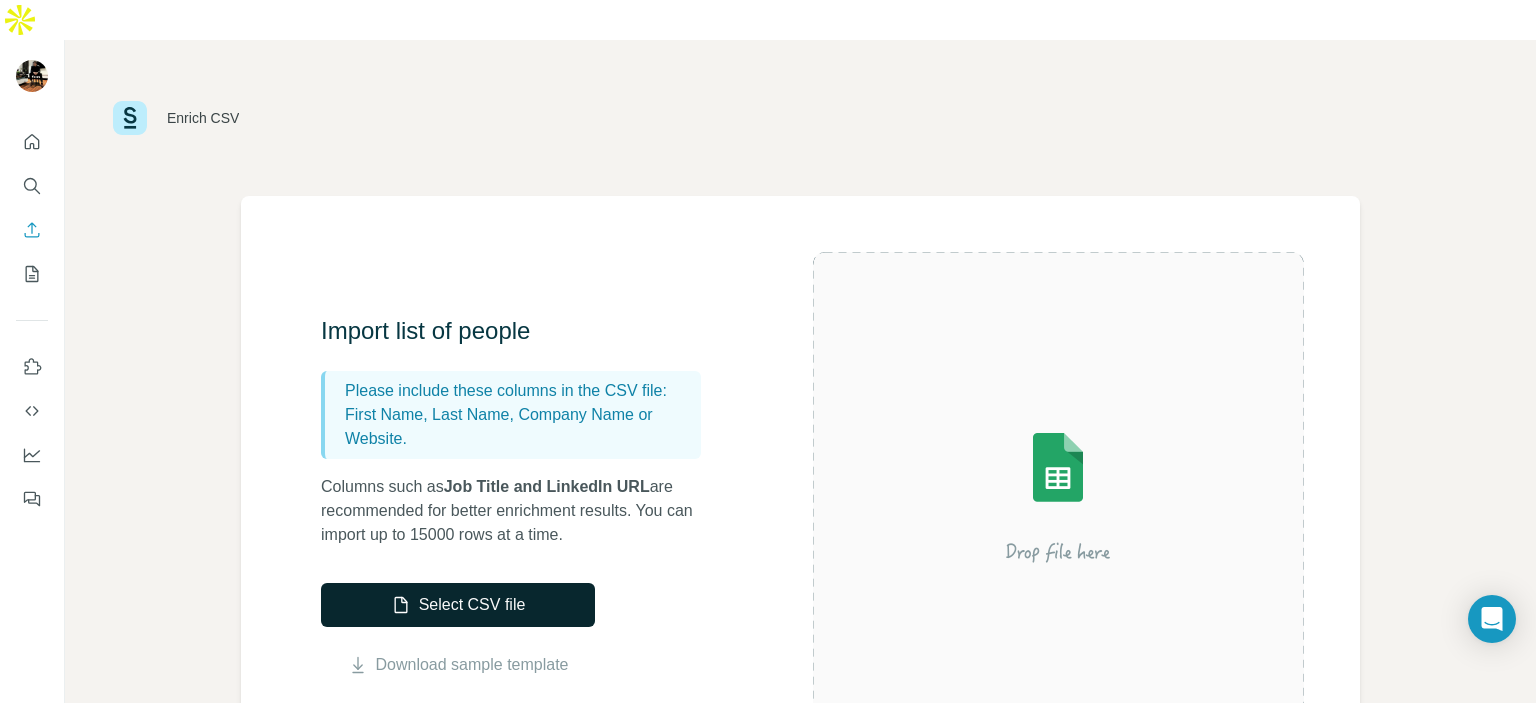 click on "Select CSV file" at bounding box center [458, 605] 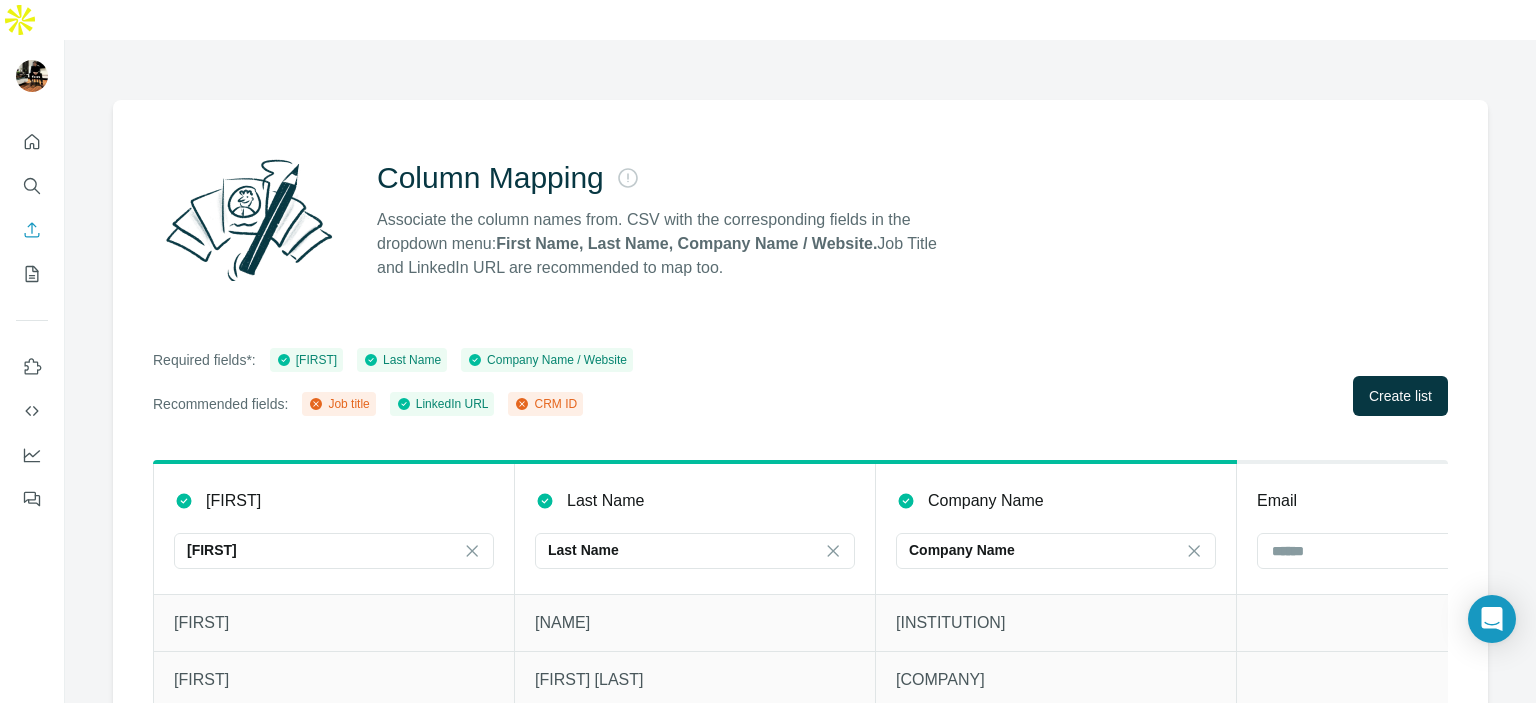 scroll, scrollTop: 168, scrollLeft: 0, axis: vertical 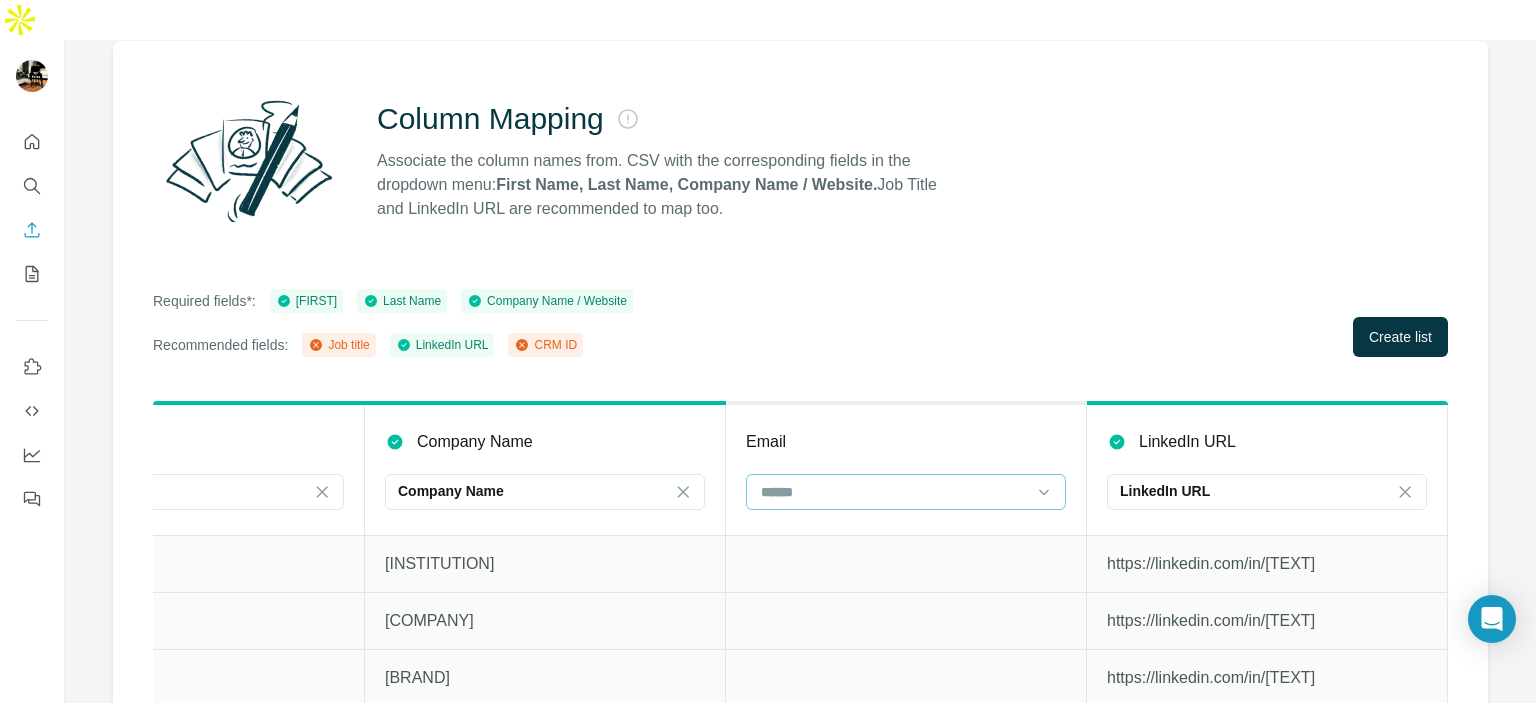 click at bounding box center [894, 492] 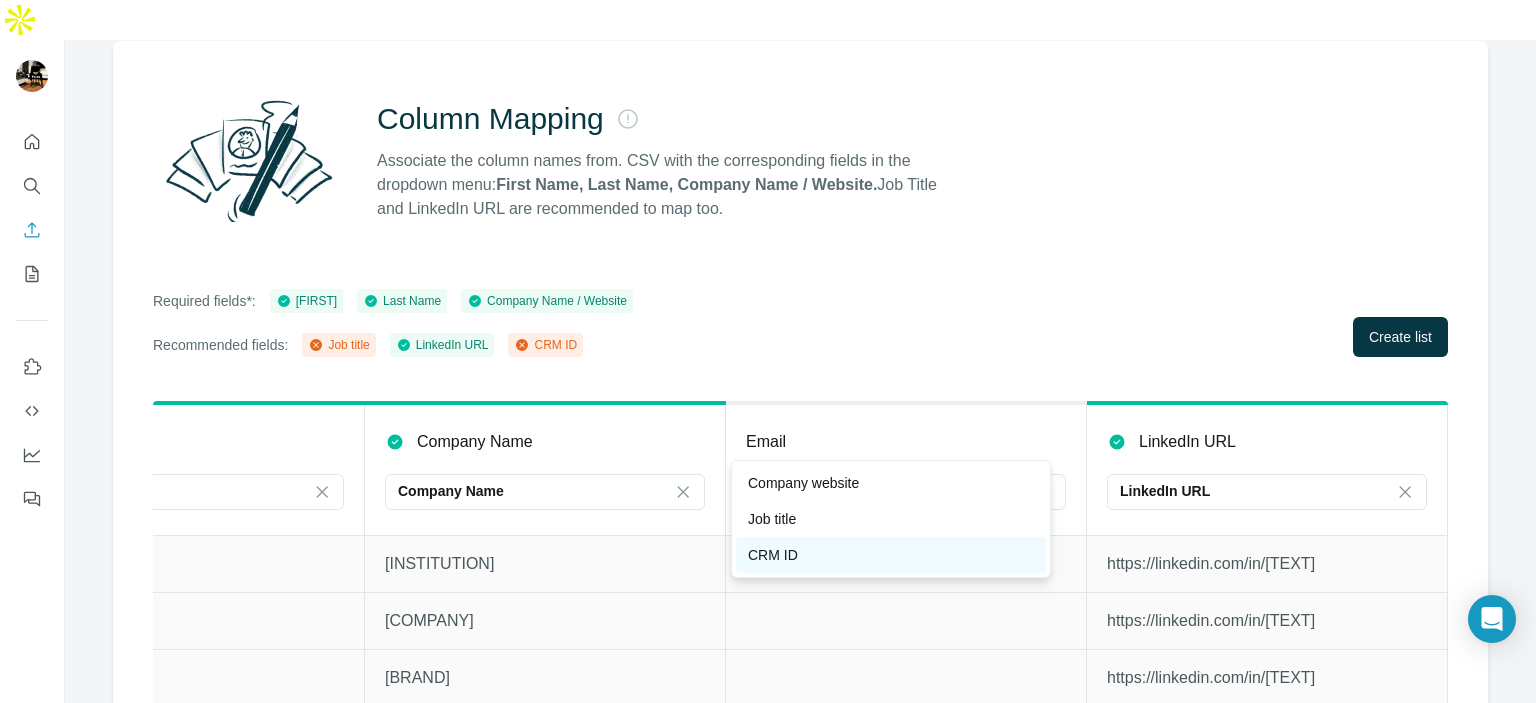 click on "CRM ID" at bounding box center (891, 555) 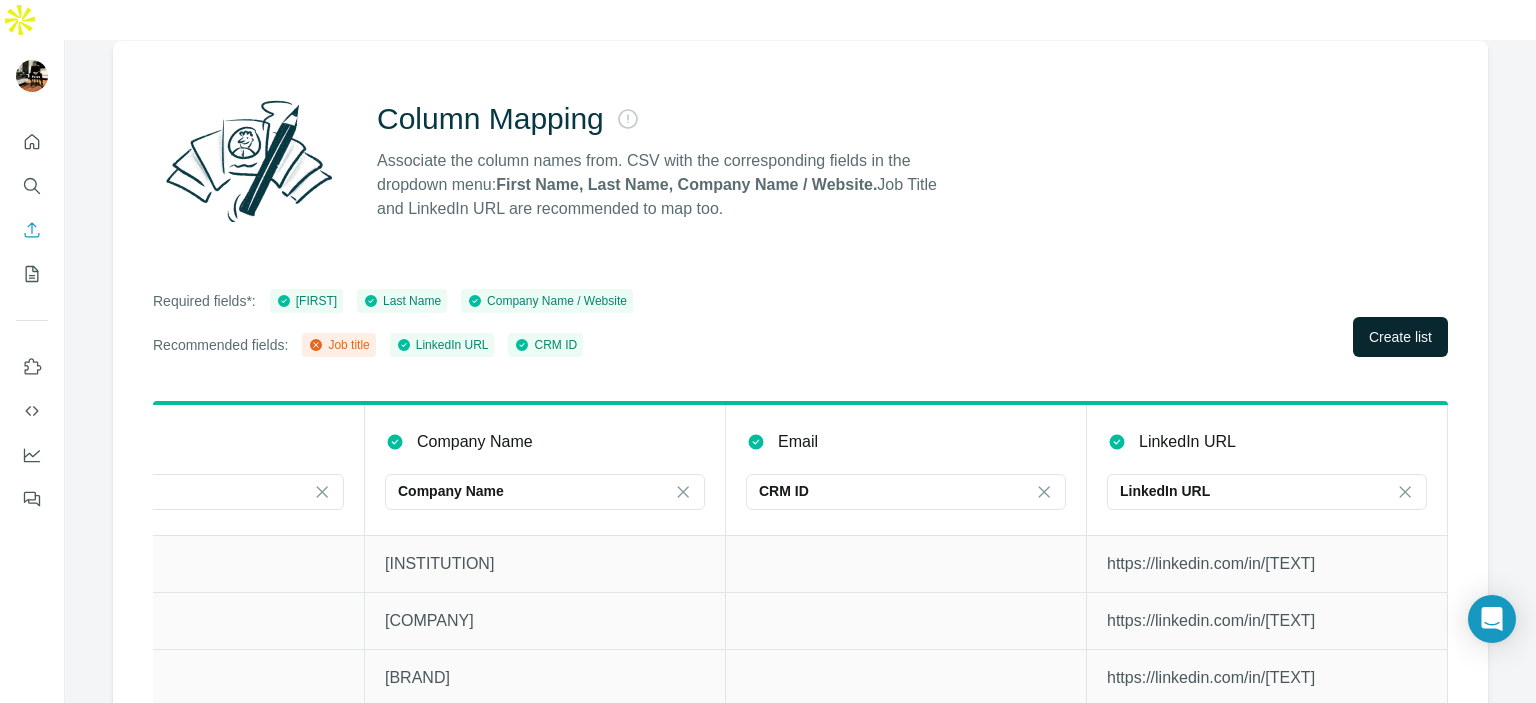 click on "Create list" at bounding box center [1400, 337] 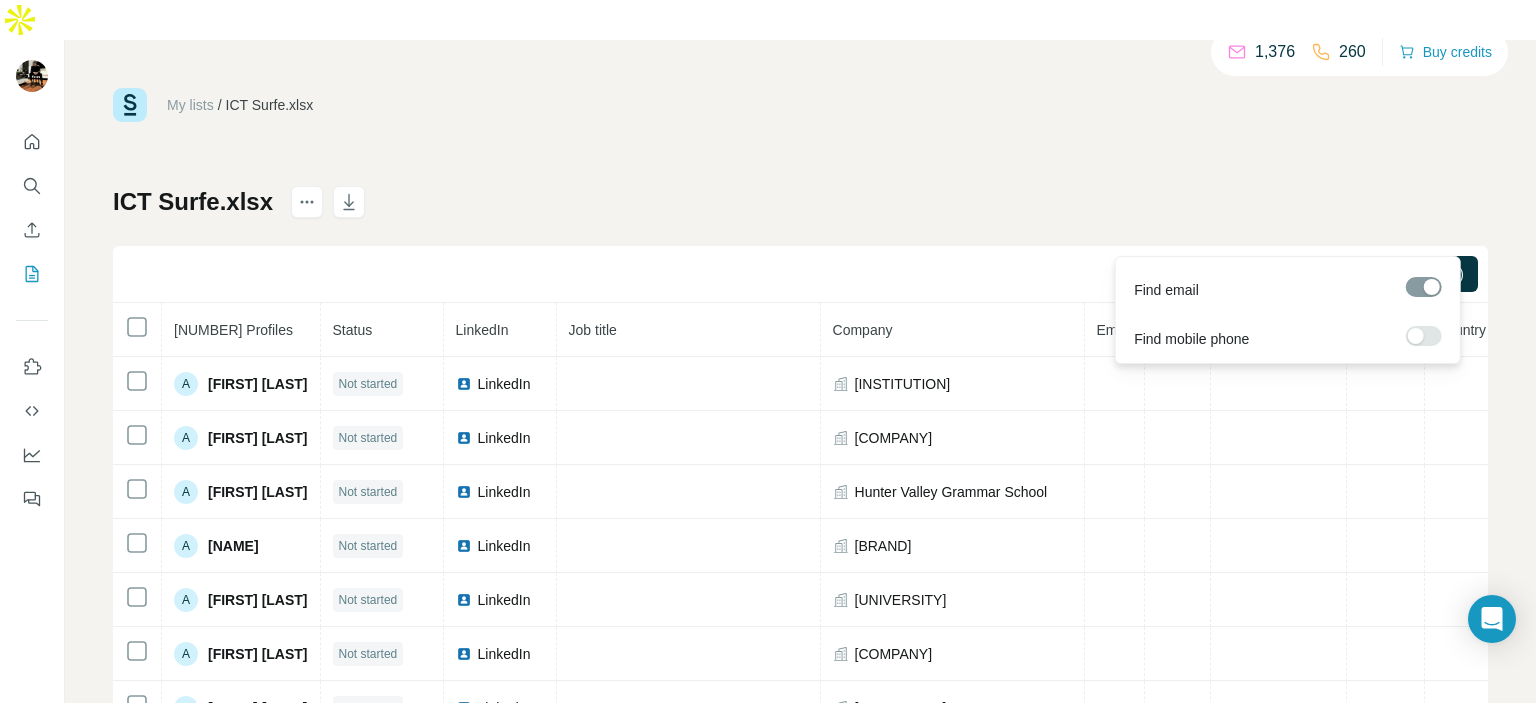 click on "Find all emails ([NUMBER])" at bounding box center (1378, 274) 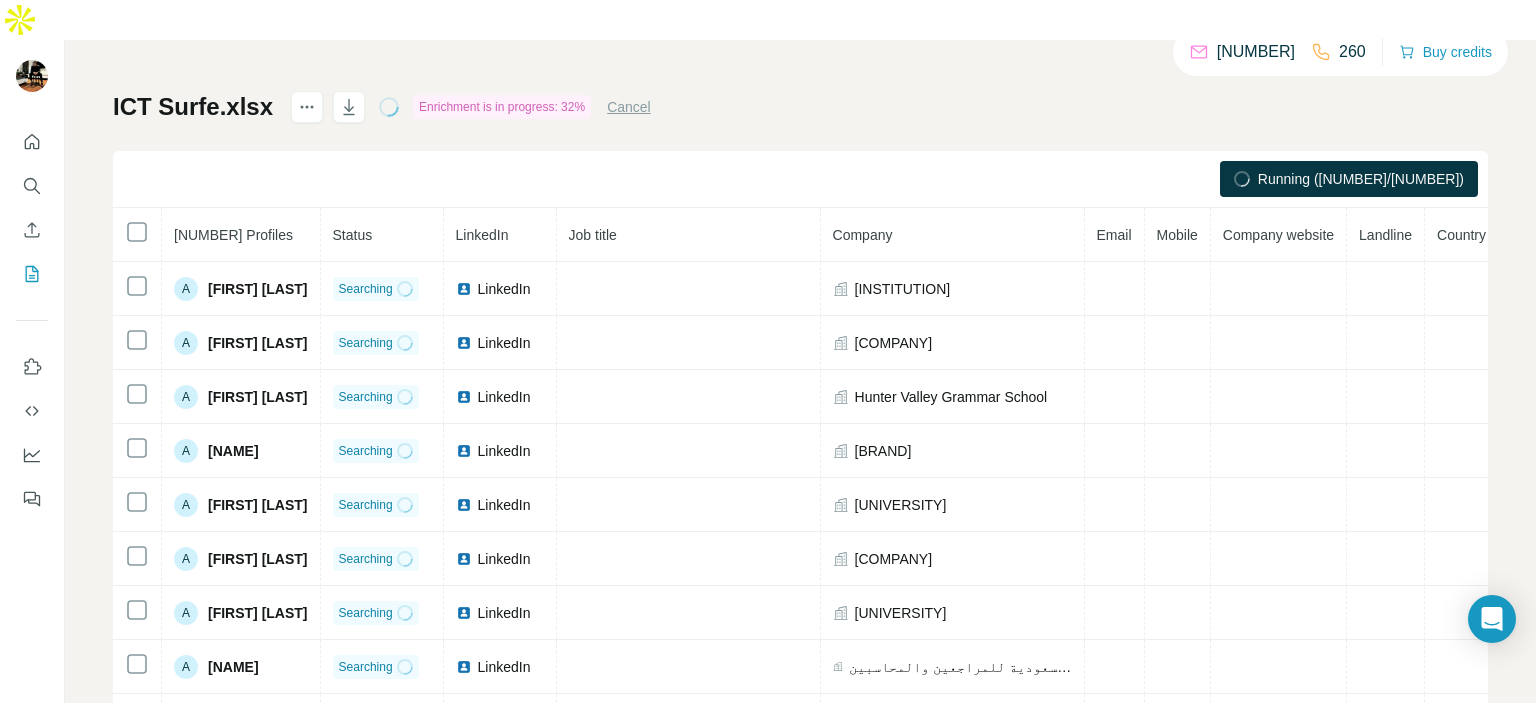 scroll, scrollTop: 136, scrollLeft: 0, axis: vertical 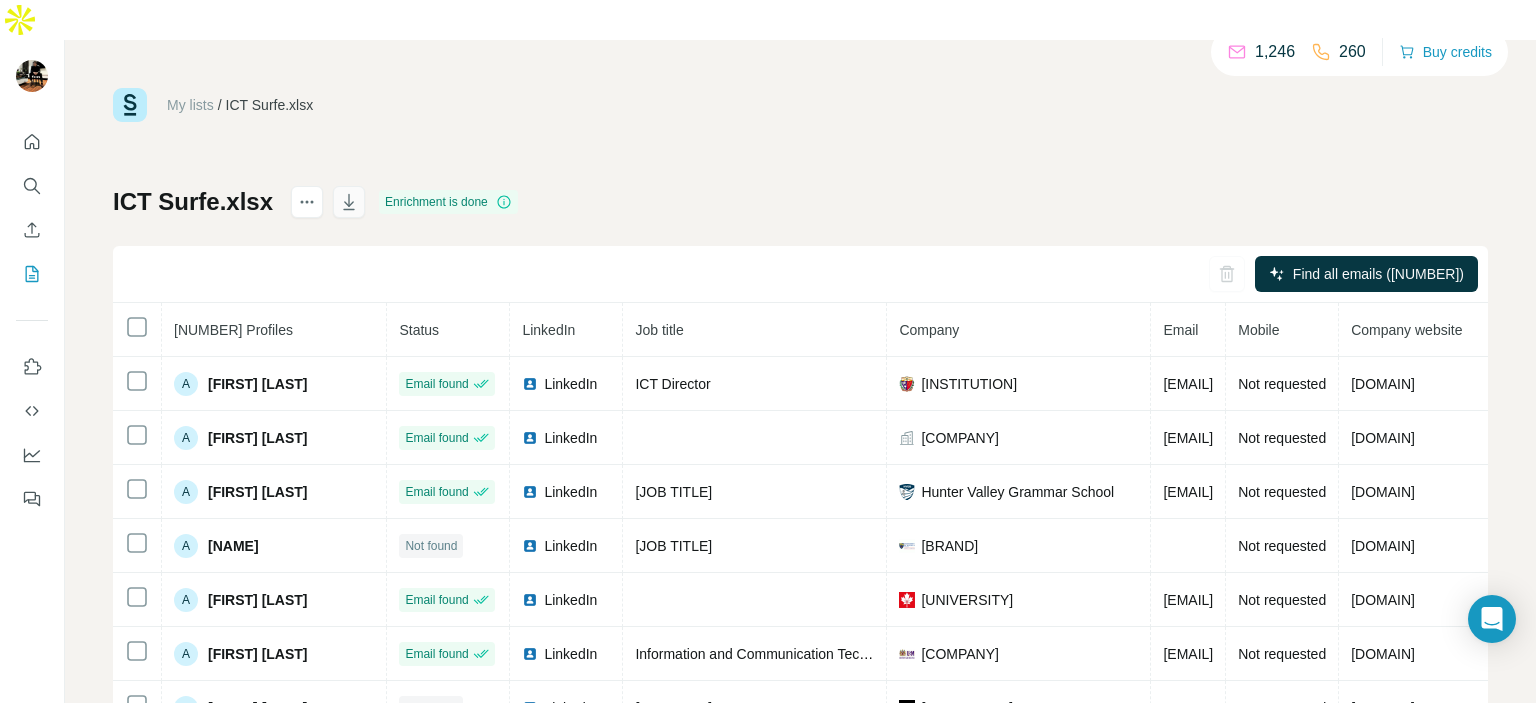 click 